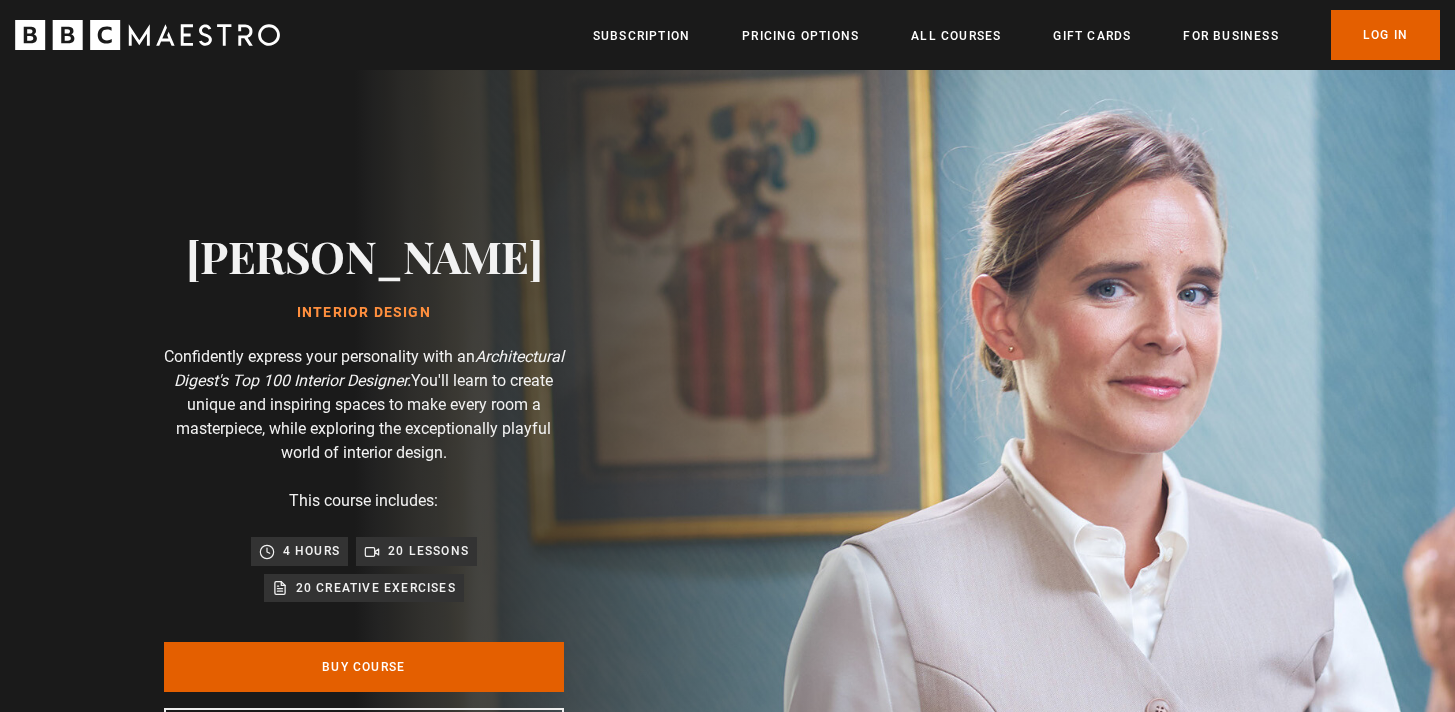 scroll, scrollTop: 0, scrollLeft: 0, axis: both 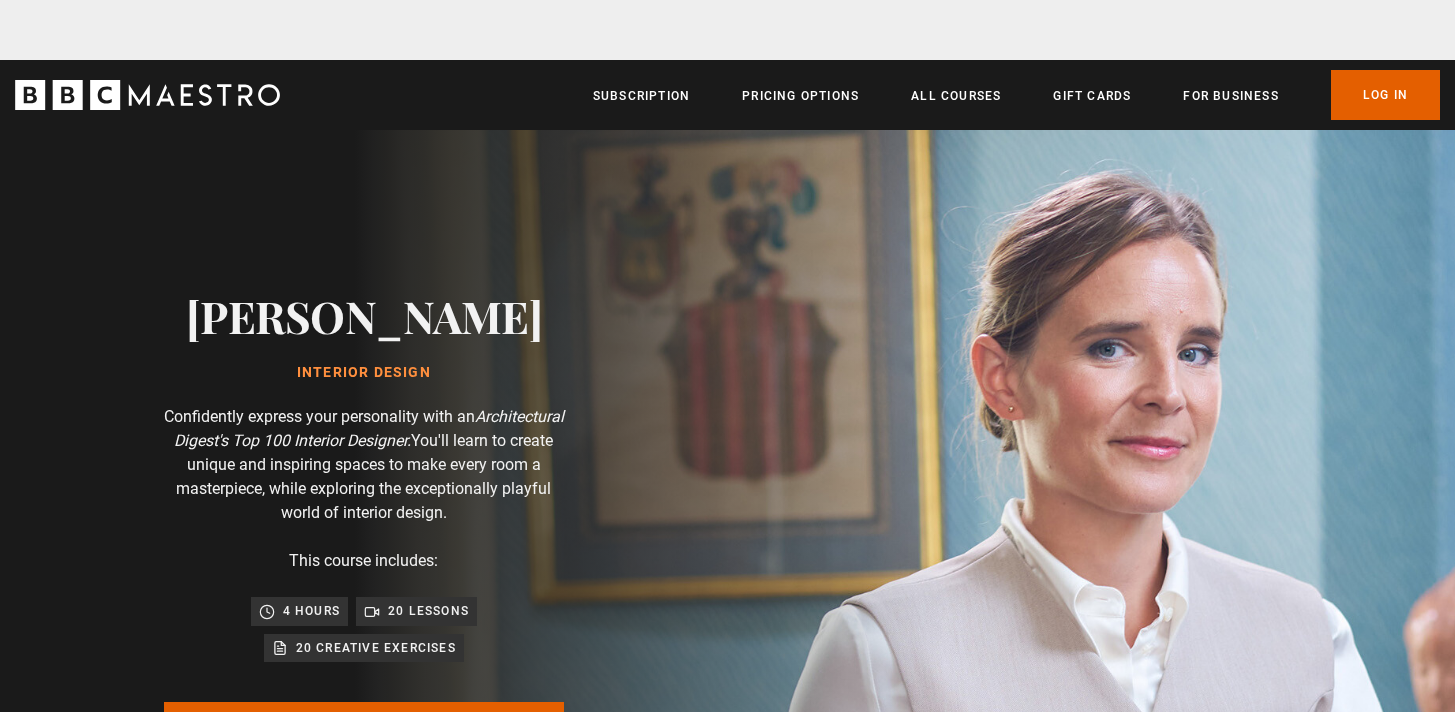 click on "BBC Maestro pays   Up to   15% Exclusive to you See details DIRECT TO CONSUMER Get link countryliving.co.uk H Hearst Magazines UK wanda.sachs@hearst.co.uk" at bounding box center (0, 0) 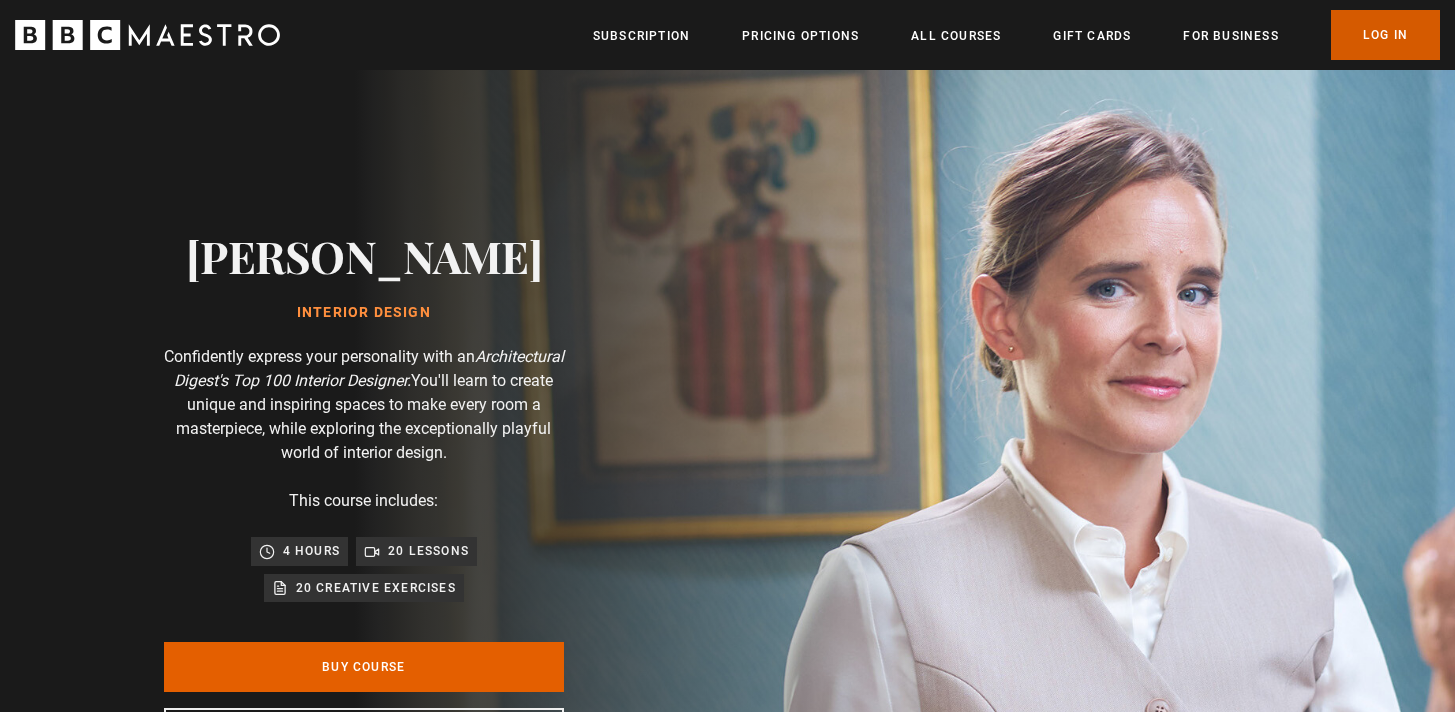 scroll, scrollTop: 0, scrollLeft: 262, axis: horizontal 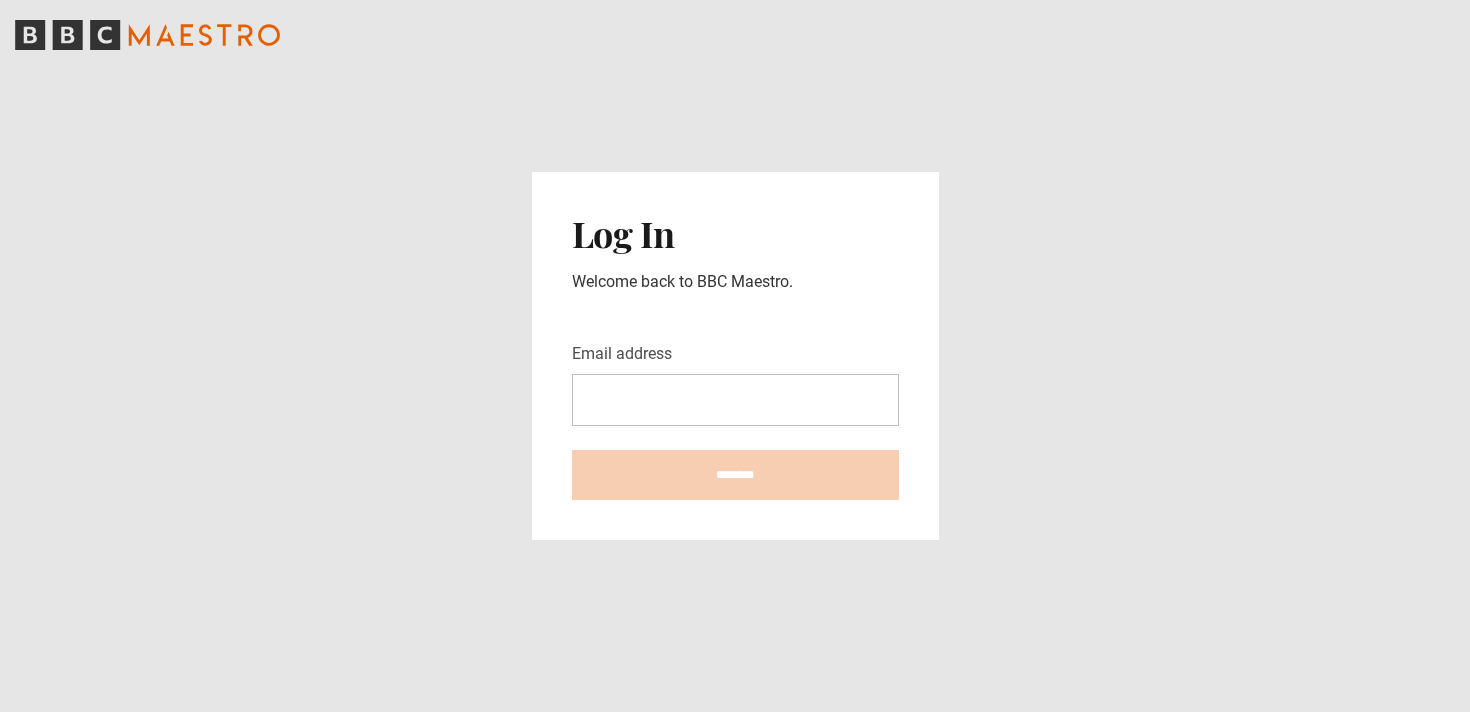 click on "Email address" at bounding box center (735, 400) 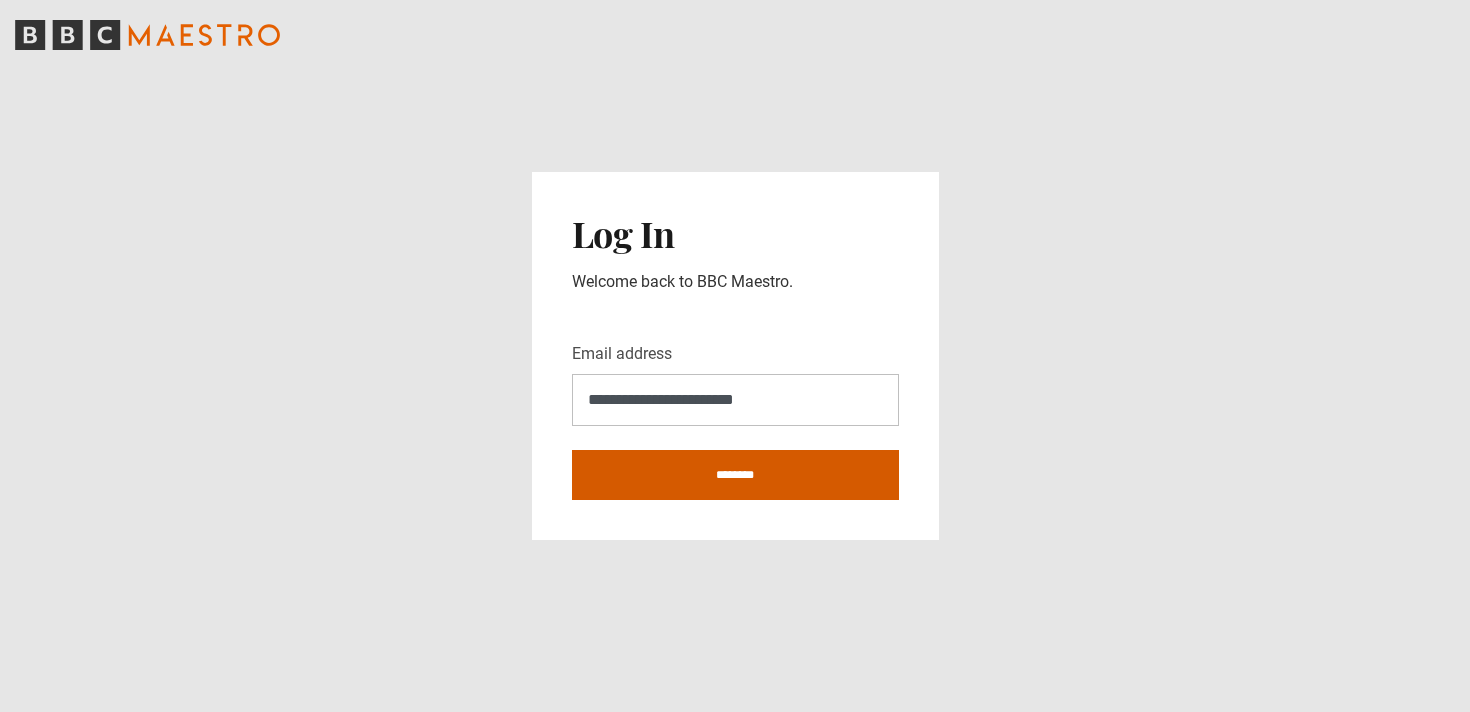 click on "********" at bounding box center (735, 475) 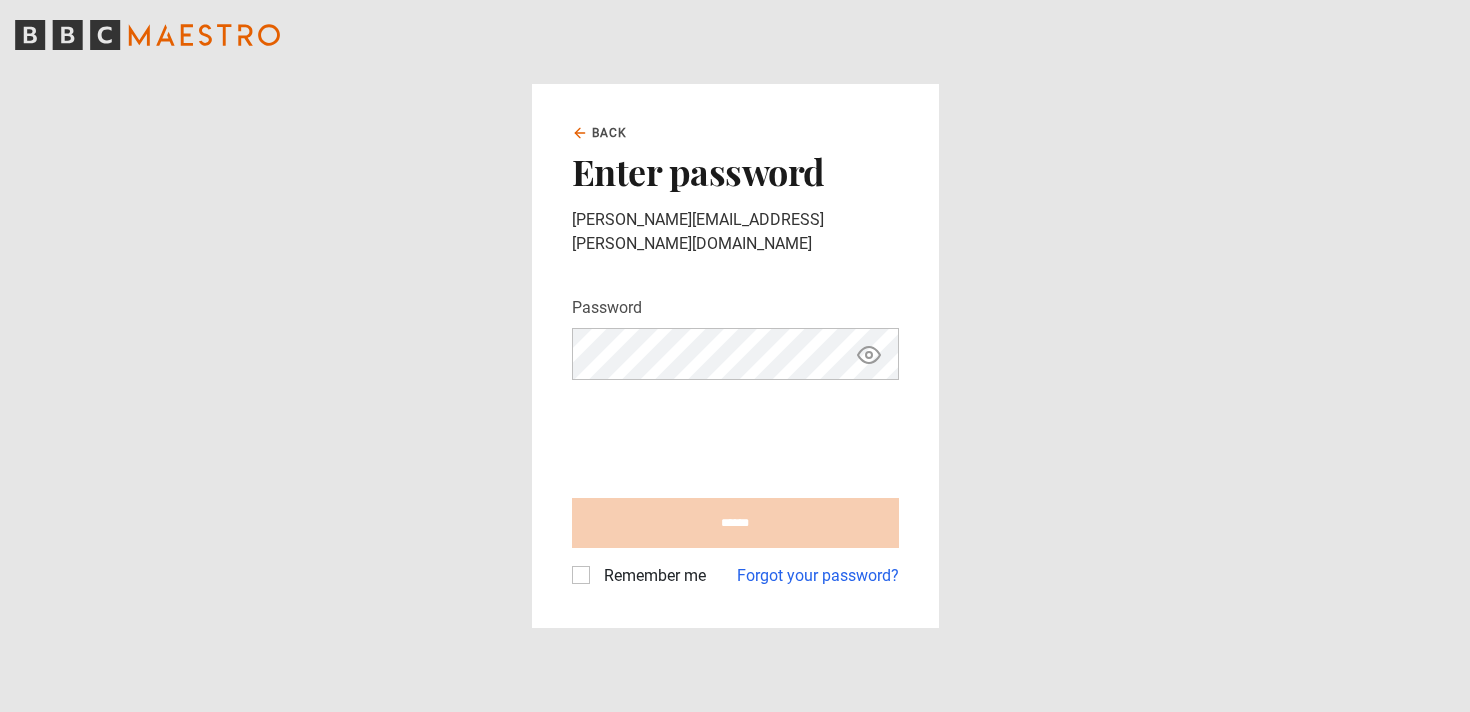 scroll, scrollTop: 0, scrollLeft: 0, axis: both 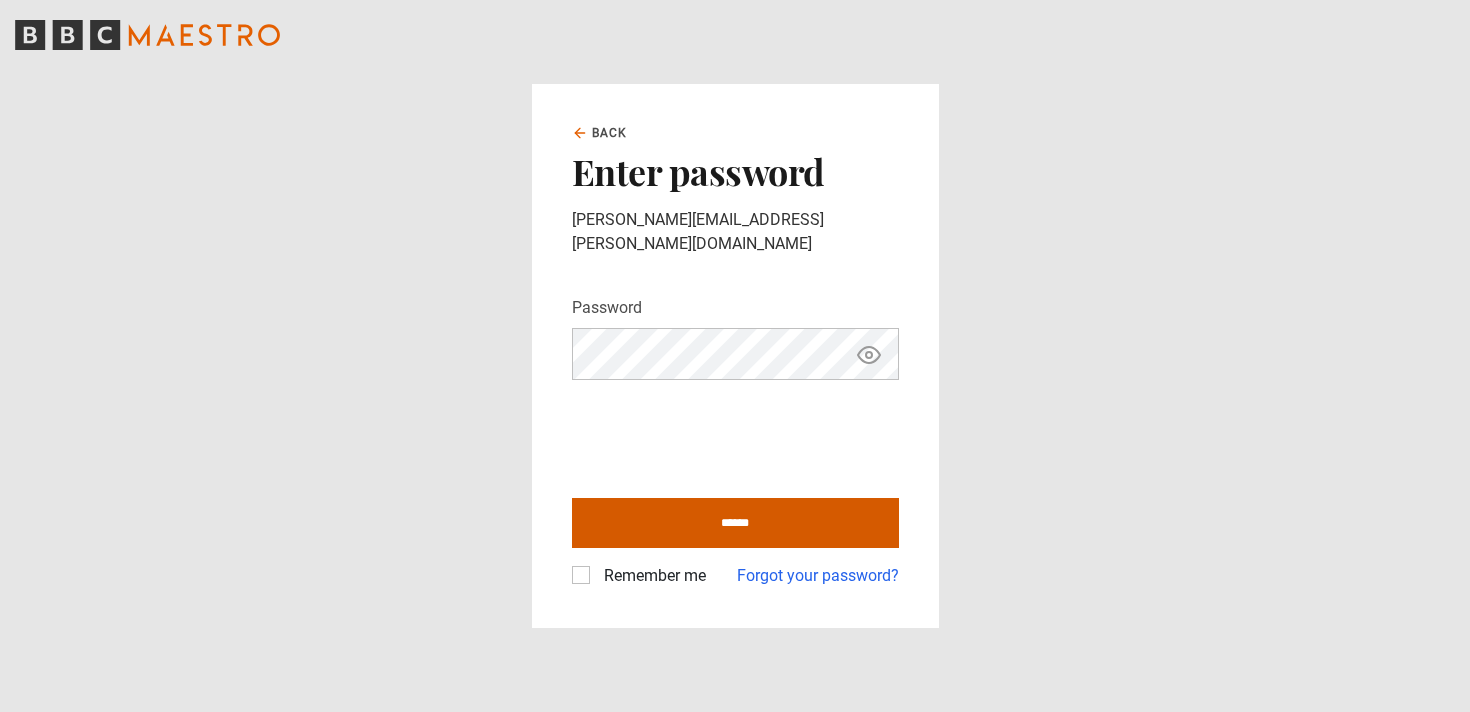 click on "******" at bounding box center [735, 523] 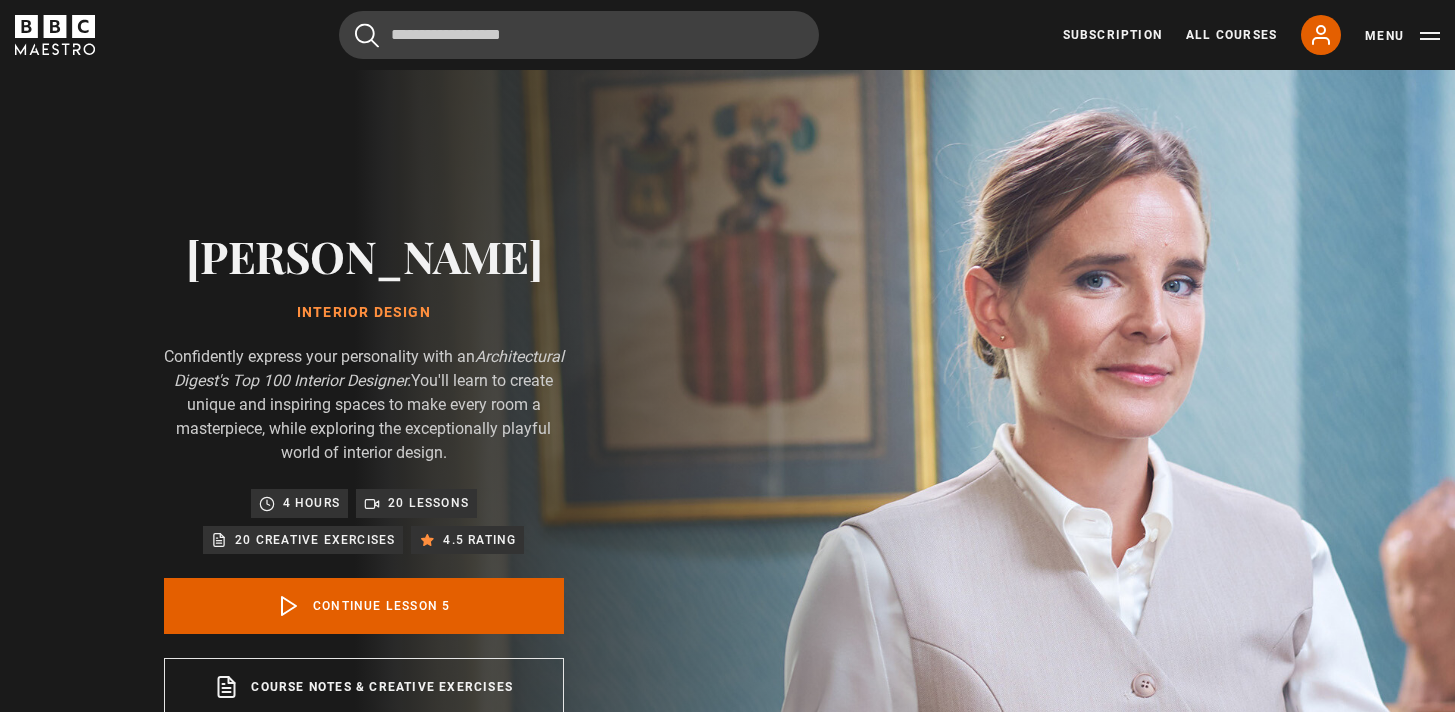 scroll, scrollTop: 876, scrollLeft: 0, axis: vertical 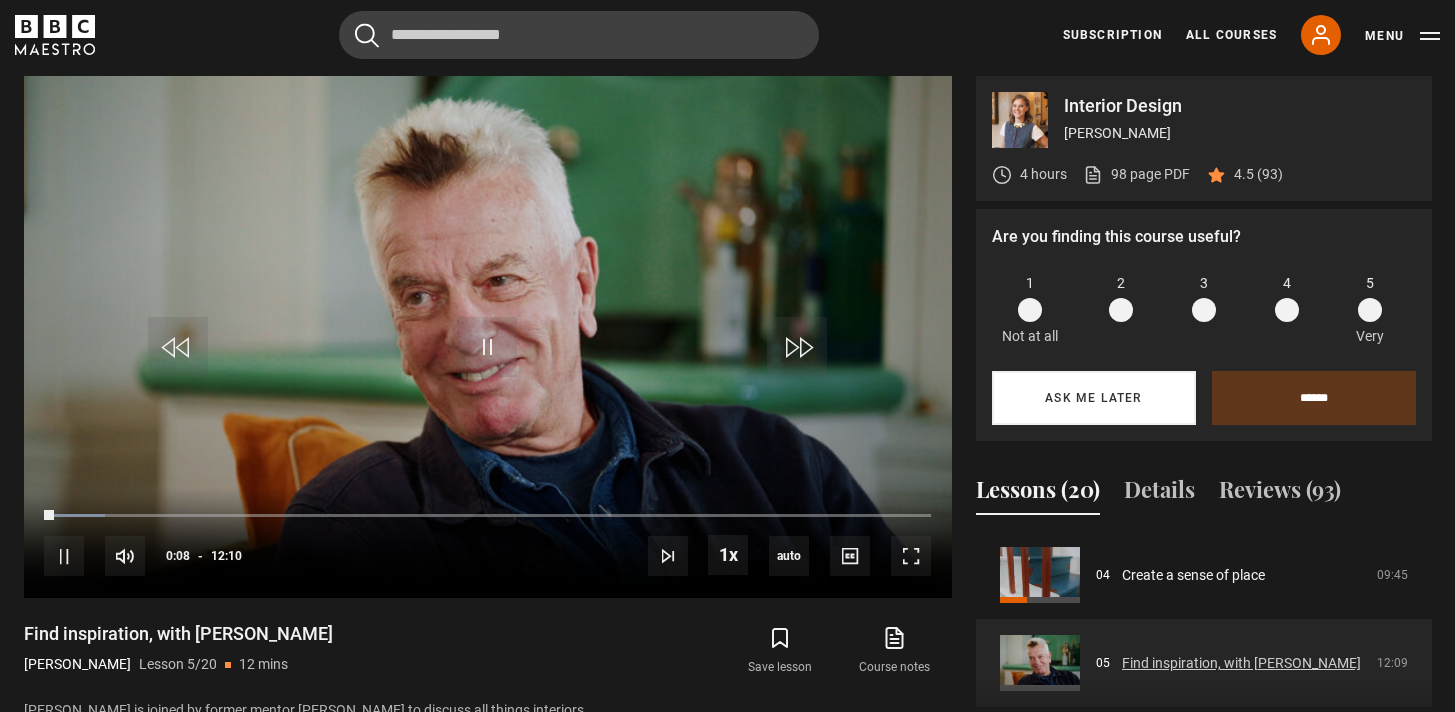 click on "Ask me later" at bounding box center [1094, 398] 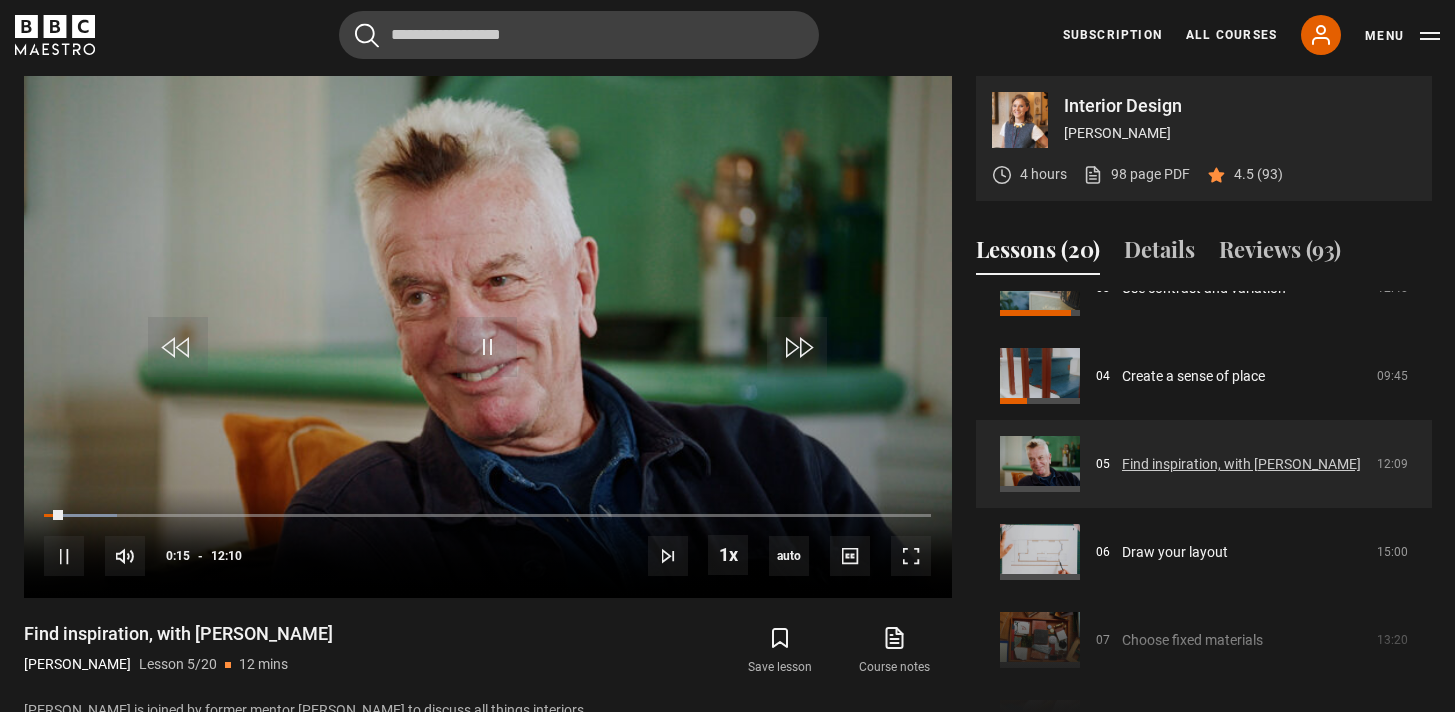 scroll, scrollTop: 309, scrollLeft: 0, axis: vertical 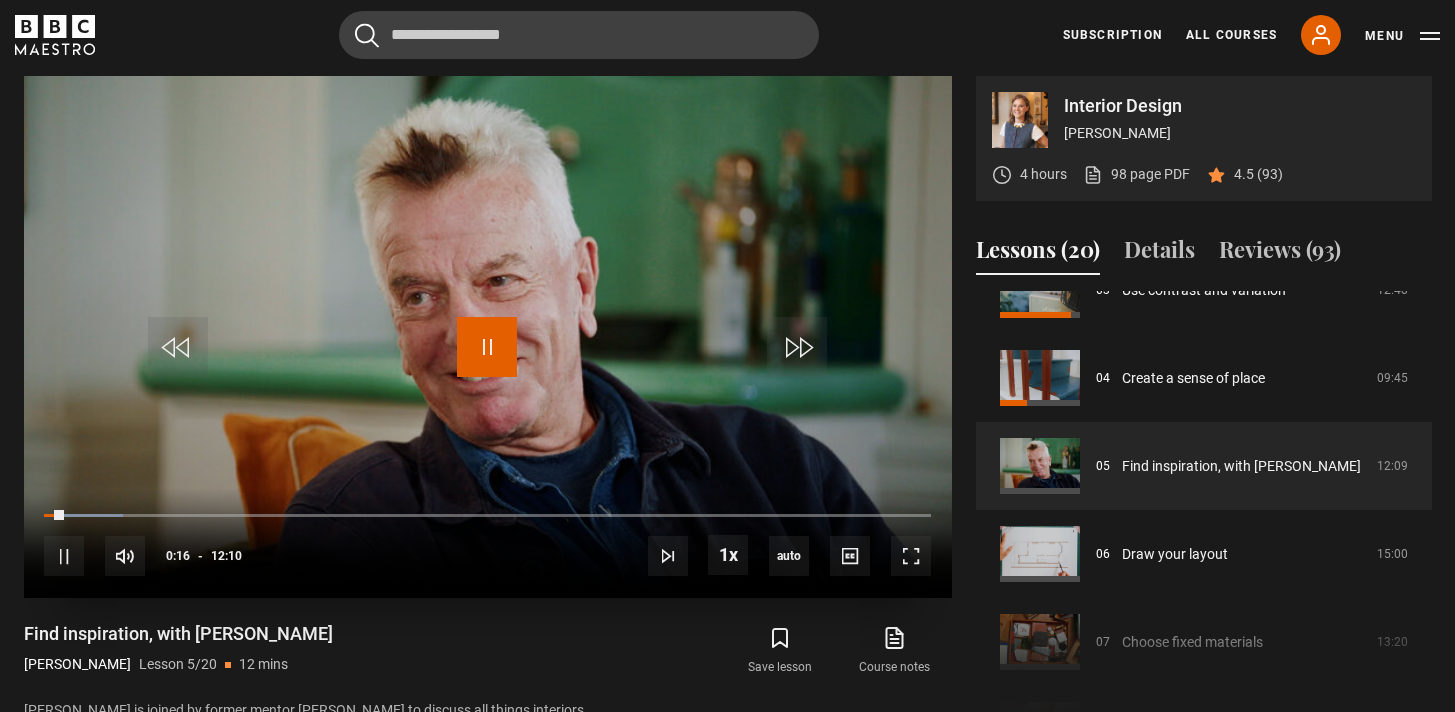 click at bounding box center (487, 347) 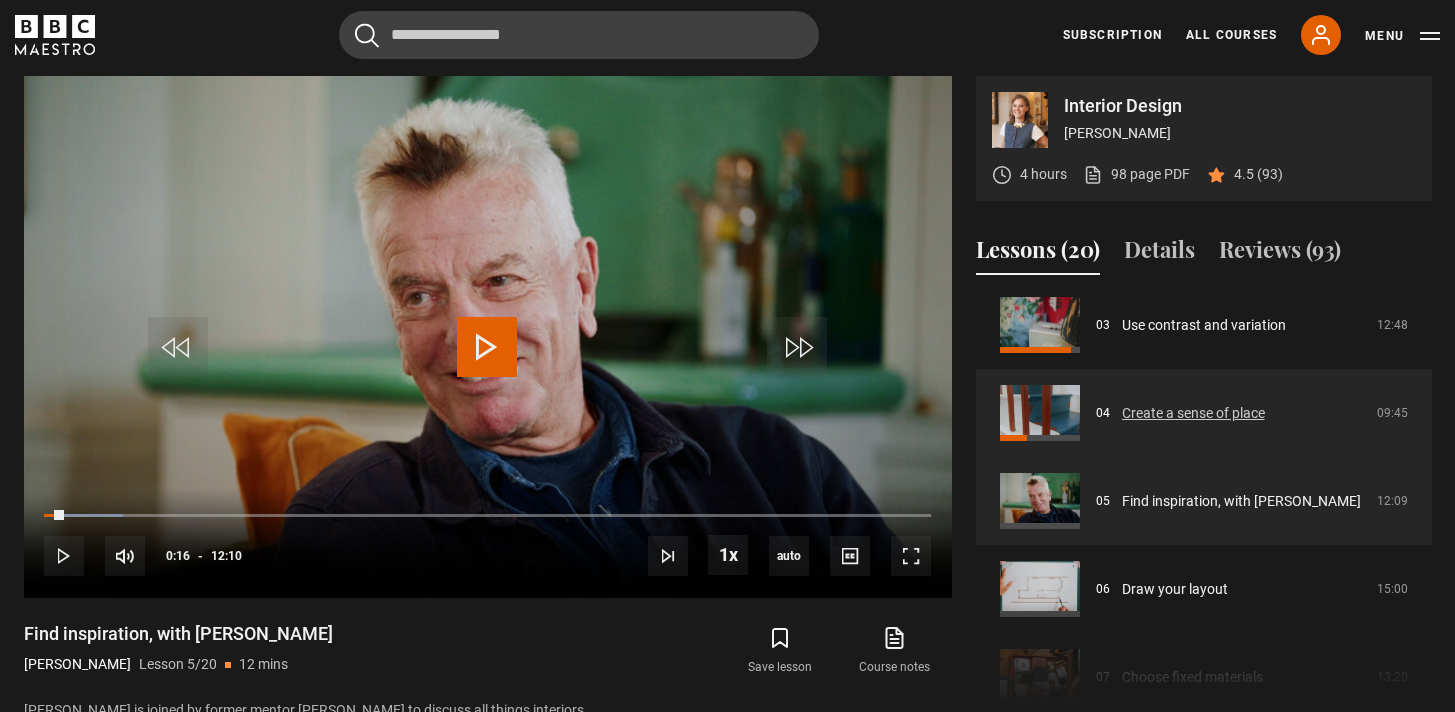scroll, scrollTop: 278, scrollLeft: 0, axis: vertical 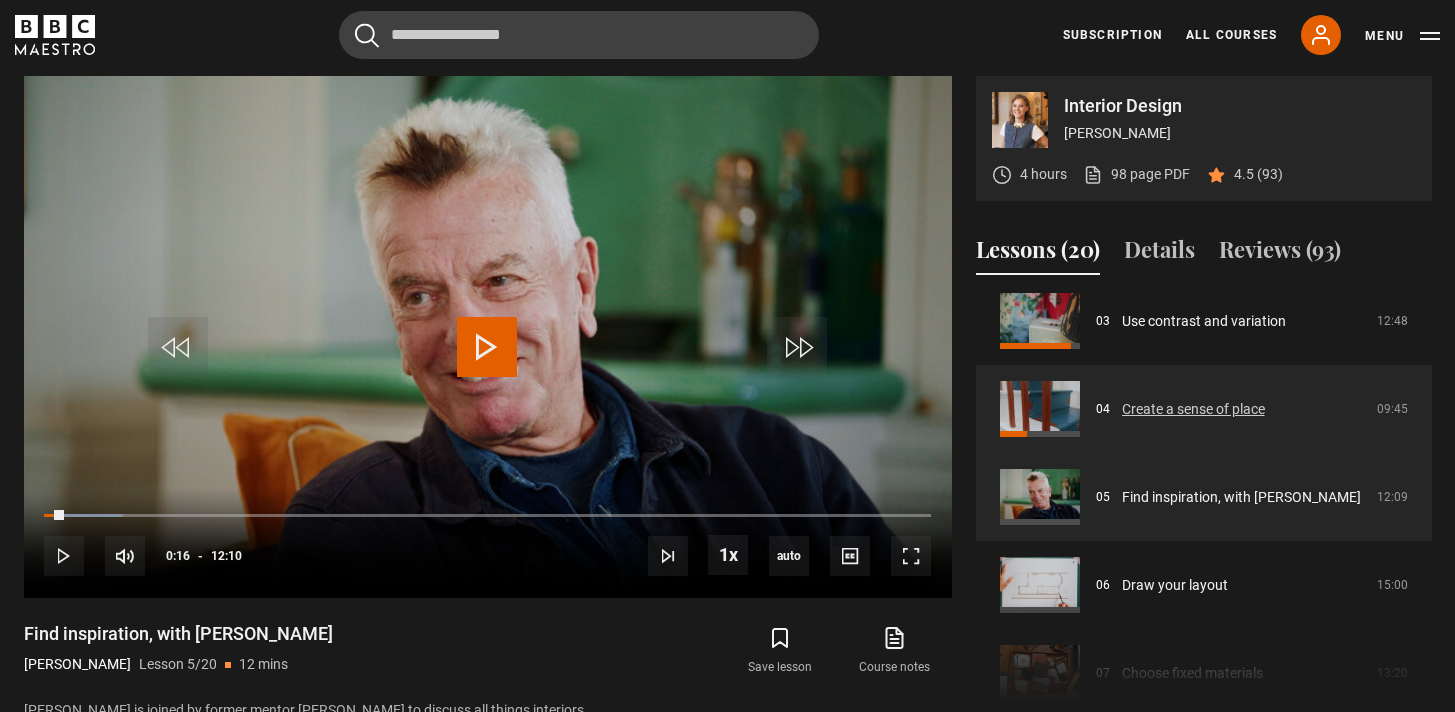 click on "Create a sense of place" at bounding box center (1193, 409) 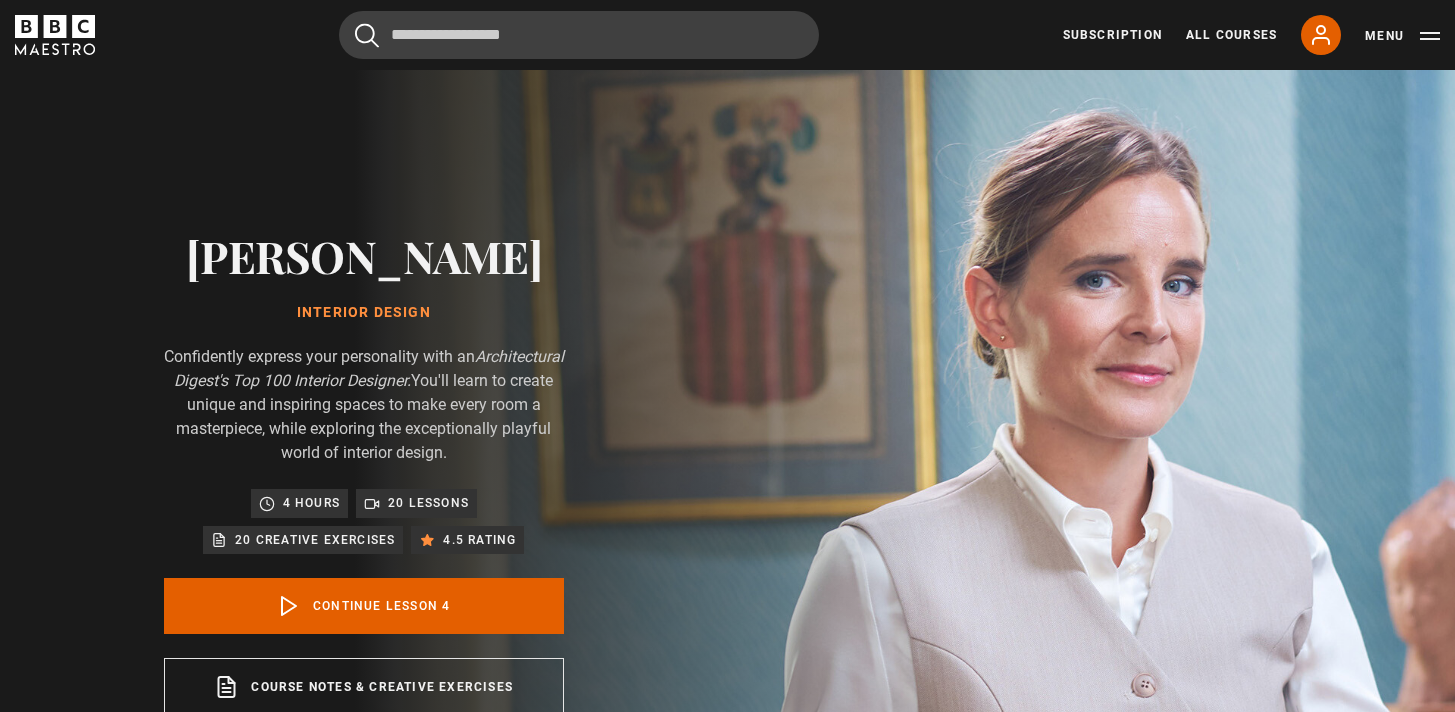 scroll, scrollTop: 876, scrollLeft: 0, axis: vertical 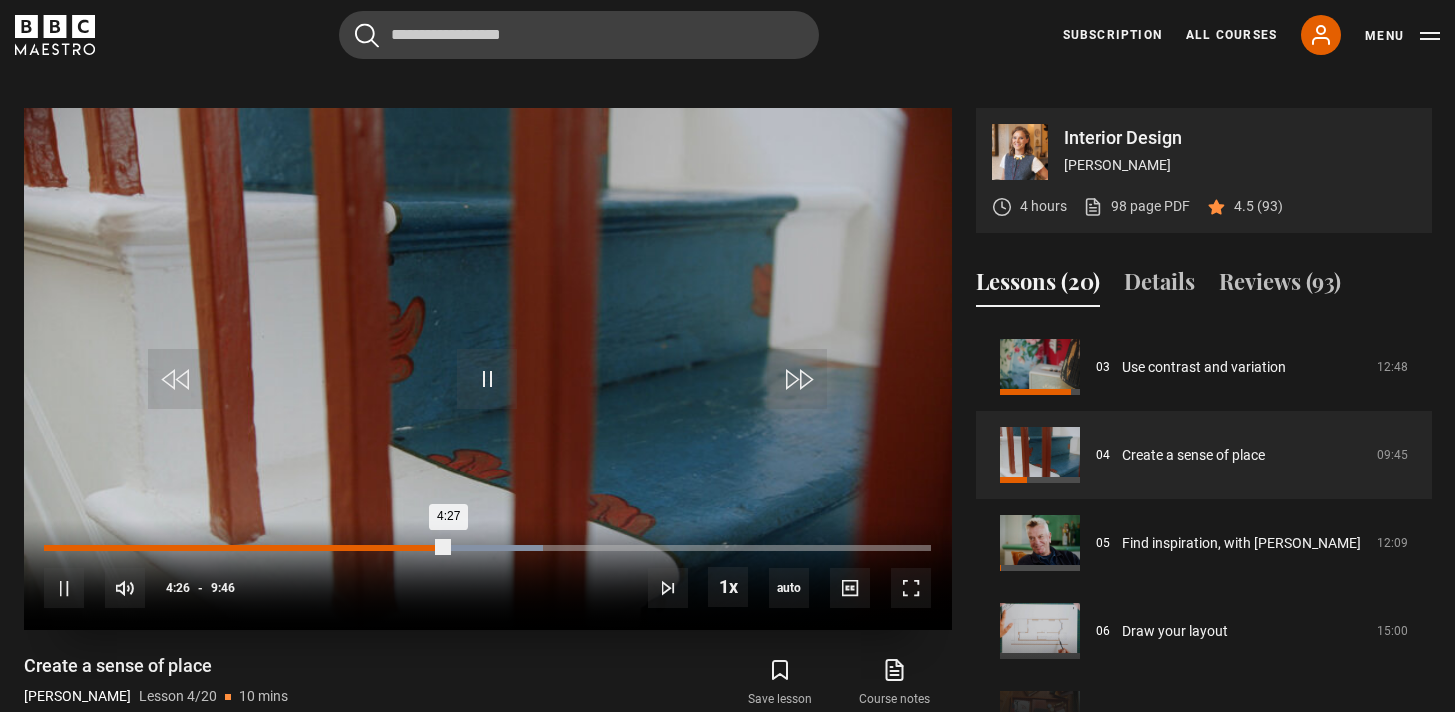 click on "4:27" at bounding box center [246, 548] 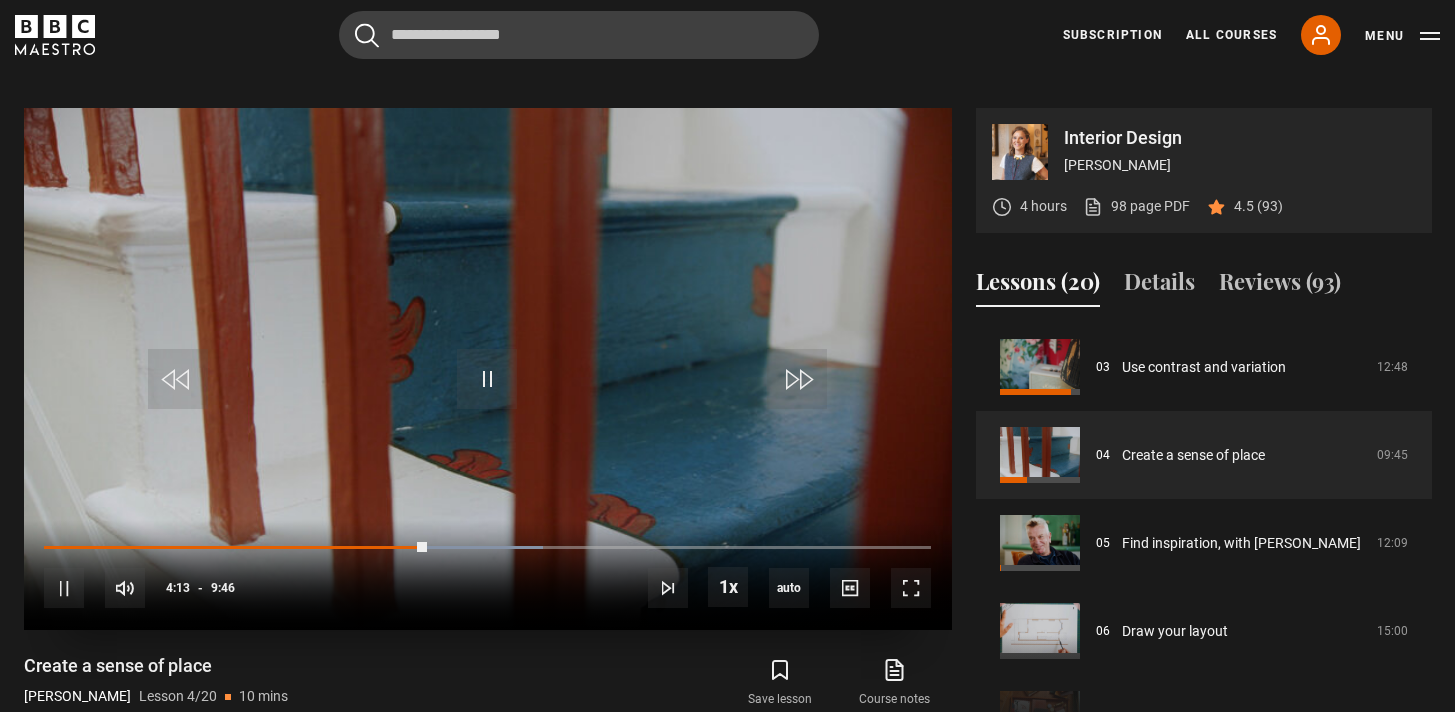 click on "10s Skip Back 10 seconds Pause 10s Skip Forward 10 seconds Loaded :  56.31% 4:05 4:13 Pause Mute Current Time  4:13 - Duration  9:46
[PERSON_NAME]
Lesson 4
Create a sense of place
1x Playback Rate 2x 1.5x 1x , selected 0.5x auto Quality 360p 720p 1080p 2160p Auto , selected Captions captions off , selected English  Captions" at bounding box center [488, 575] 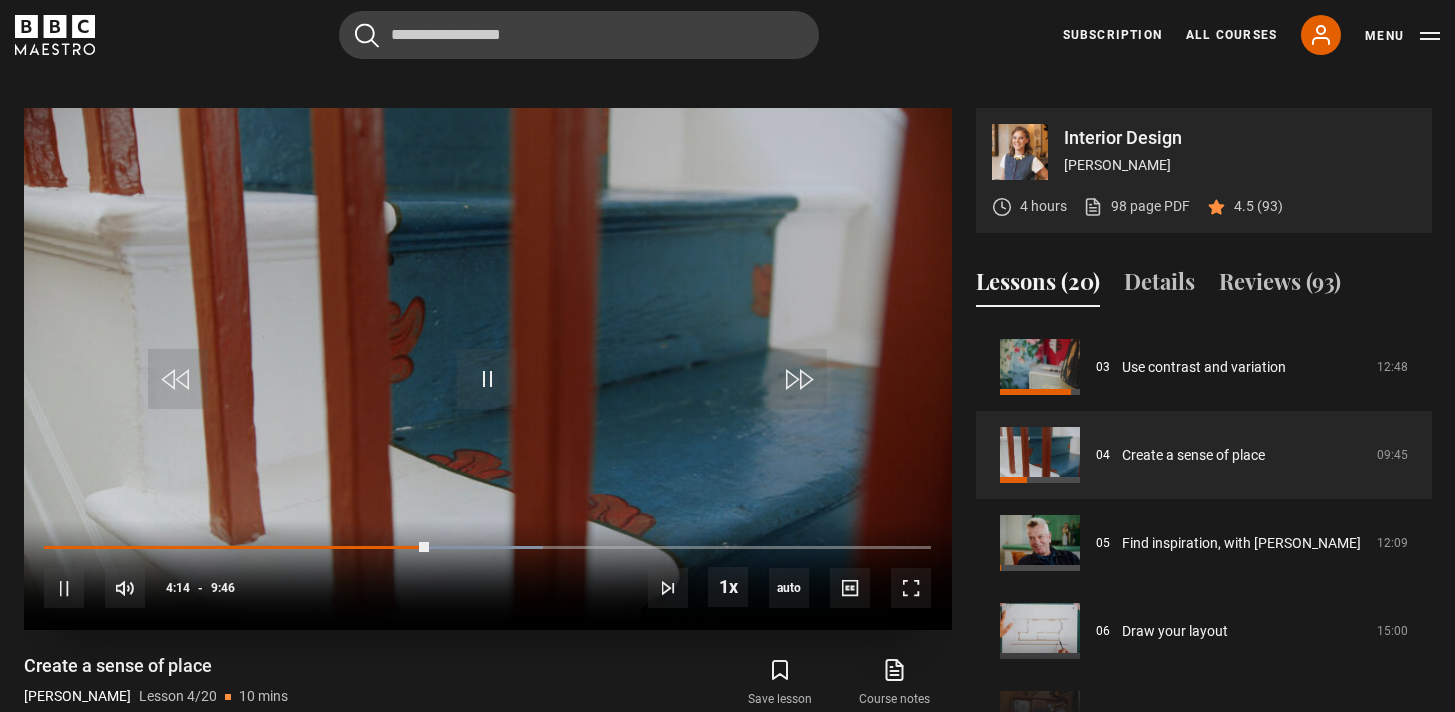 click on "10s Skip Back 10 seconds Pause 10s Skip Forward 10 seconds Loaded :  56.31% 4:05 4:14 Pause Mute Current Time  4:14 - Duration  9:46
[PERSON_NAME]
Lesson 4
Create a sense of place
1x Playback Rate 2x 1.5x 1x , selected 0.5x auto Quality 360p 720p 1080p 2160p Auto , selected Captions captions off , selected English  Captions" at bounding box center [488, 575] 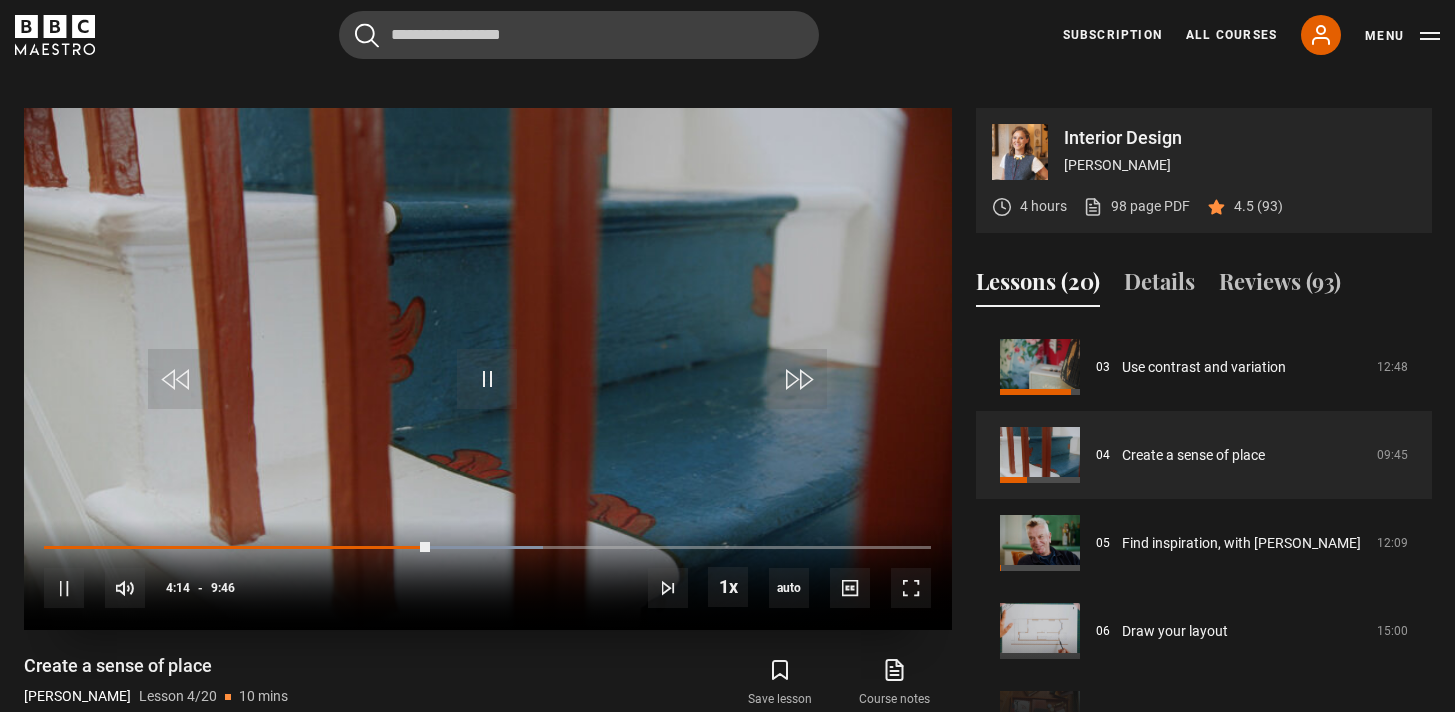click on "10s Skip Back 10 seconds Pause 10s Skip Forward 10 seconds Loaded :  56.31% 4:05 4:14 Pause Mute Current Time  4:14 - Duration  9:46
Beata Heuman
Lesson 4
Create a sense of place
1x Playback Rate 2x 1.5x 1x , selected 0.5x auto Quality 360p 720p 1080p 2160p Auto , selected Captions captions off , selected English  Captions" at bounding box center [488, 575] 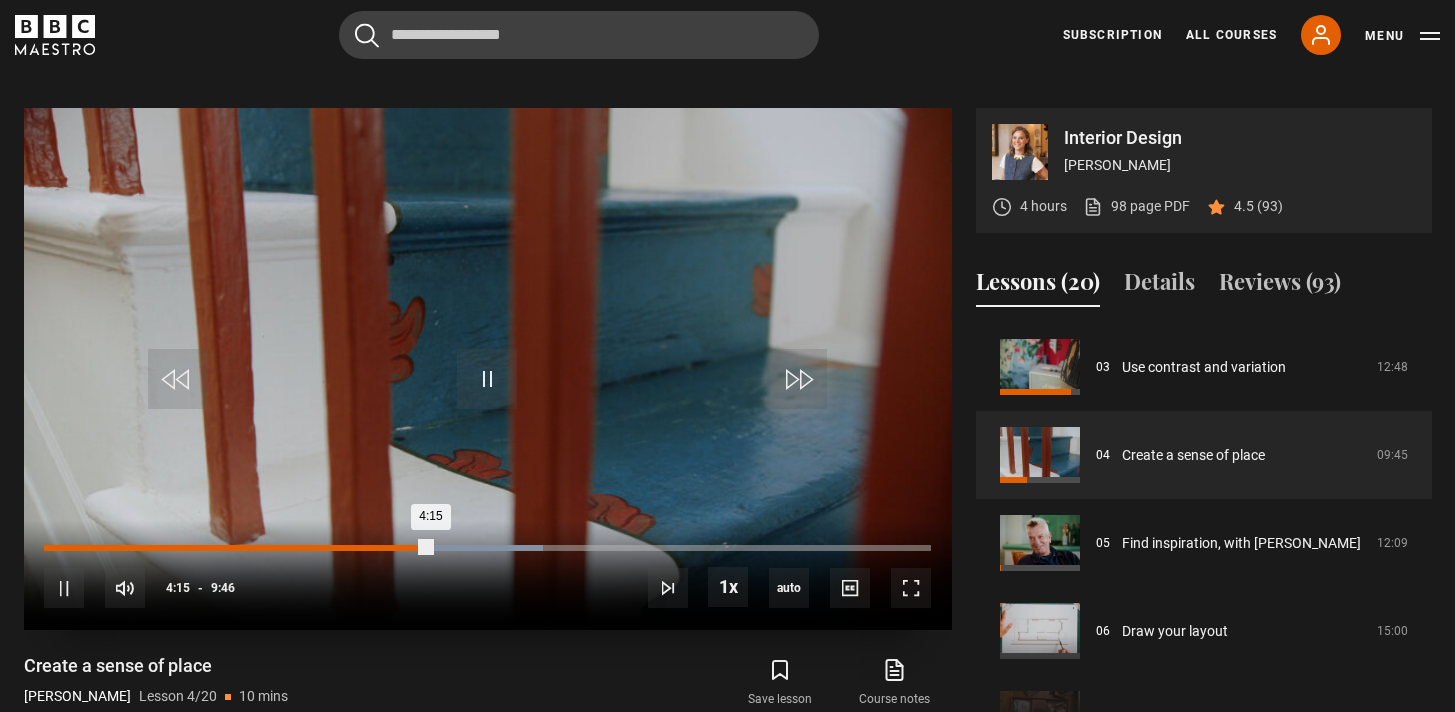 click on "Loaded :  56.31% 3:37 4:15" at bounding box center [487, 548] 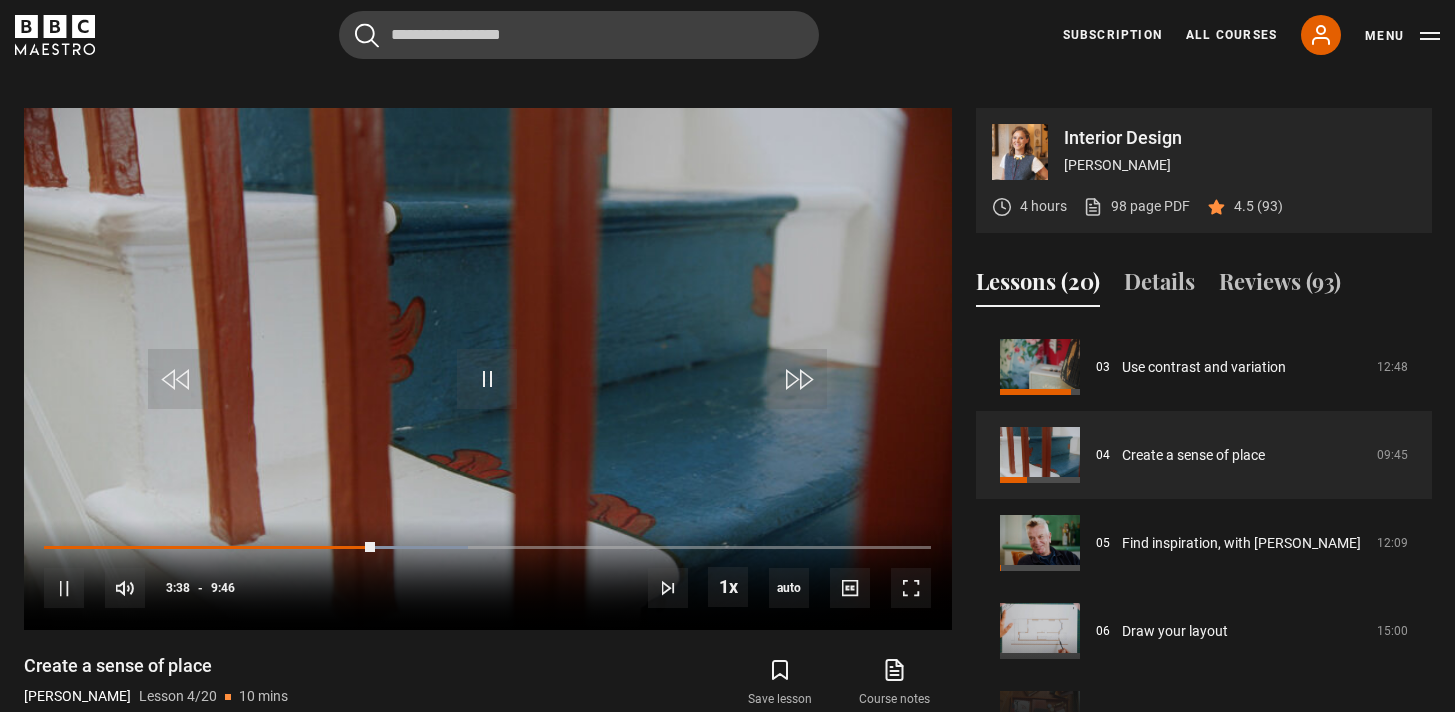 click on "Save lesson
Course notes
opens in new tab" at bounding box center (733, 683) 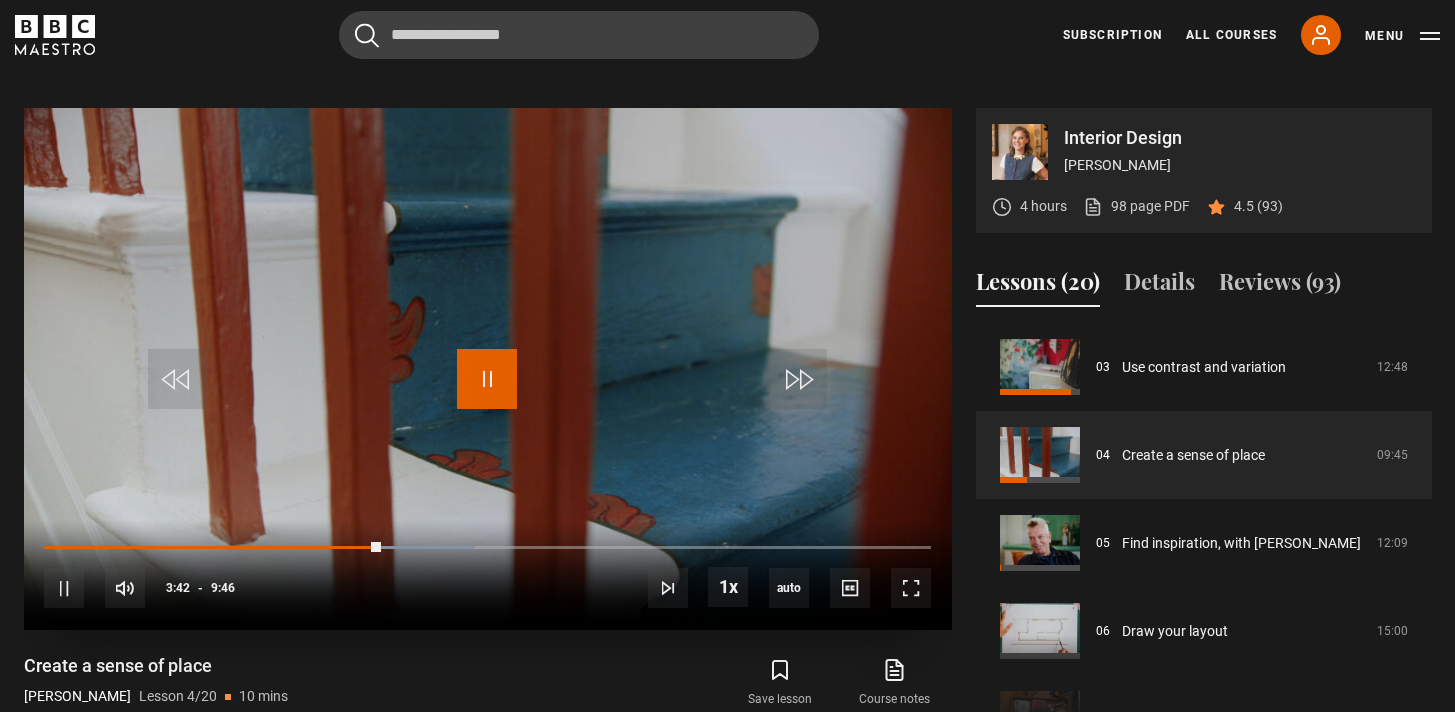 click at bounding box center [487, 379] 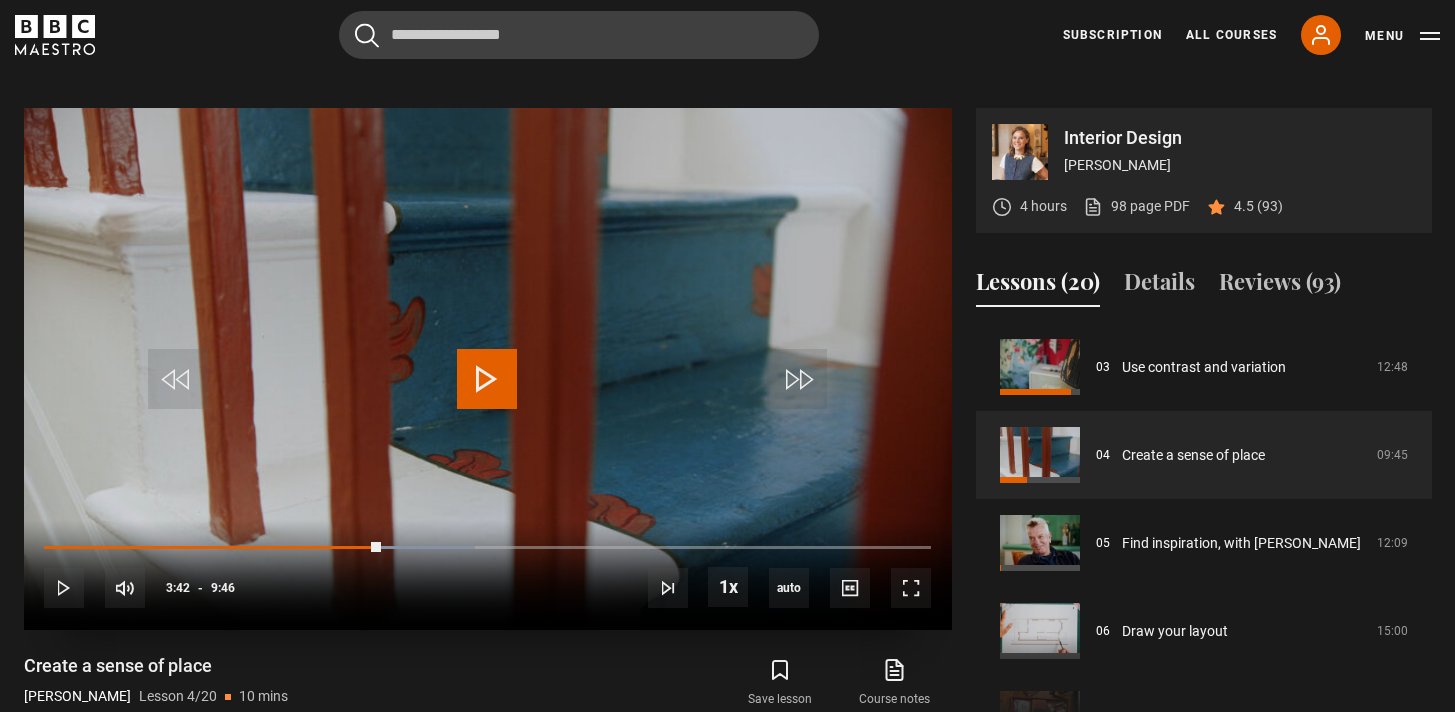 click at bounding box center (488, 369) 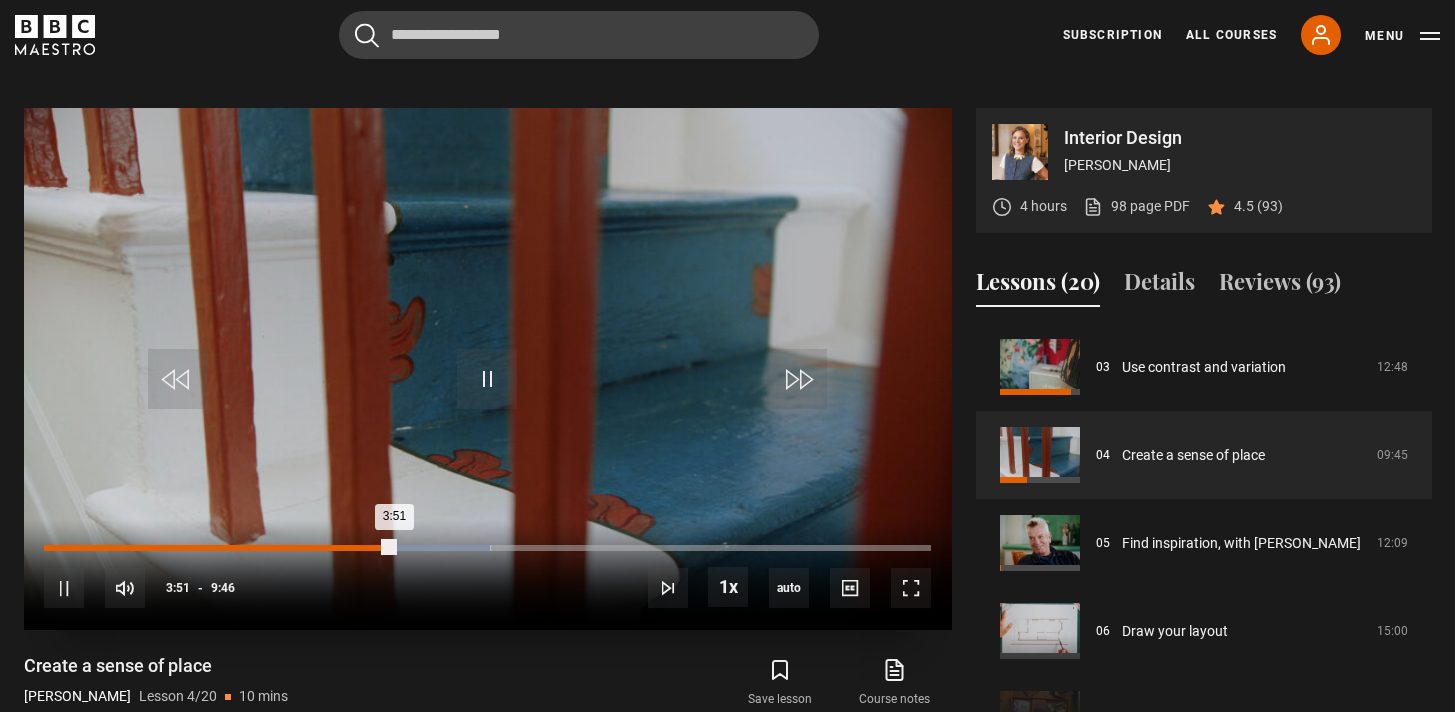 click on "Loaded :  50.34% 3:18 3:51" at bounding box center (487, 548) 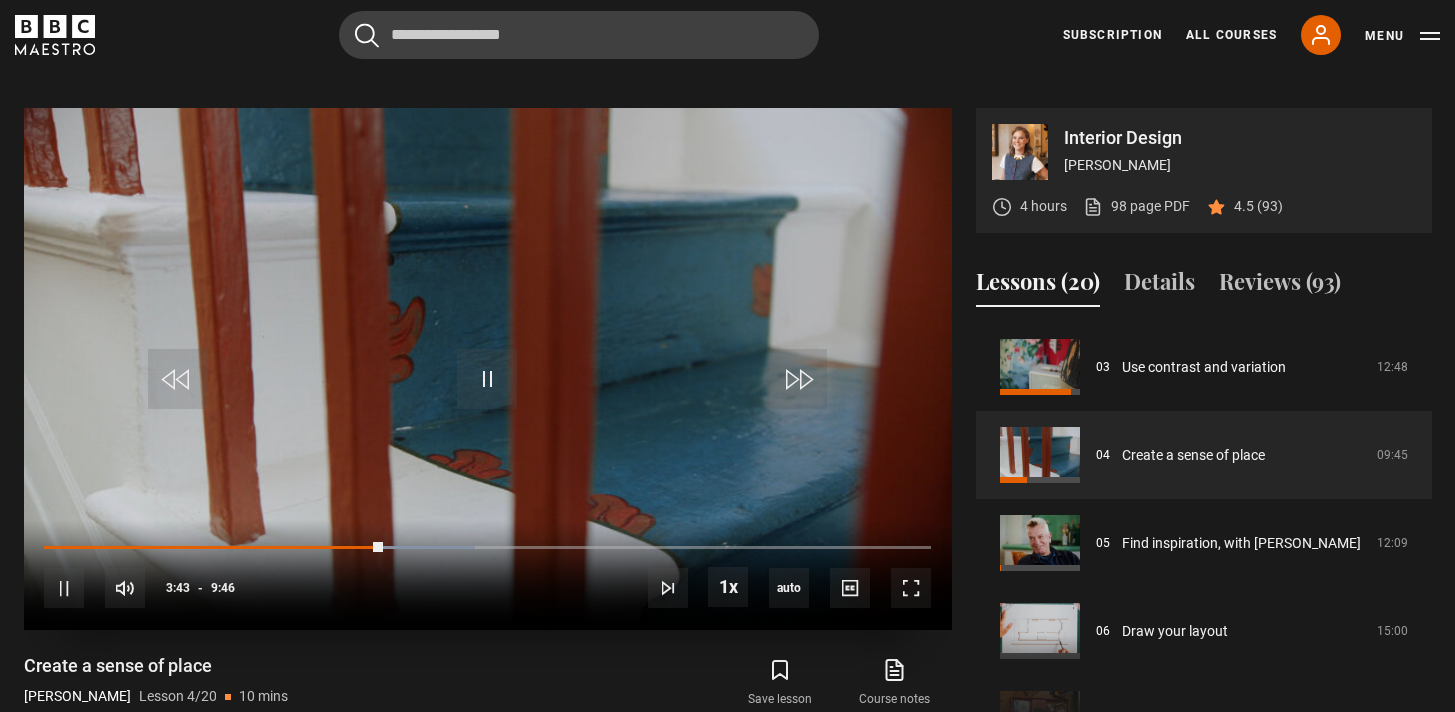 click on "10s Skip Back 10 seconds Pause 10s Skip Forward 10 seconds Loaded :  48.63% 2:57 3:43 Pause Mute Current Time  3:43 - Duration  9:46
Beata Heuman
Lesson 4
Create a sense of place
1x Playback Rate 2x 1.5x 1x , selected 0.5x auto Quality 360p 720p 1080p 2160p Auto , selected Captions captions off , selected English  Captions" at bounding box center (488, 575) 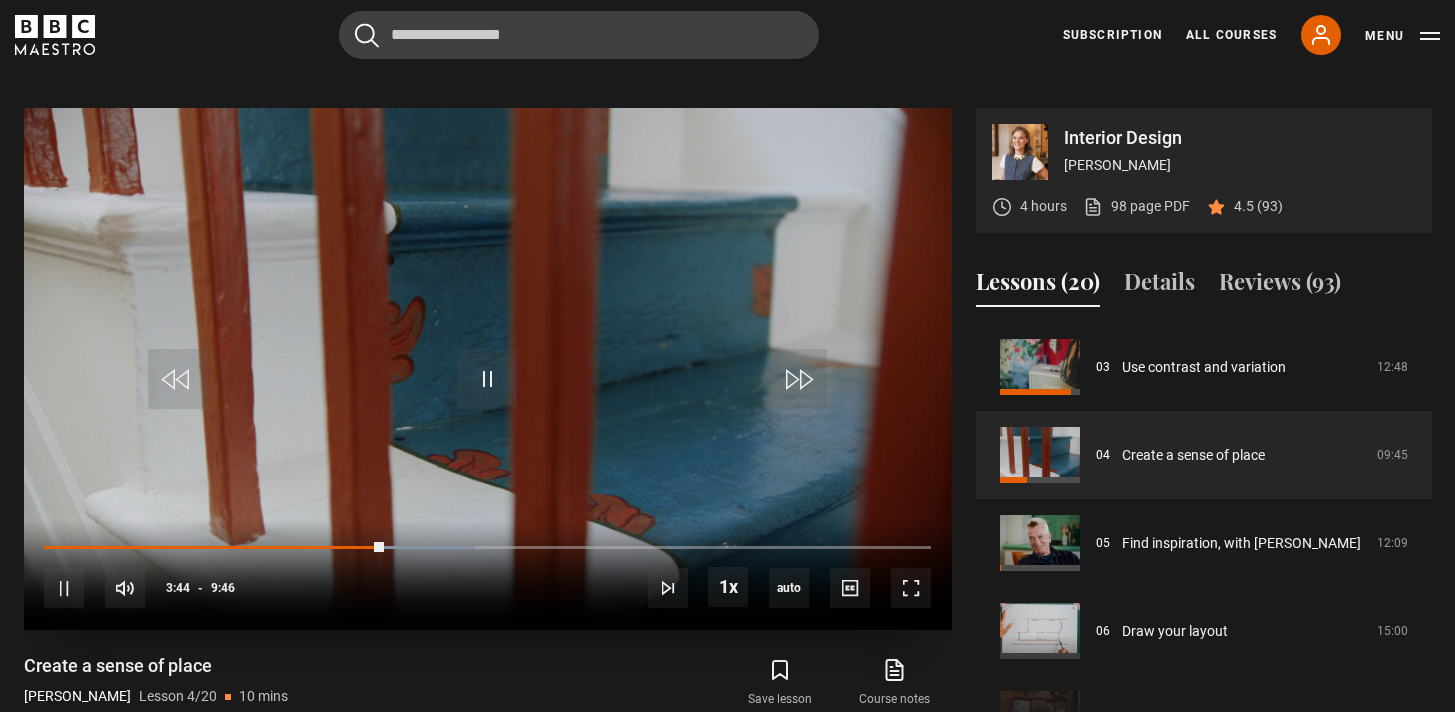 click on "10s Skip Back 10 seconds Pause 10s Skip Forward 10 seconds Loaded :  48.63% 3:01 3:44 Pause Mute Current Time  3:44 - Duration  9:46
Beata Heuman
Lesson 4
Create a sense of place
1x Playback Rate 2x 1.5x 1x , selected 0.5x auto Quality 360p 720p 1080p 2160p Auto , selected Captions captions off , selected English  Captions" at bounding box center [488, 575] 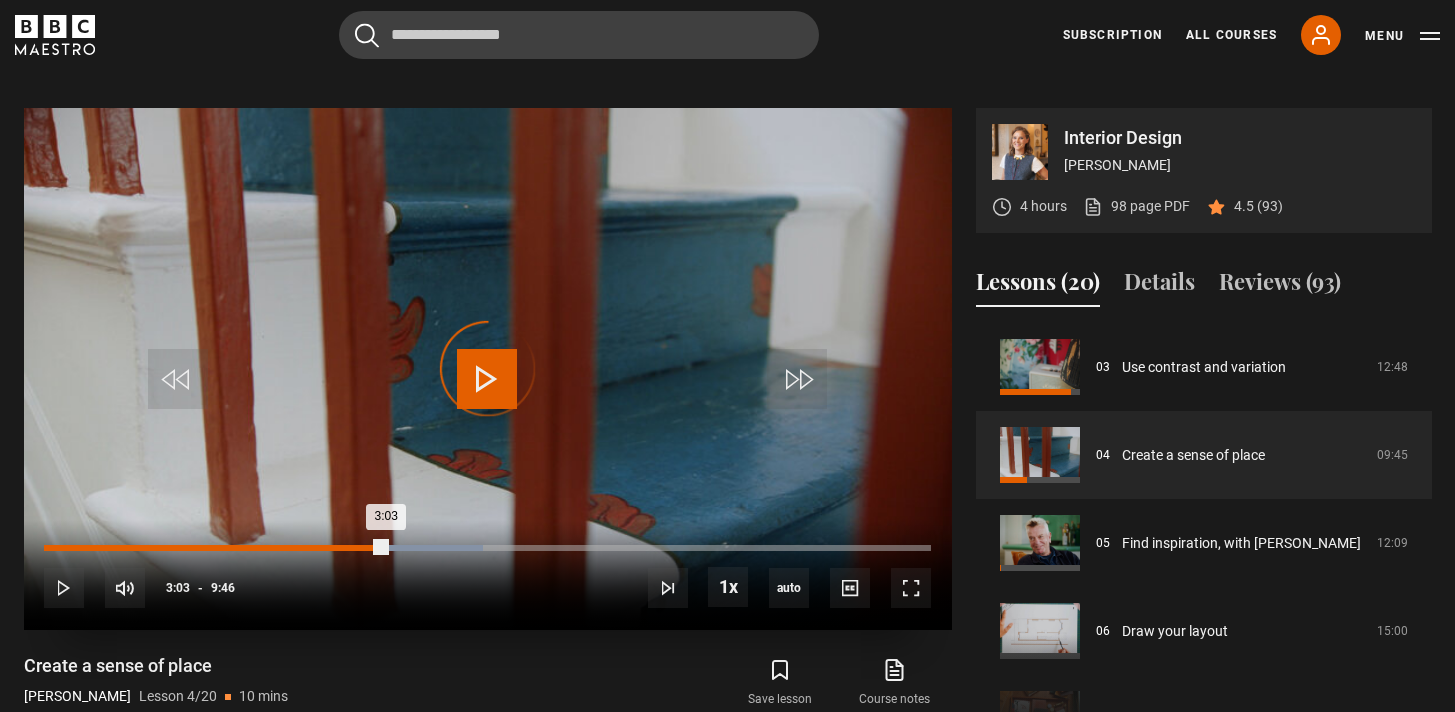click on "3:03" at bounding box center [323, 548] 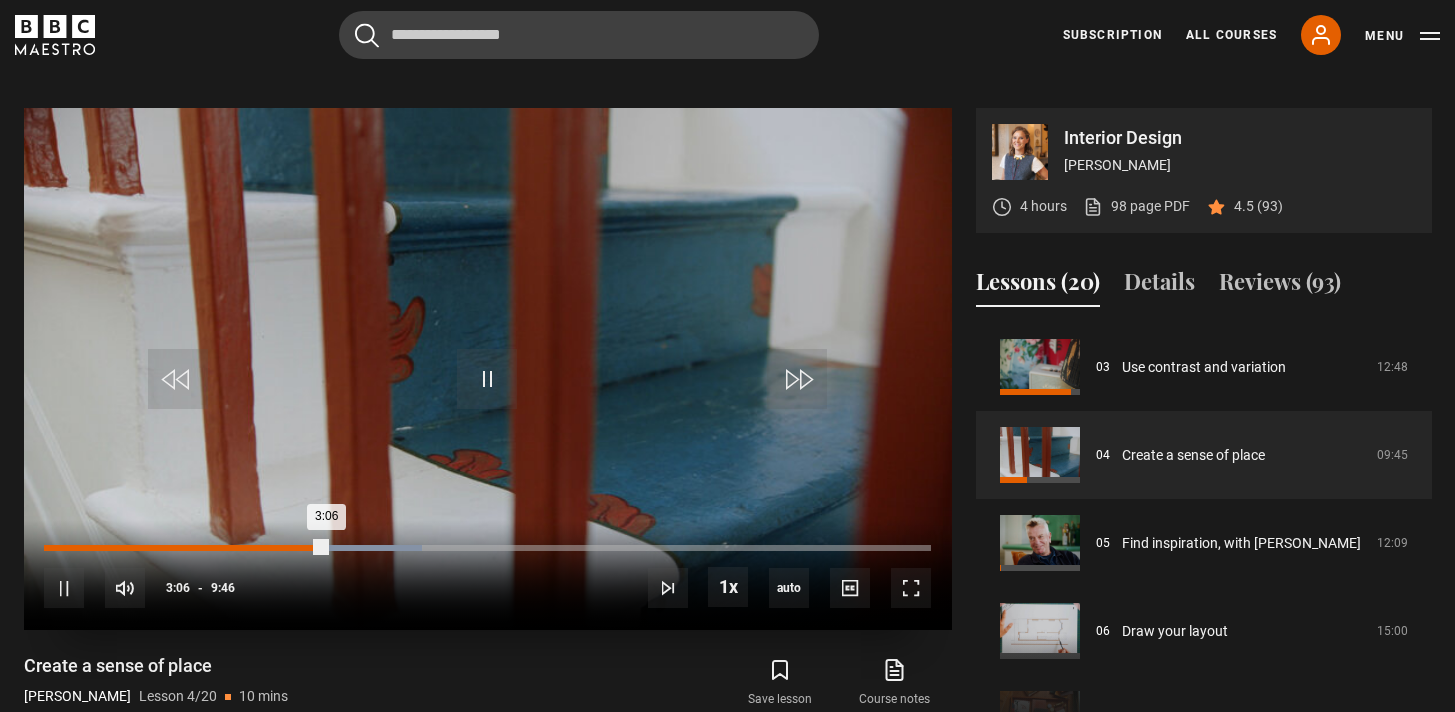 click on "2:46" at bounding box center [297, 548] 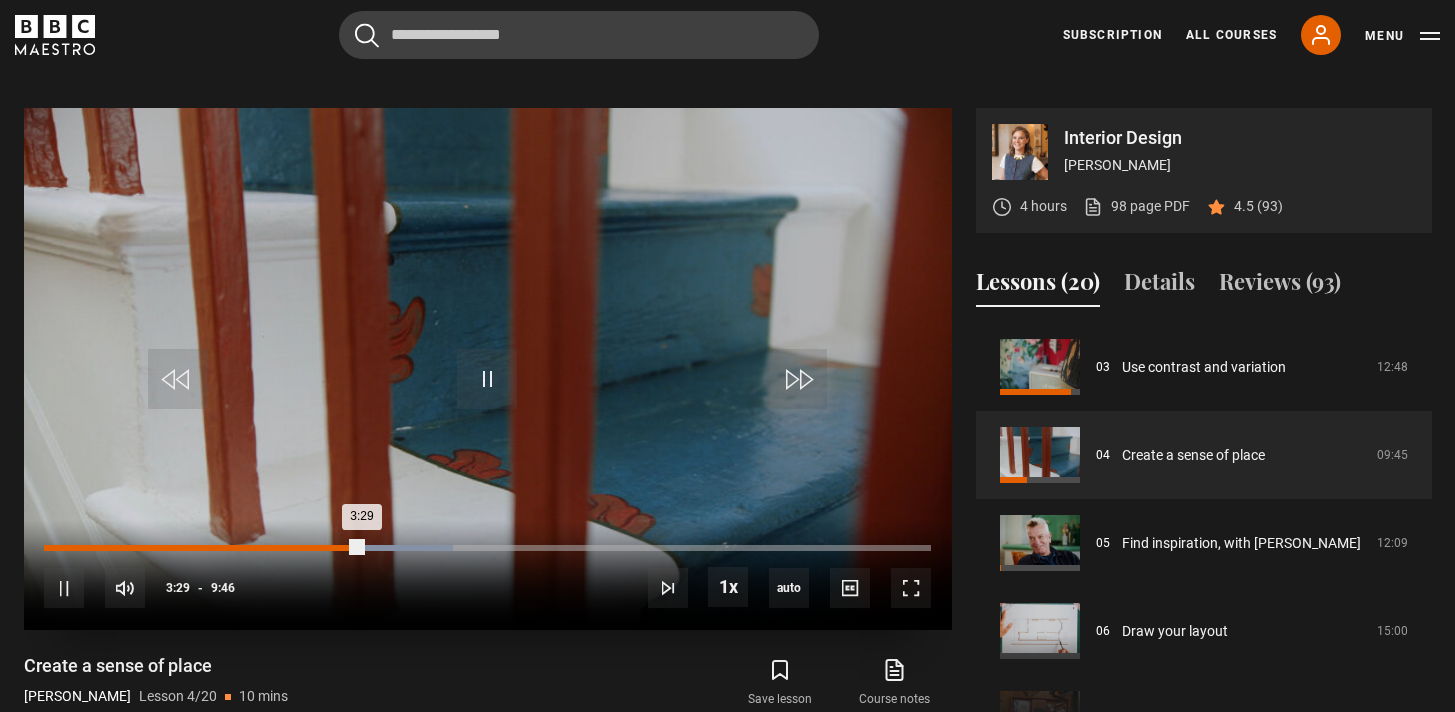 click on "2:39" at bounding box center [286, 548] 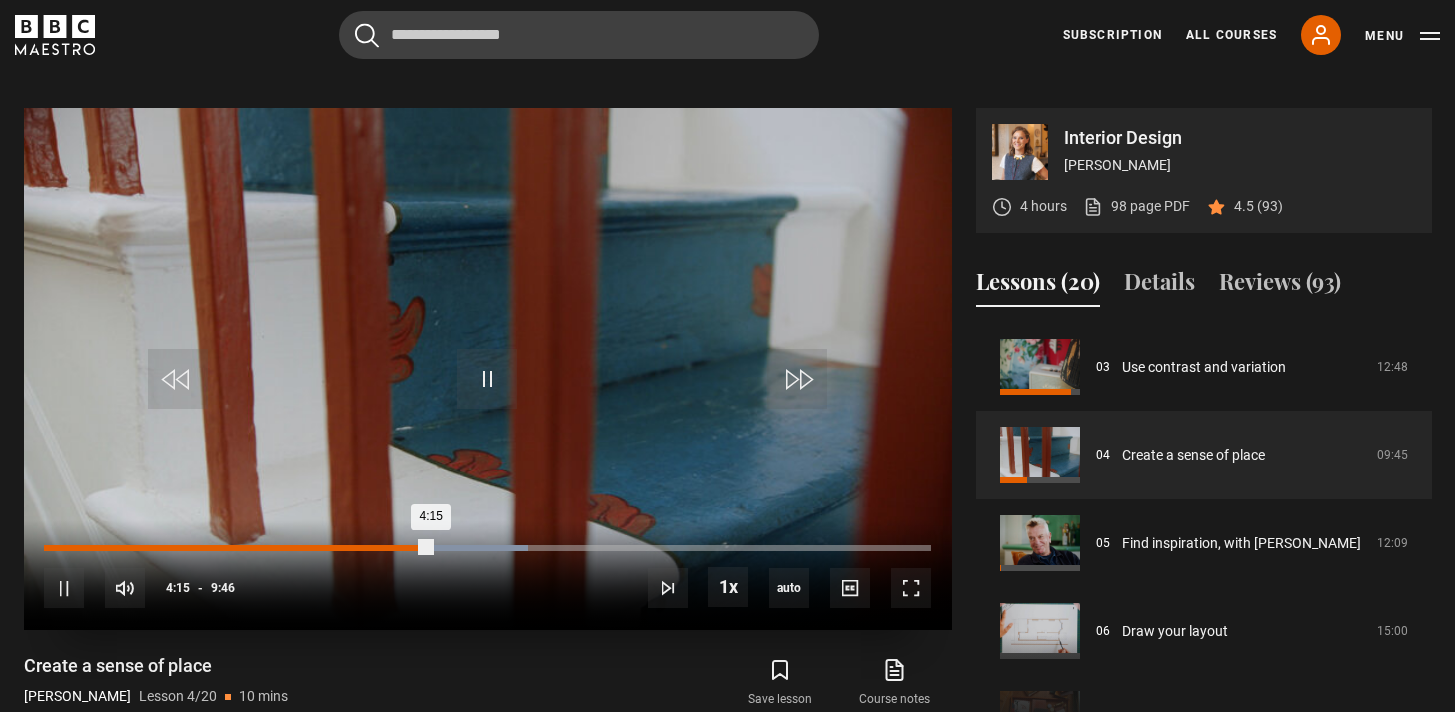 click on "Loaded :  54.61% 3:55 4:15" at bounding box center [487, 548] 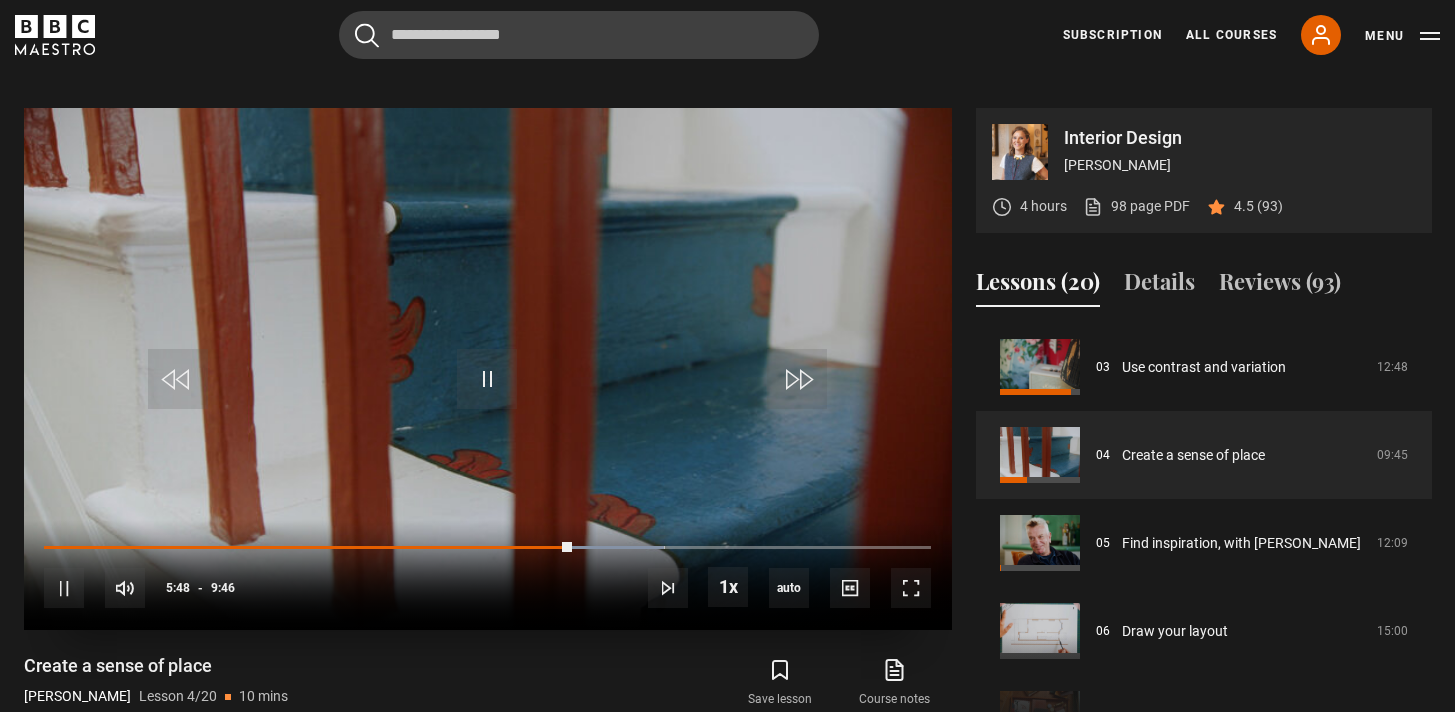 click at bounding box center (488, 369) 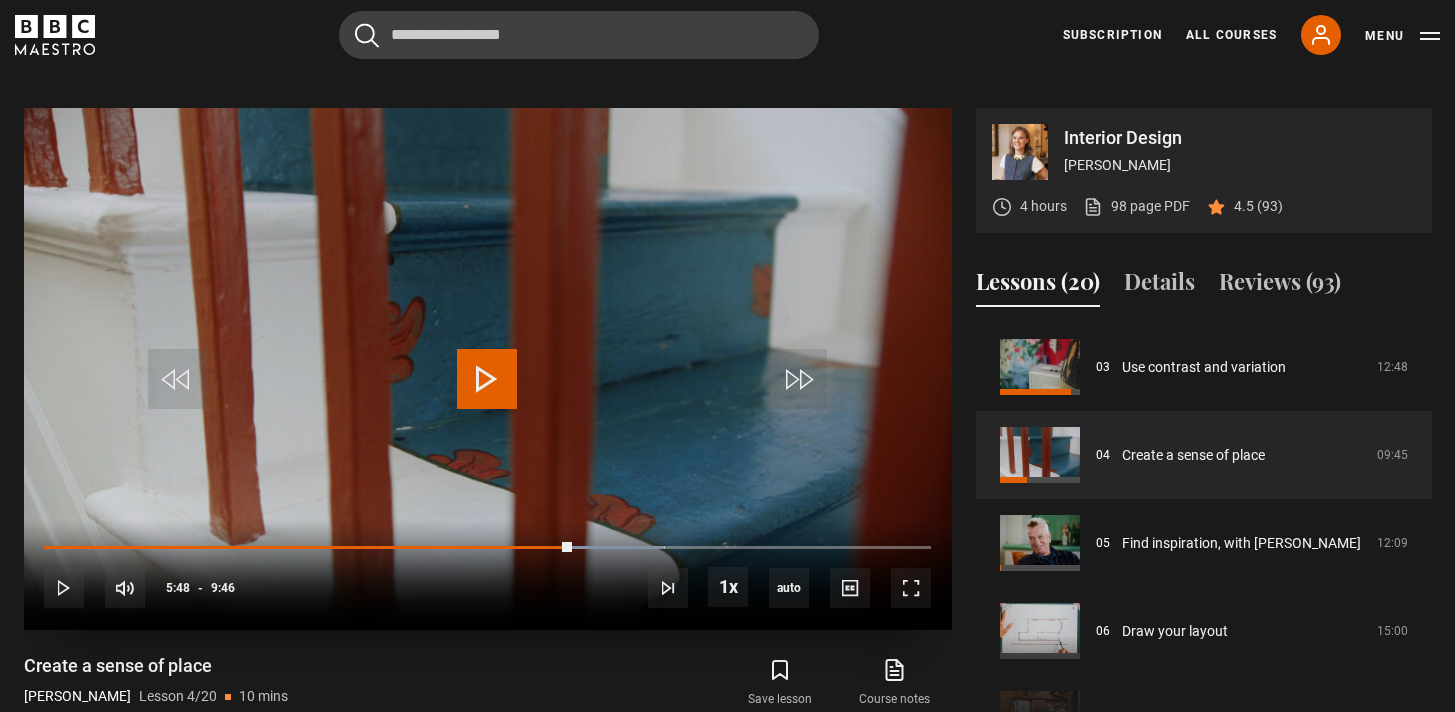 click at bounding box center (488, 369) 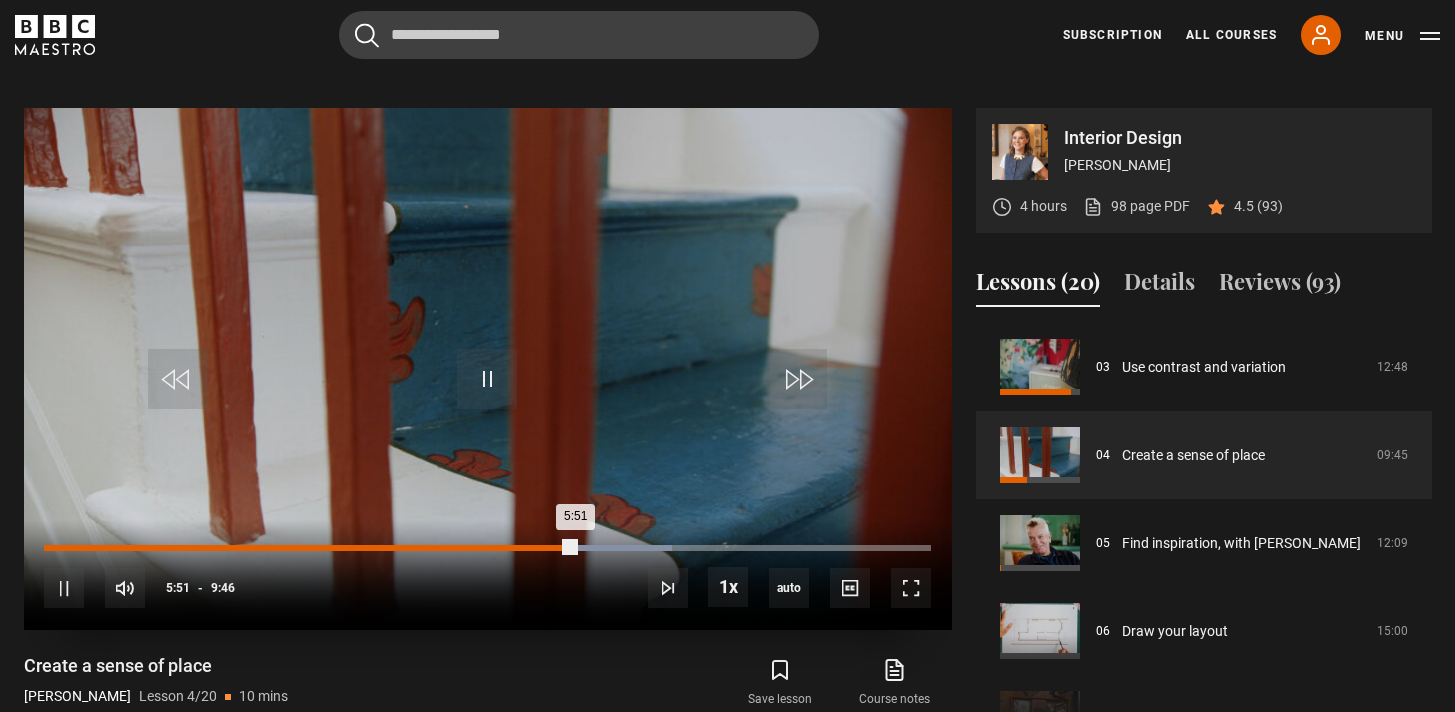 click on "Loaded :  70.82% 5:28 5:51" at bounding box center (487, 548) 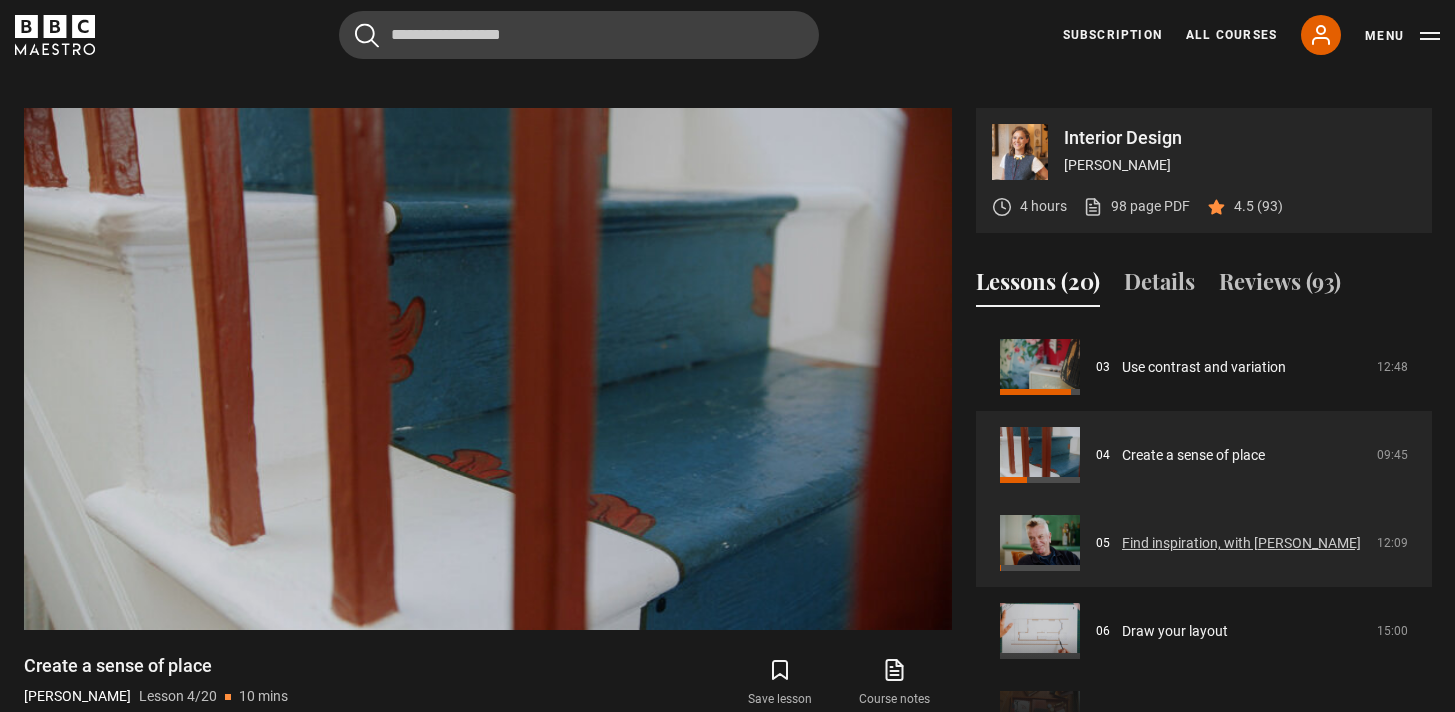 click on "Find inspiration, with [PERSON_NAME]" at bounding box center [1241, 543] 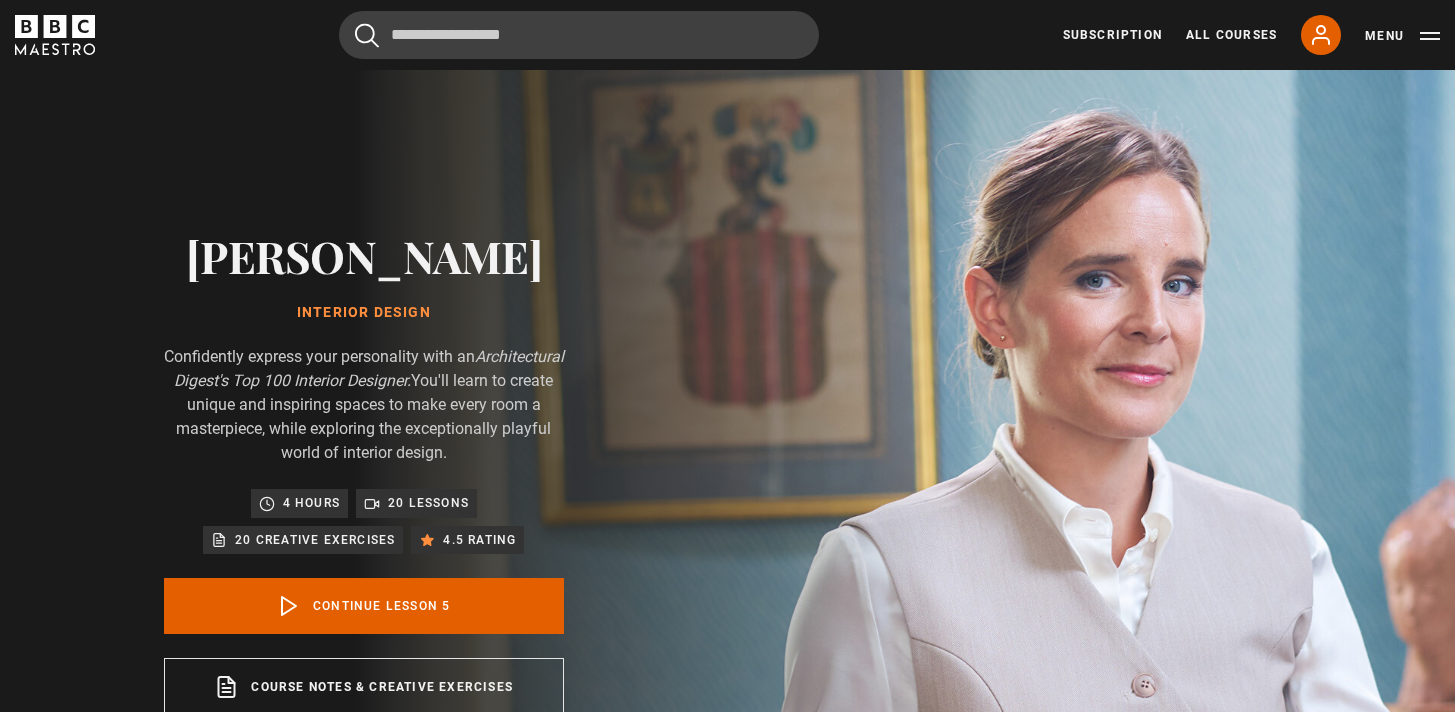 scroll, scrollTop: 876, scrollLeft: 0, axis: vertical 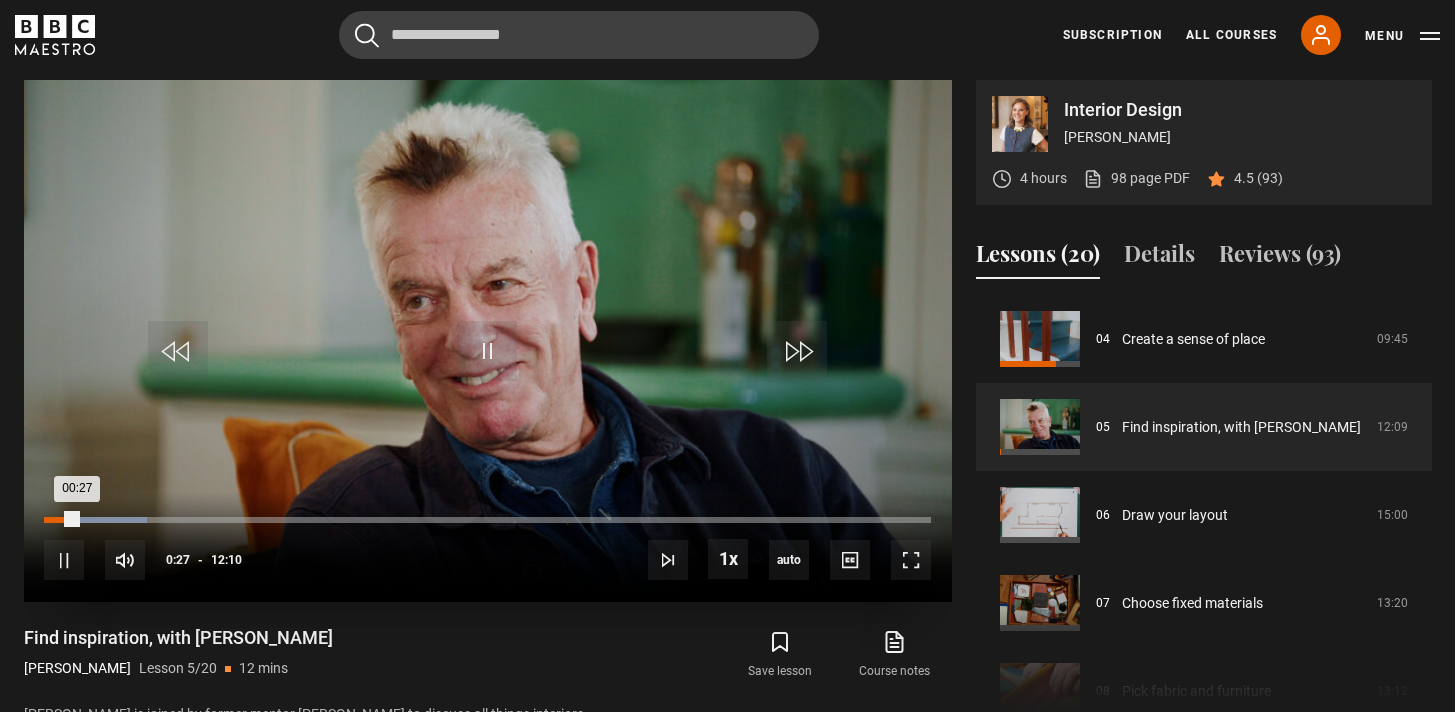 click on "Loaded :  11.64% 00:16 00:27" at bounding box center (487, 520) 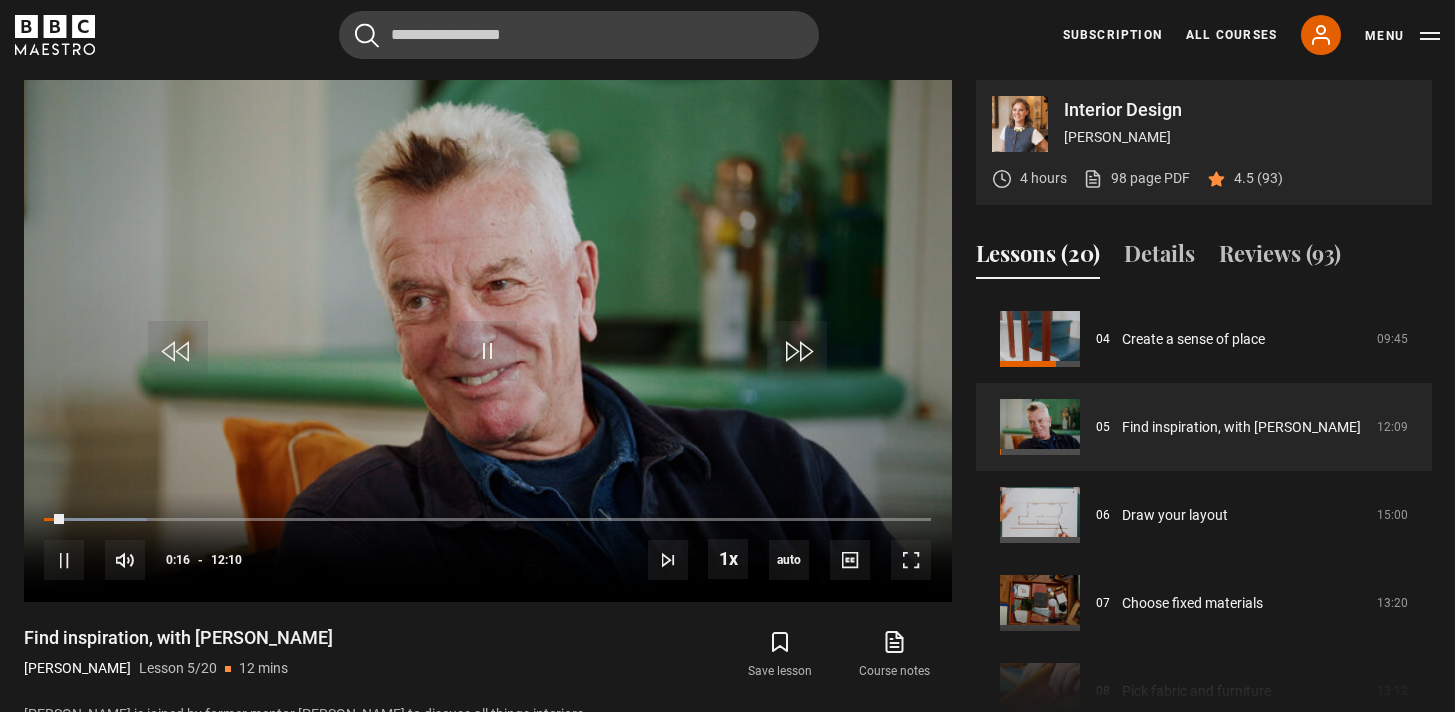 click on "Find inspiration, with Nicky Haslam
Beata Heuman
Lesson 5/20
12 mins" at bounding box center [271, 655] 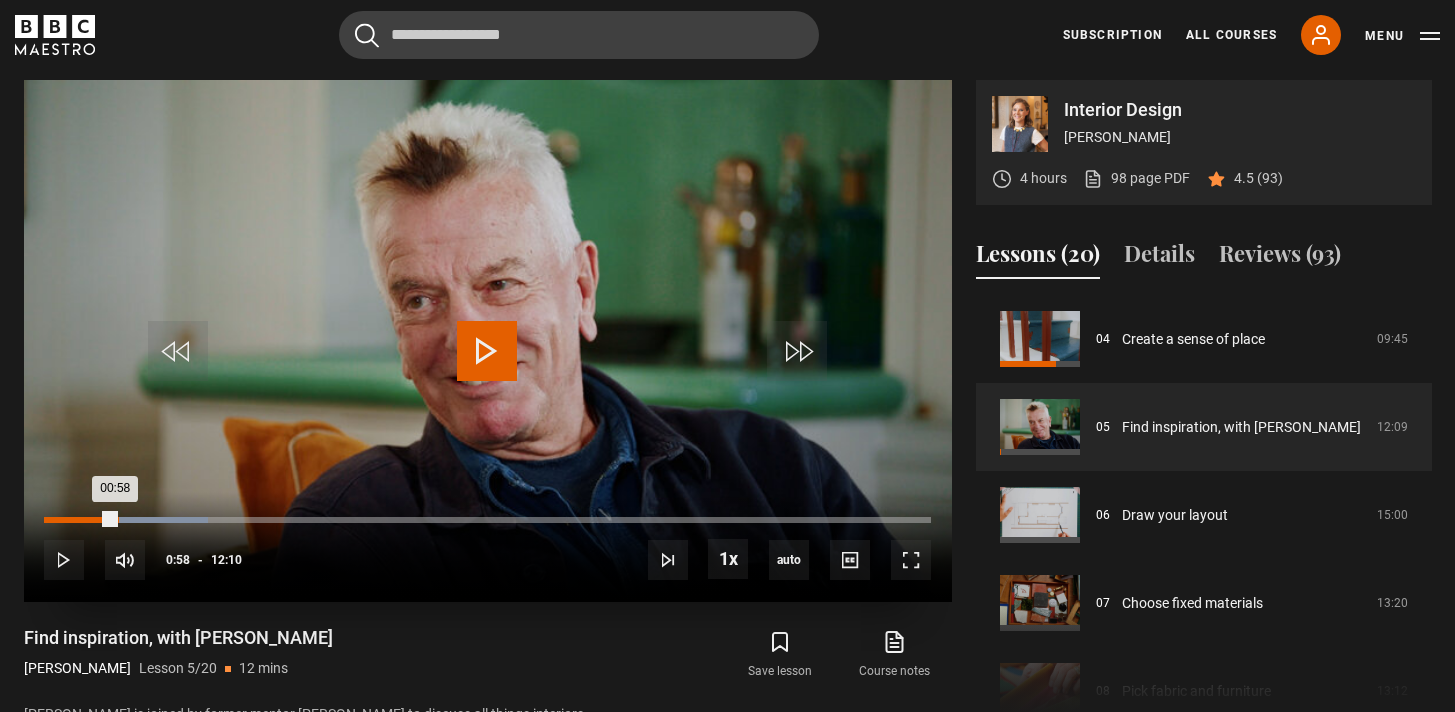 click on "00:58" at bounding box center [79, 520] 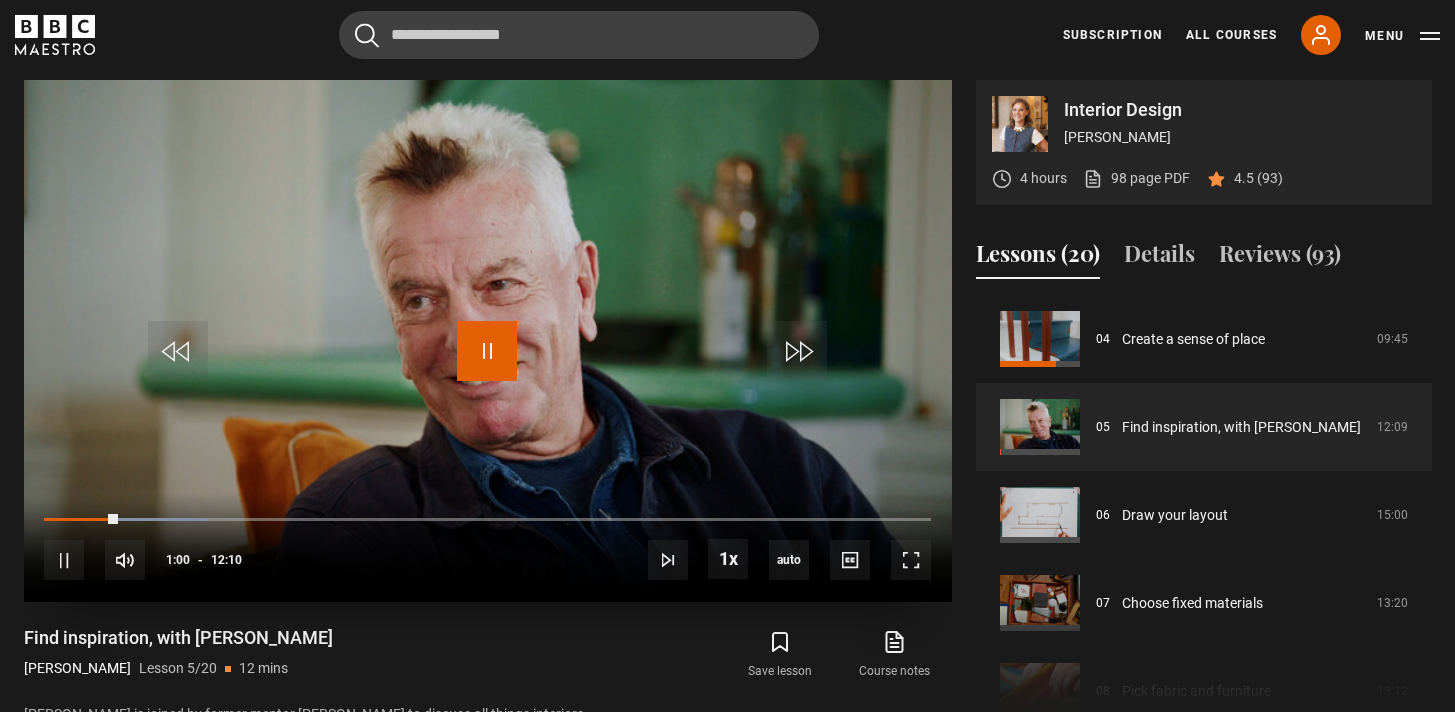 click at bounding box center [487, 351] 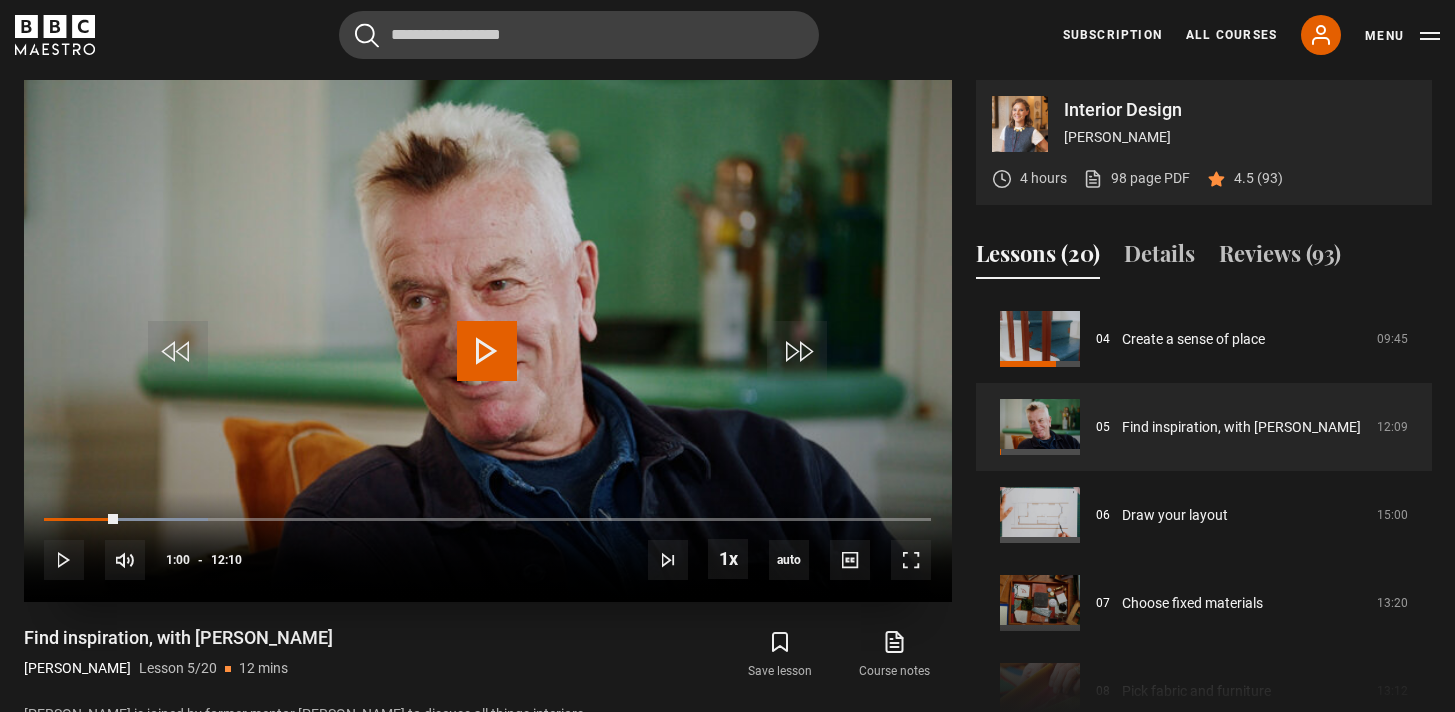 click at bounding box center (487, 351) 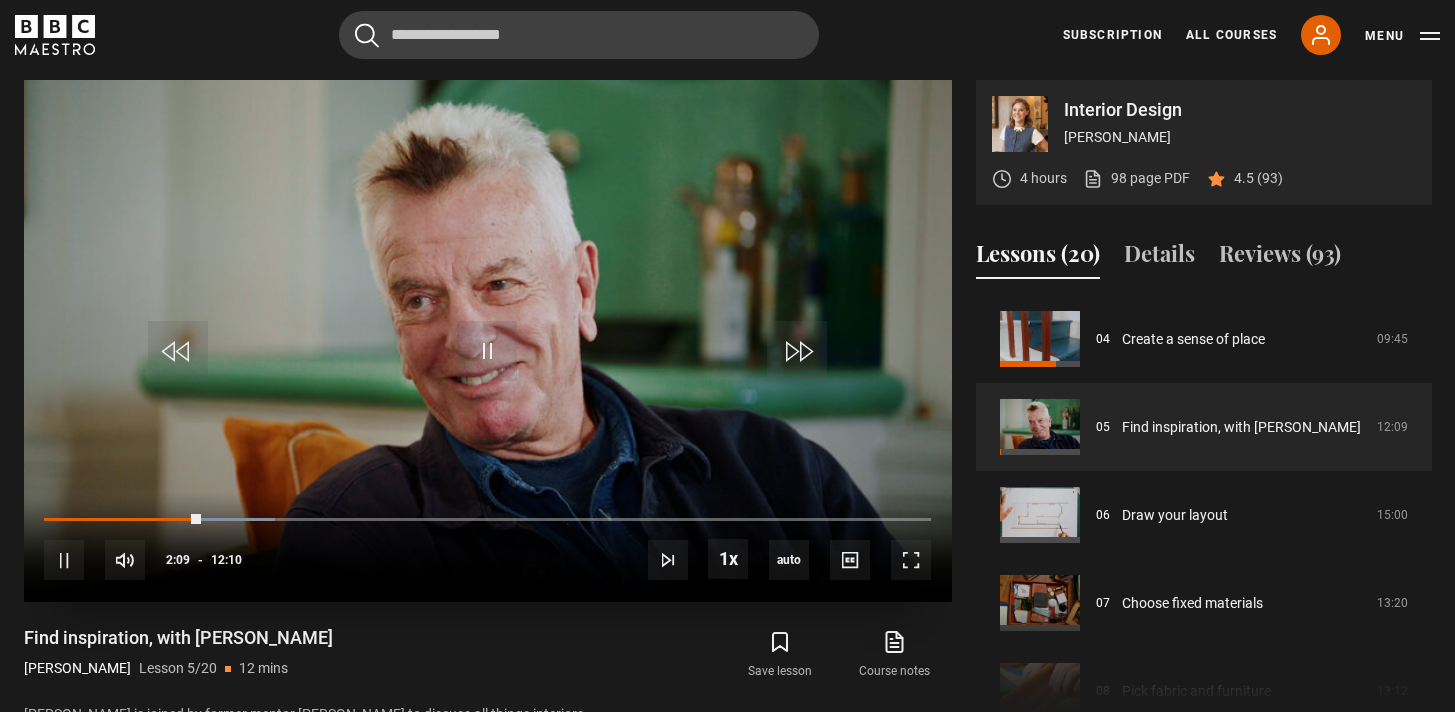 click on "10s Skip Back 10 seconds Pause 10s Skip Forward 10 seconds Loaded :  26.03% 02:35 02:09 Pause Mute 48% Current Time  2:09 - Duration  12:10
Beata Heuman
Lesson 5
Find inspiration, with Nicky Haslam
1x Playback Rate 2x 1.5x 1x , selected 0.5x auto Quality 360p 720p 1080p 2160p Auto , selected Captions captions off , selected English  Captions" at bounding box center [488, 547] 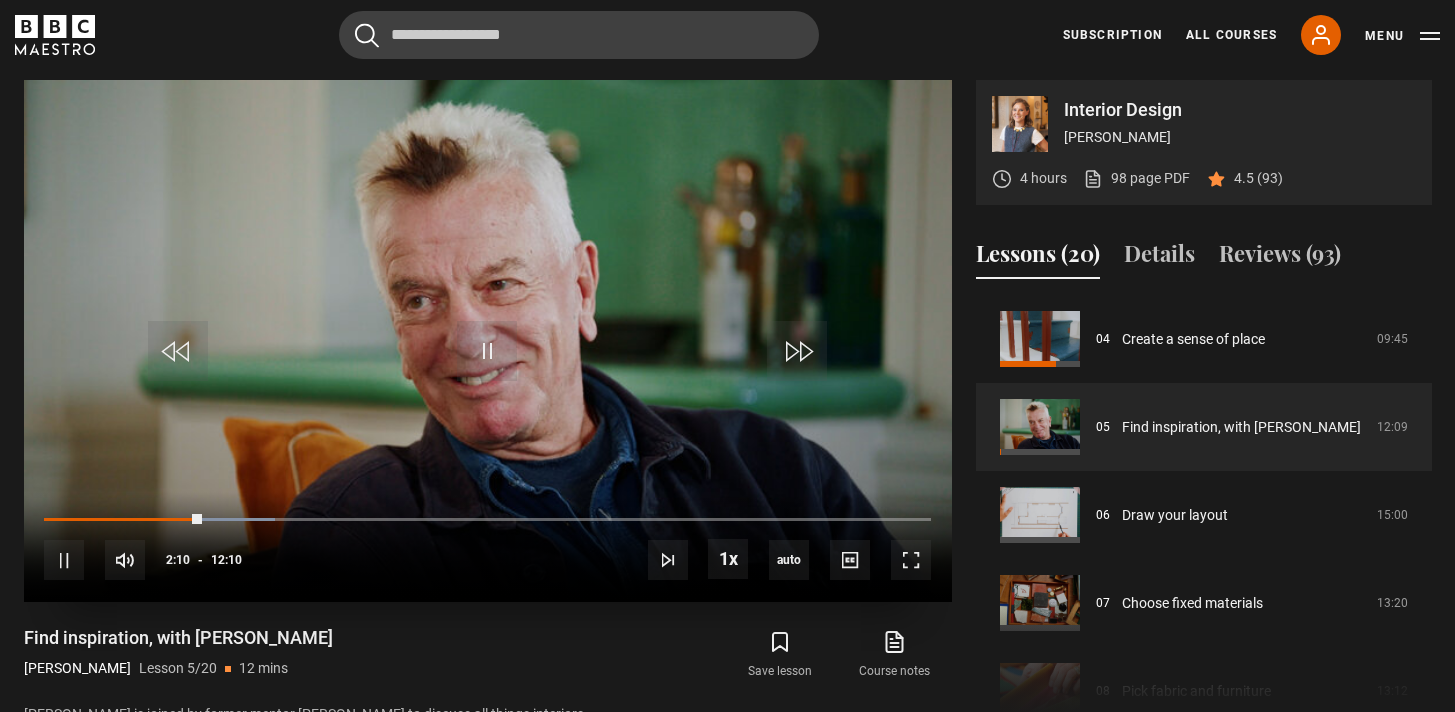 click on "10s Skip Back 10 seconds Pause 10s Skip Forward 10 seconds Loaded :  26.03% 02:35 02:10 Pause Mute 48% Current Time  2:10 - Duration  12:10
Beata Heuman
Lesson 5
Find inspiration, with Nicky Haslam
1x Playback Rate 2x 1.5x 1x , selected 0.5x auto Quality 360p 720p 1080p 2160p Auto , selected Captions captions off , selected English  Captions" at bounding box center [488, 547] 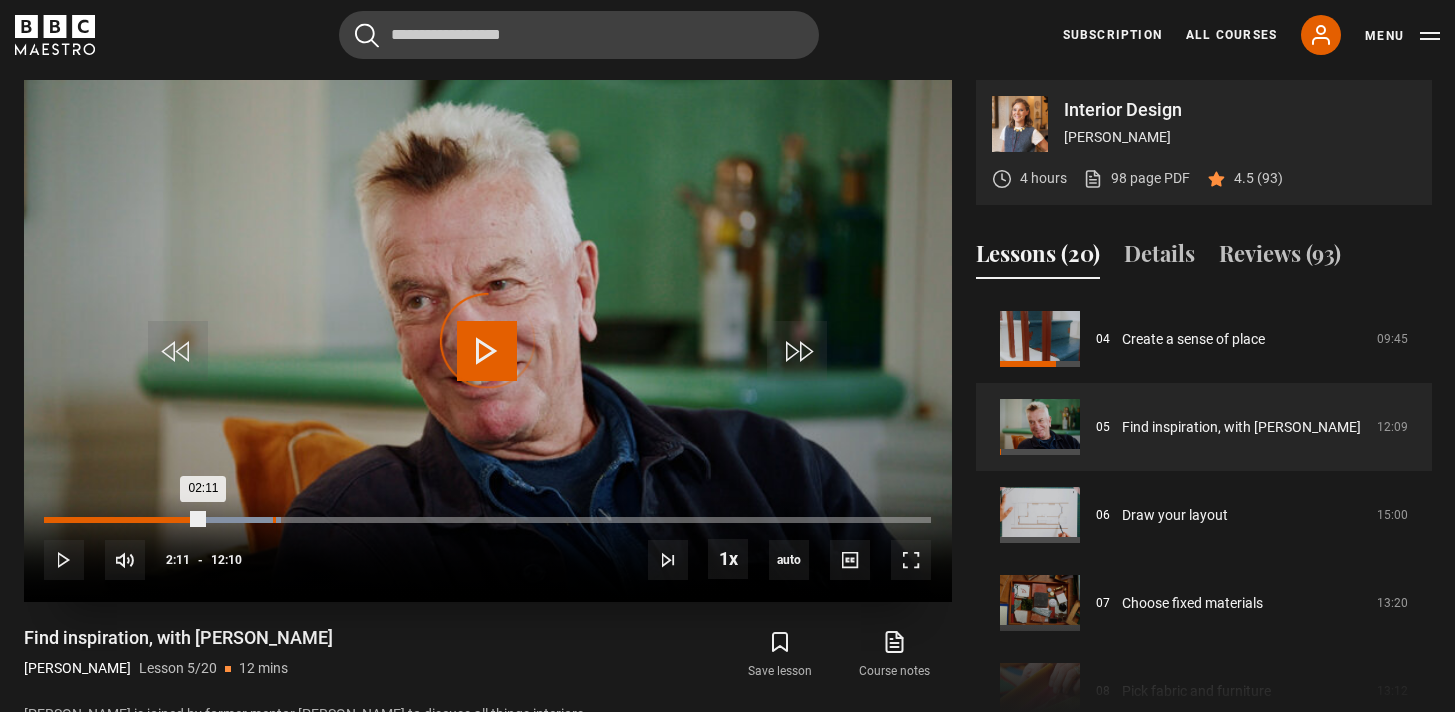 click on "Loaded :  26.71% 03:08 02:11" at bounding box center [487, 520] 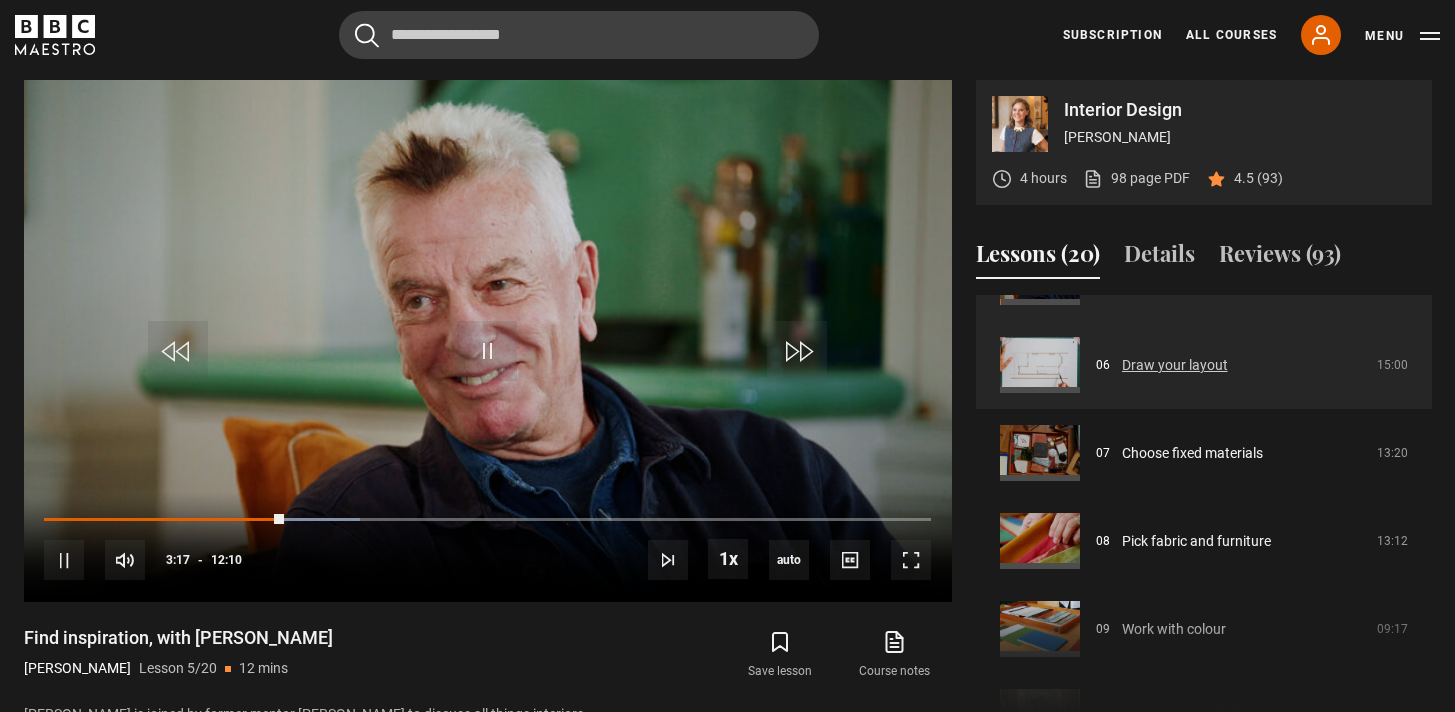 scroll, scrollTop: 503, scrollLeft: 0, axis: vertical 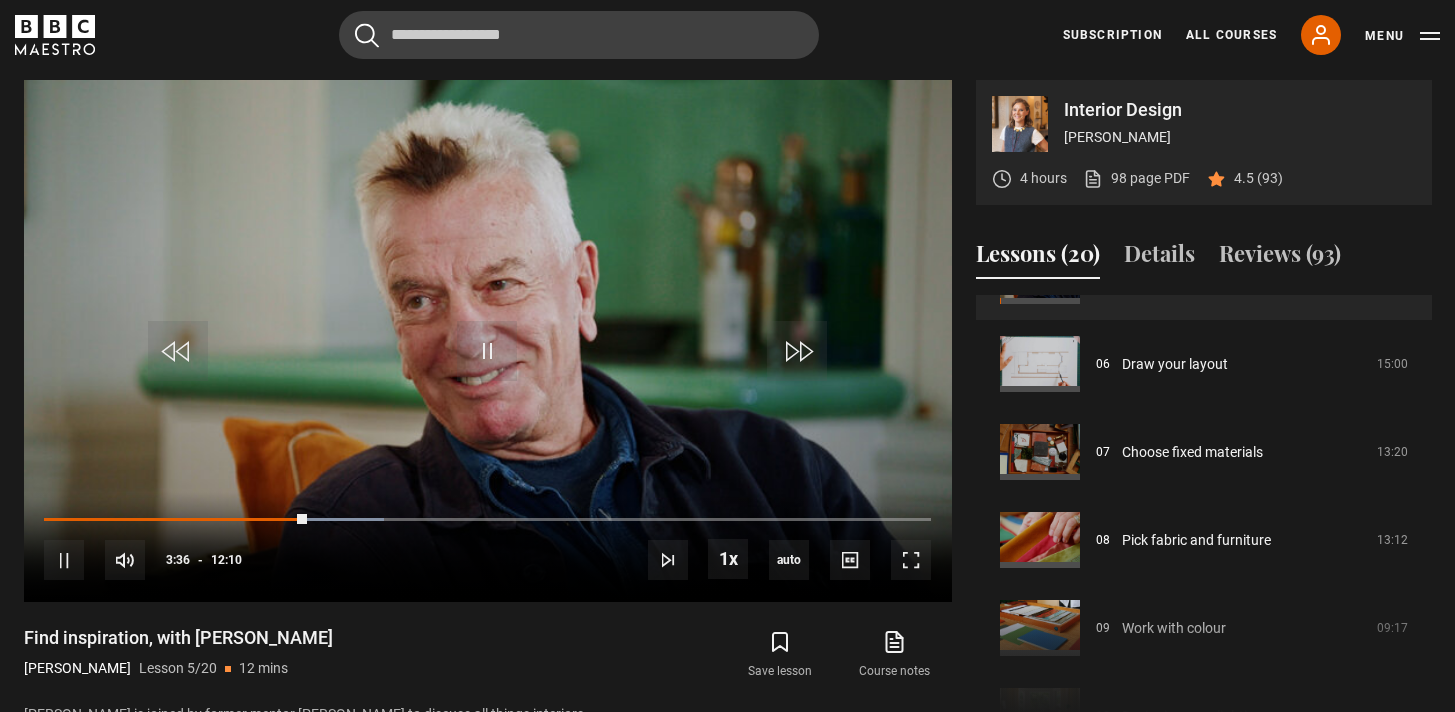 click on "Find inspiration, with [PERSON_NAME]" at bounding box center [178, 638] 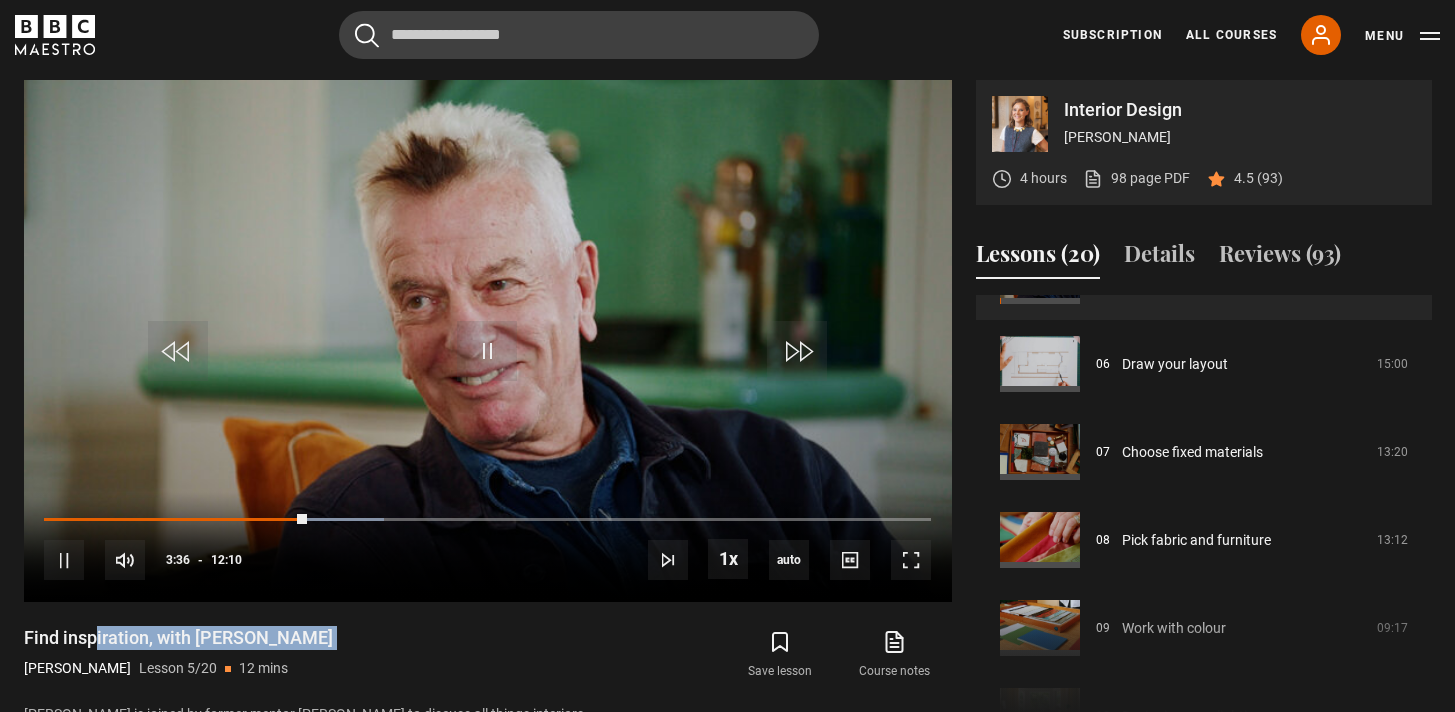 click on "Find inspiration, with [PERSON_NAME]" at bounding box center (178, 638) 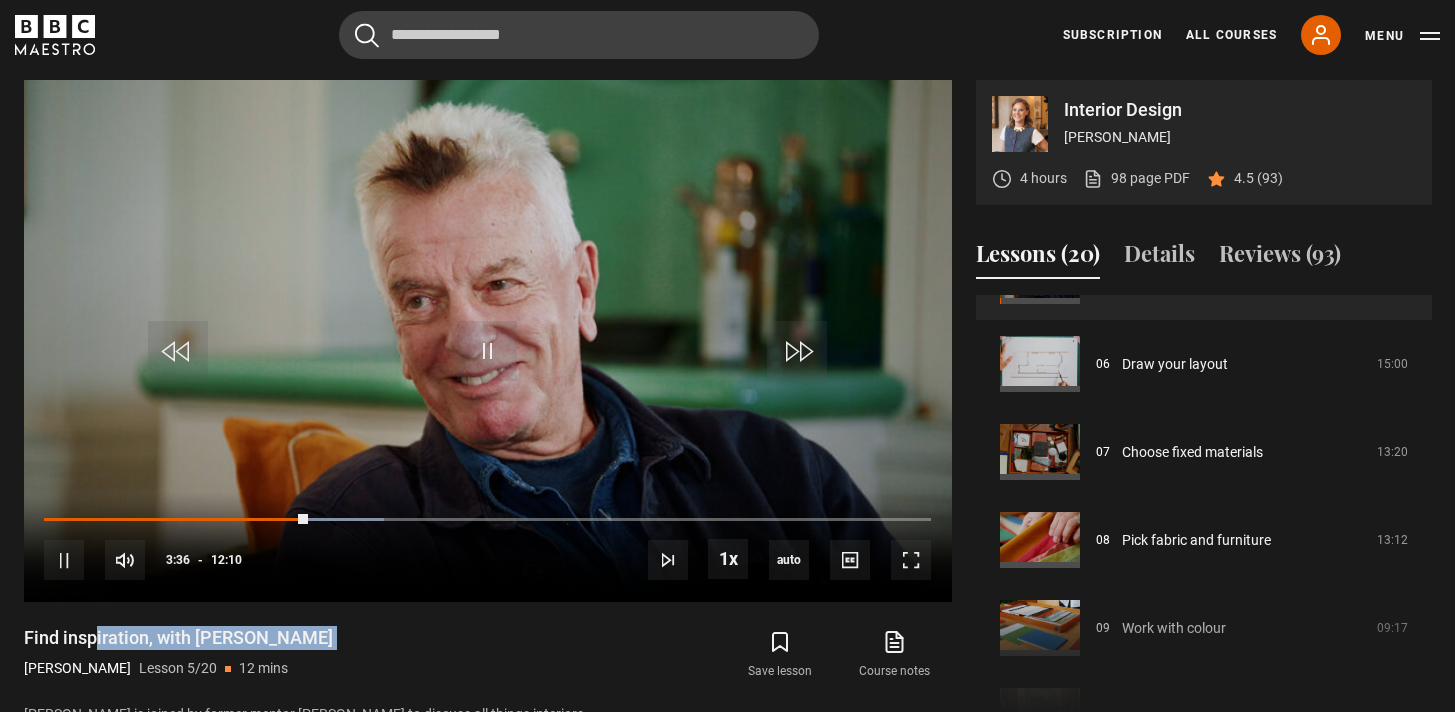 click on "Find inspiration, with [PERSON_NAME]" at bounding box center [178, 638] 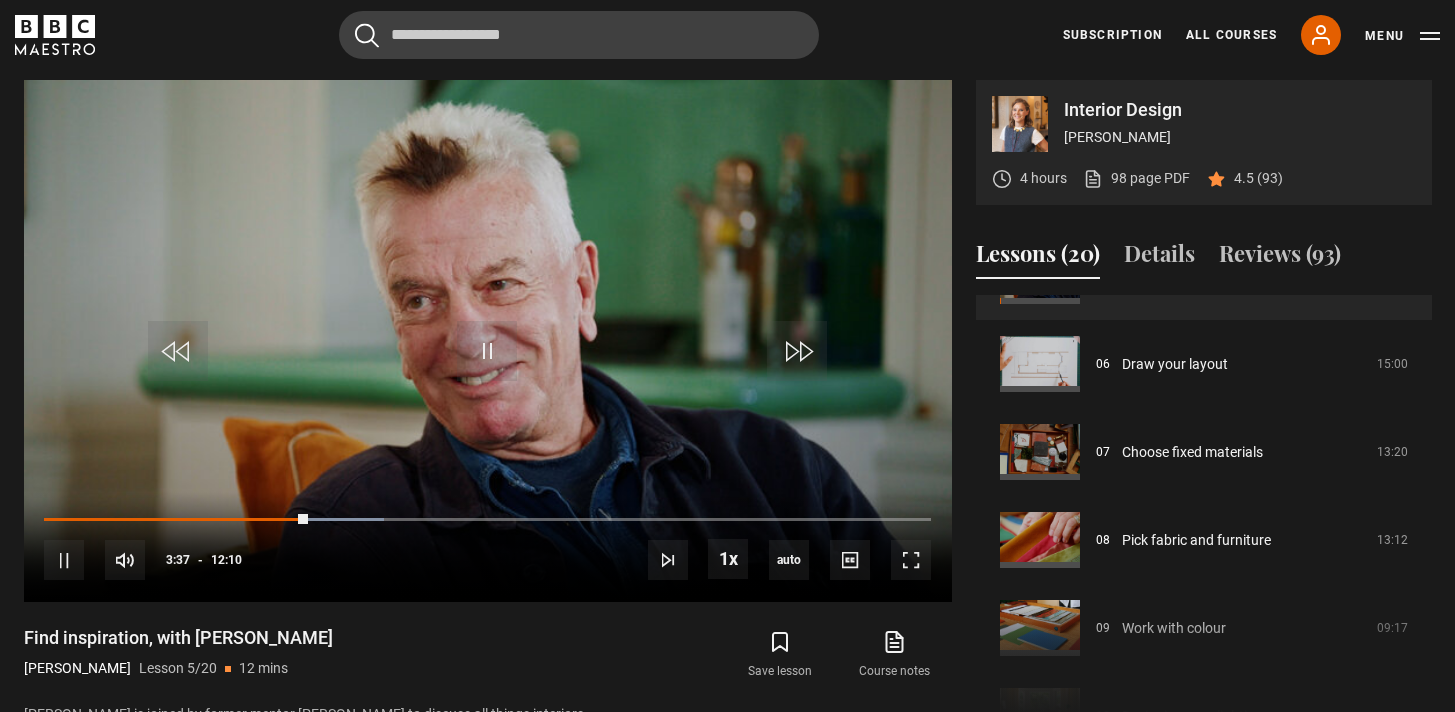 click on "Find inspiration, with [PERSON_NAME]" at bounding box center (178, 638) 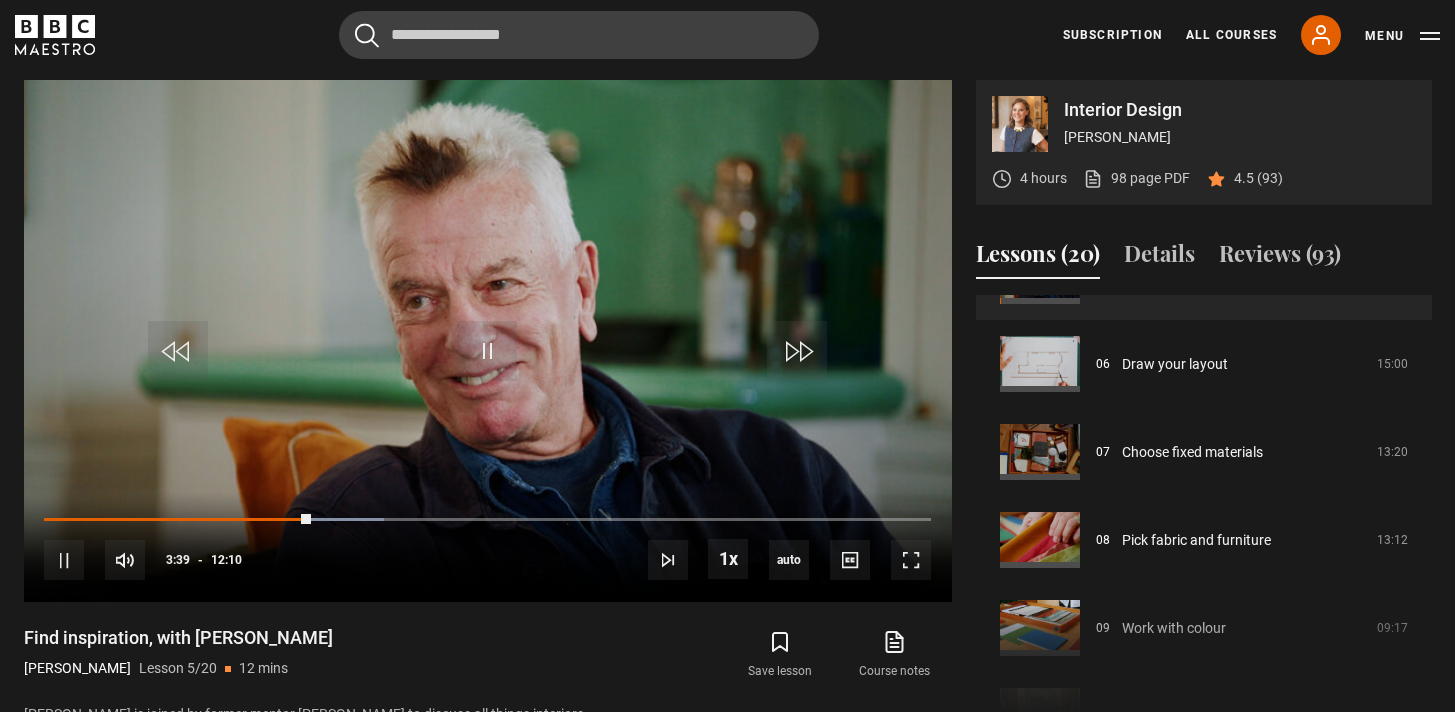 click on "Find inspiration, with [PERSON_NAME]" at bounding box center (178, 638) 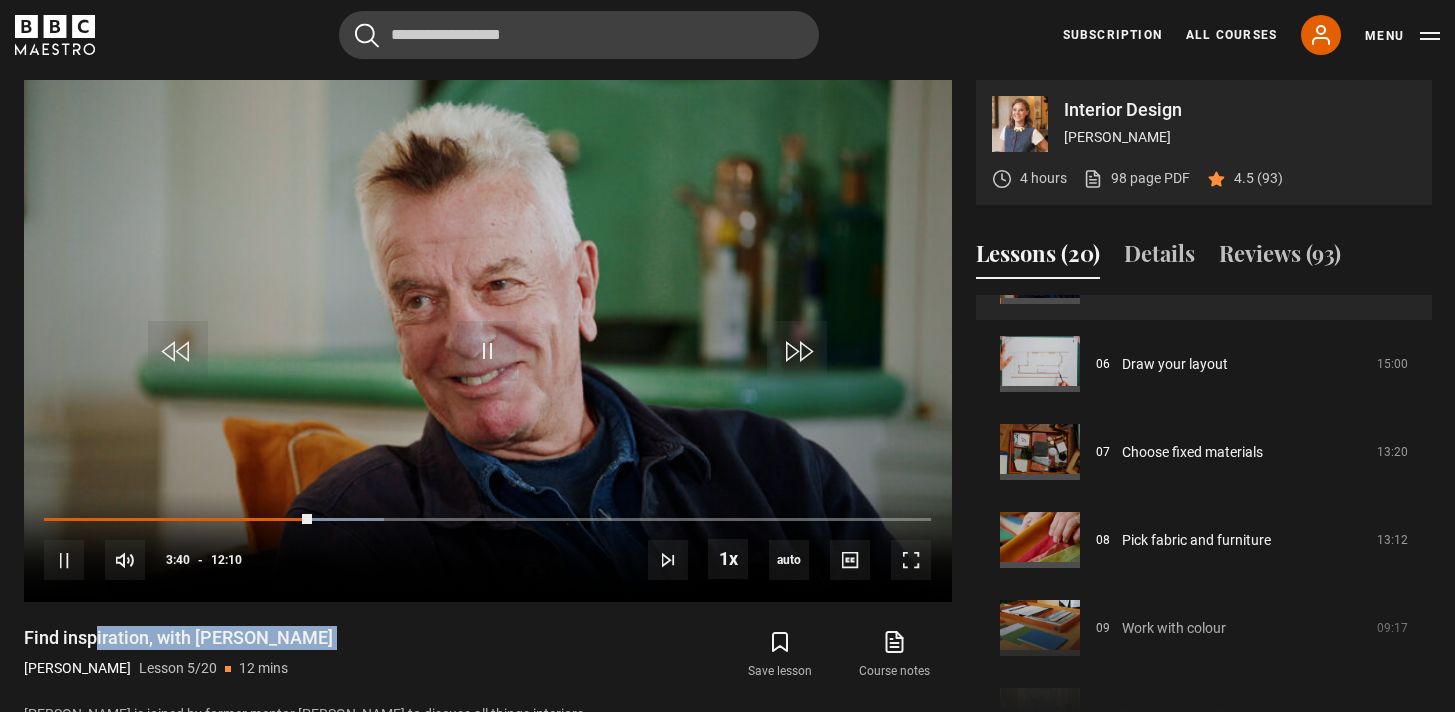 click on "Find inspiration, with [PERSON_NAME]" at bounding box center (178, 638) 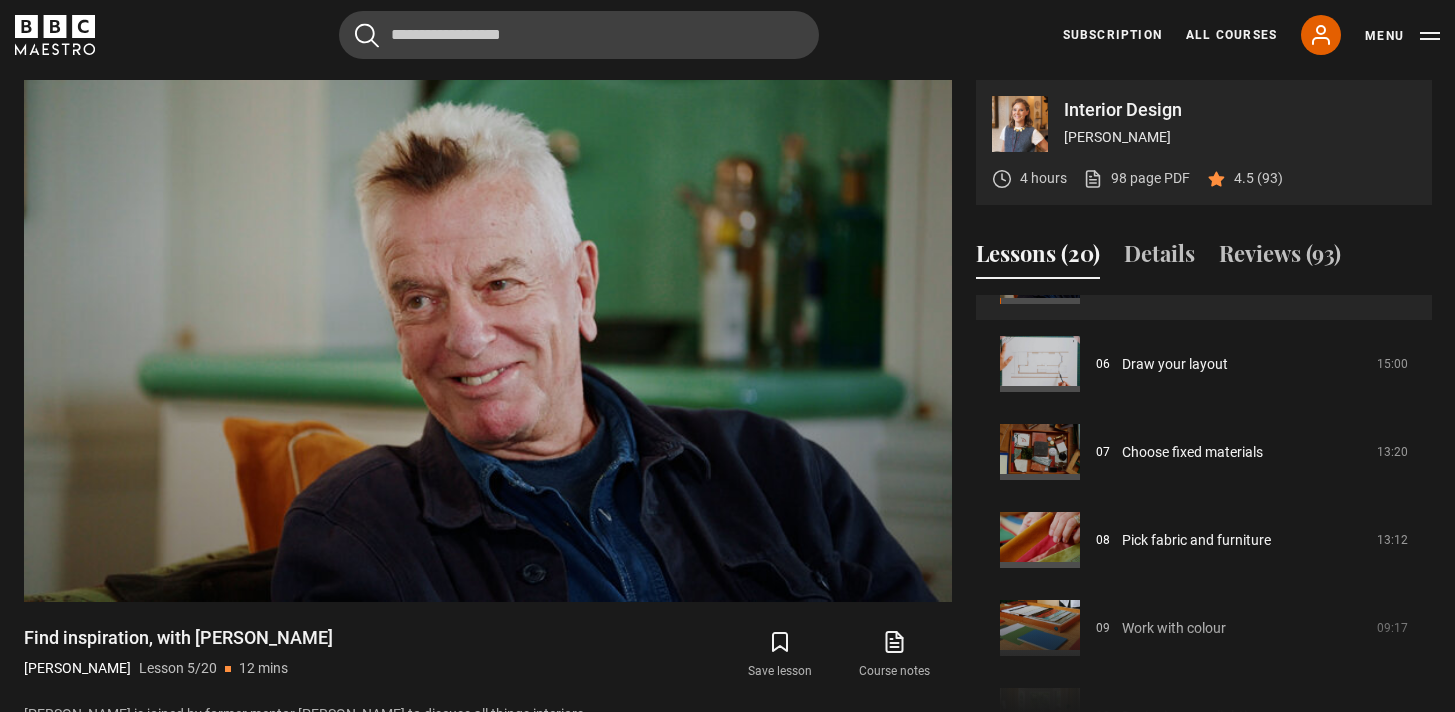 click on "Find inspiration, with [PERSON_NAME]" at bounding box center (178, 638) 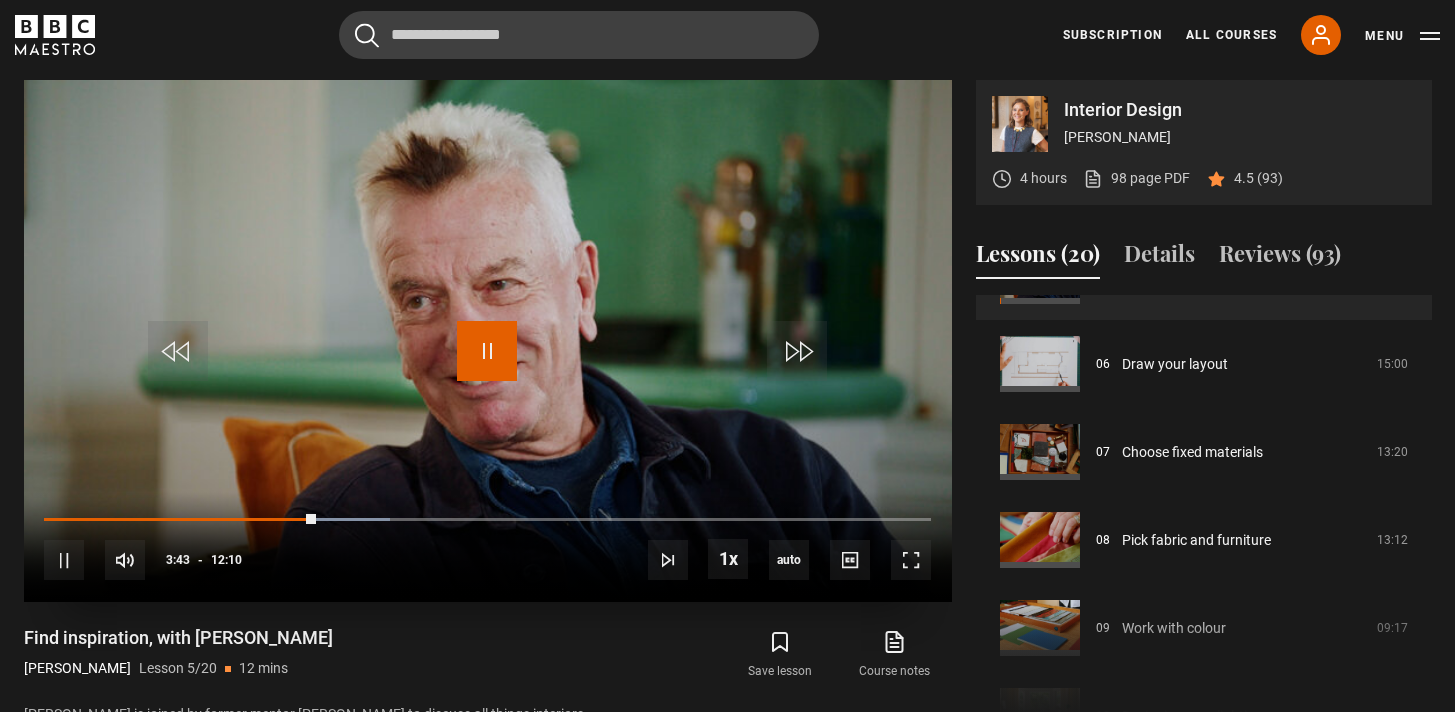 click at bounding box center (487, 351) 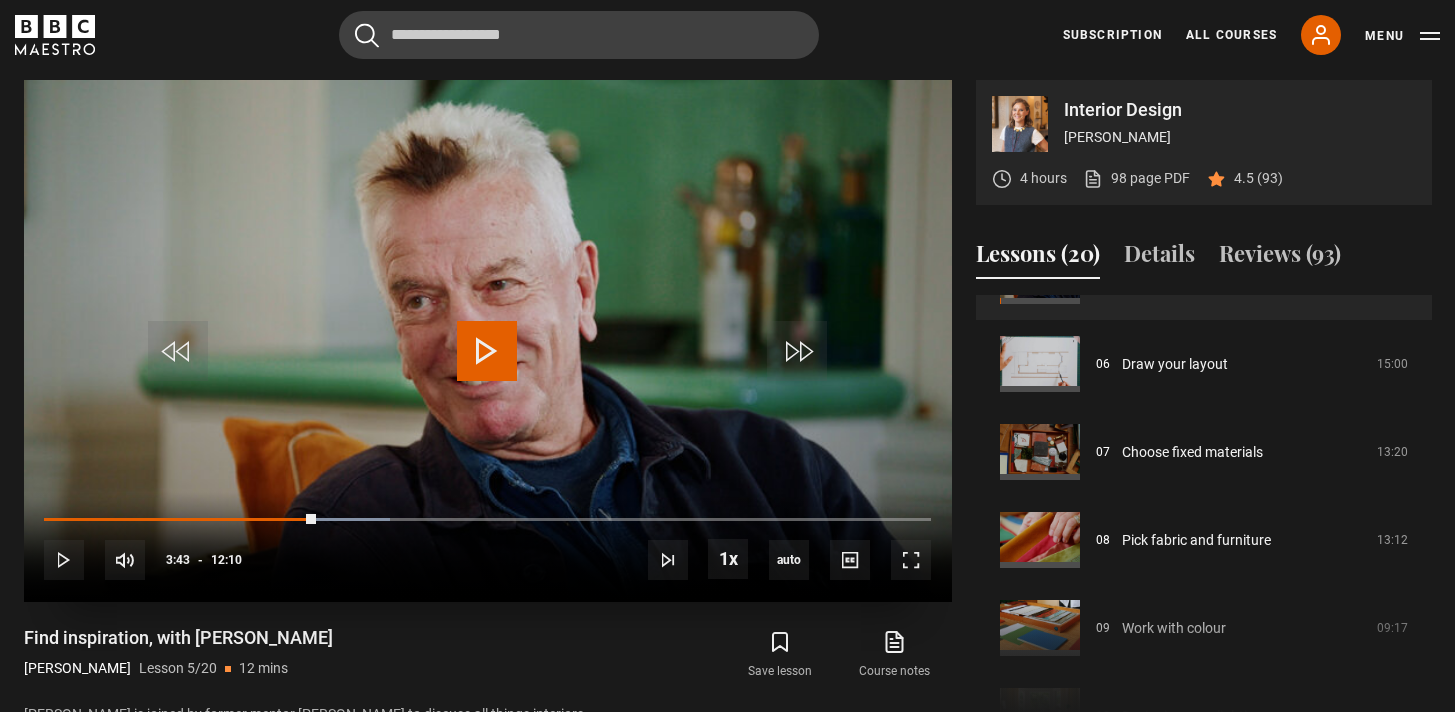 click at bounding box center [487, 351] 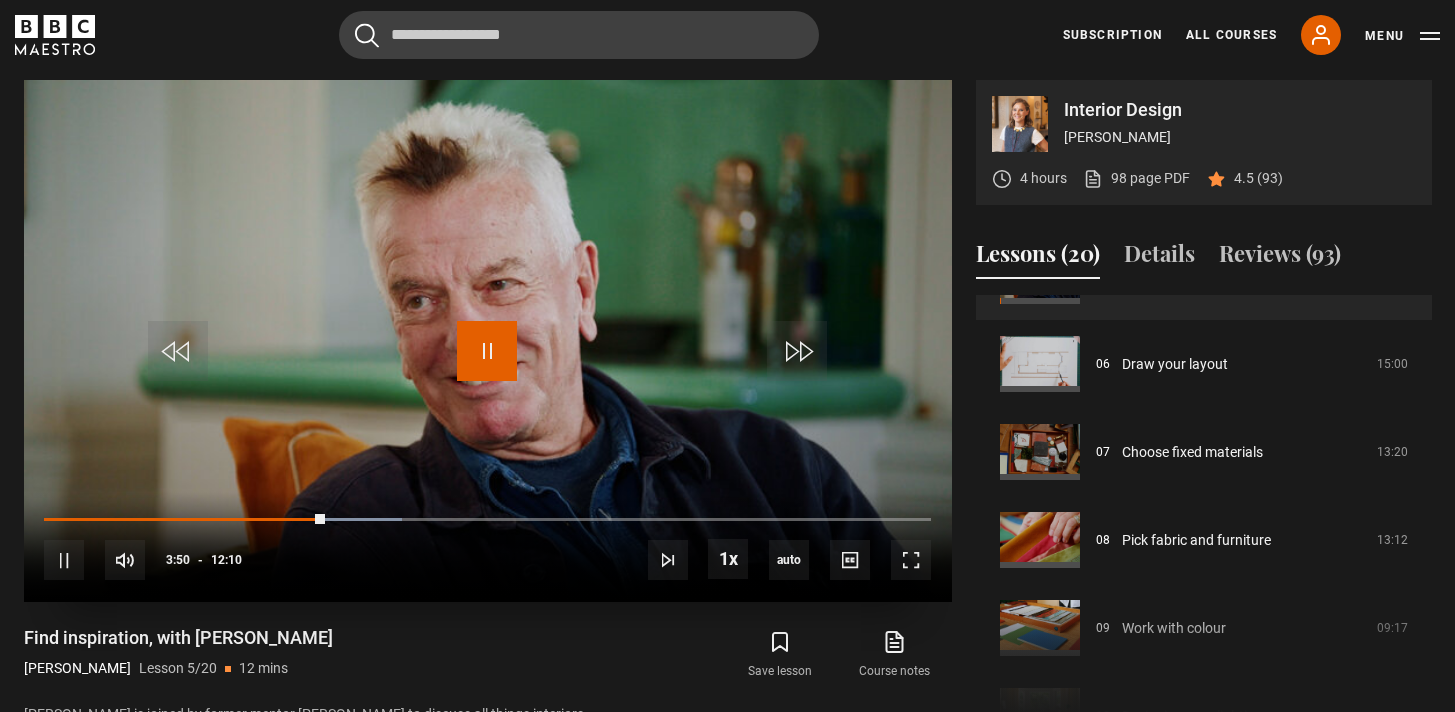 click at bounding box center (487, 351) 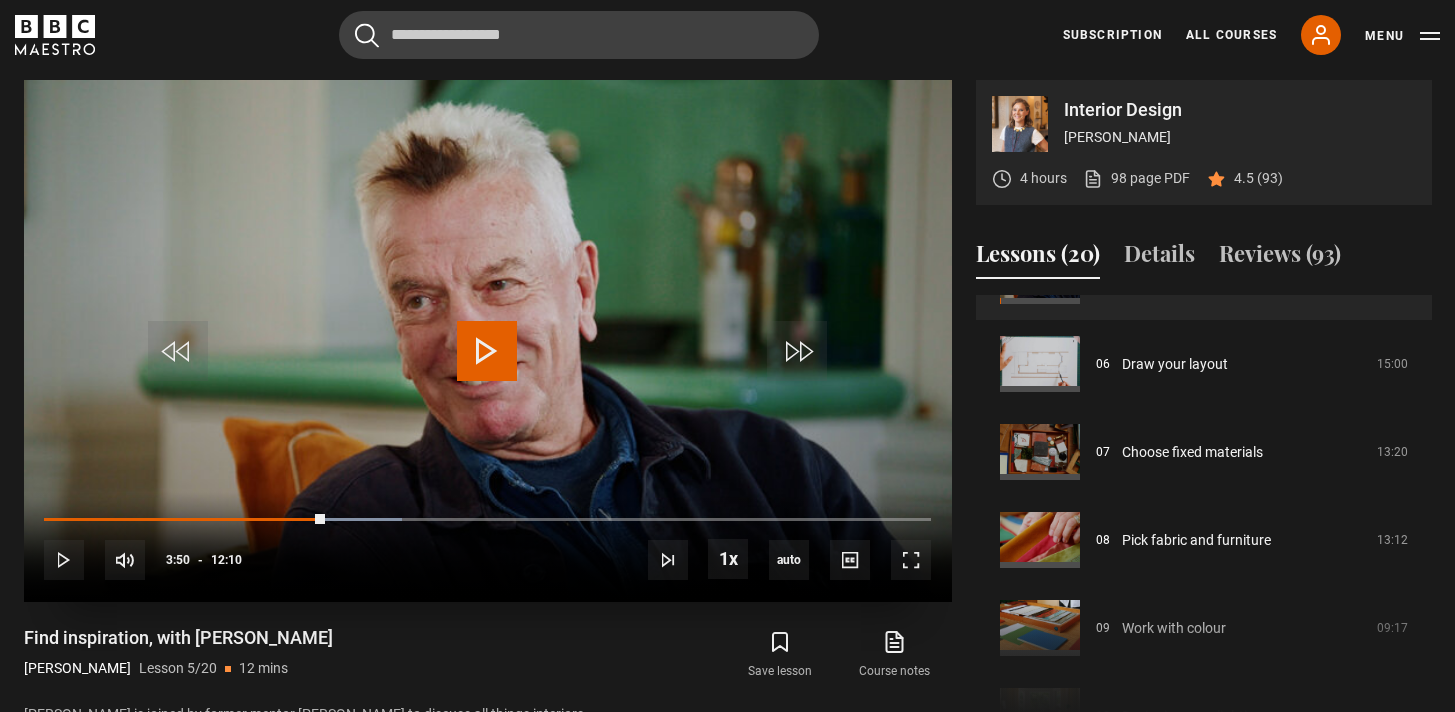 click at bounding box center (487, 351) 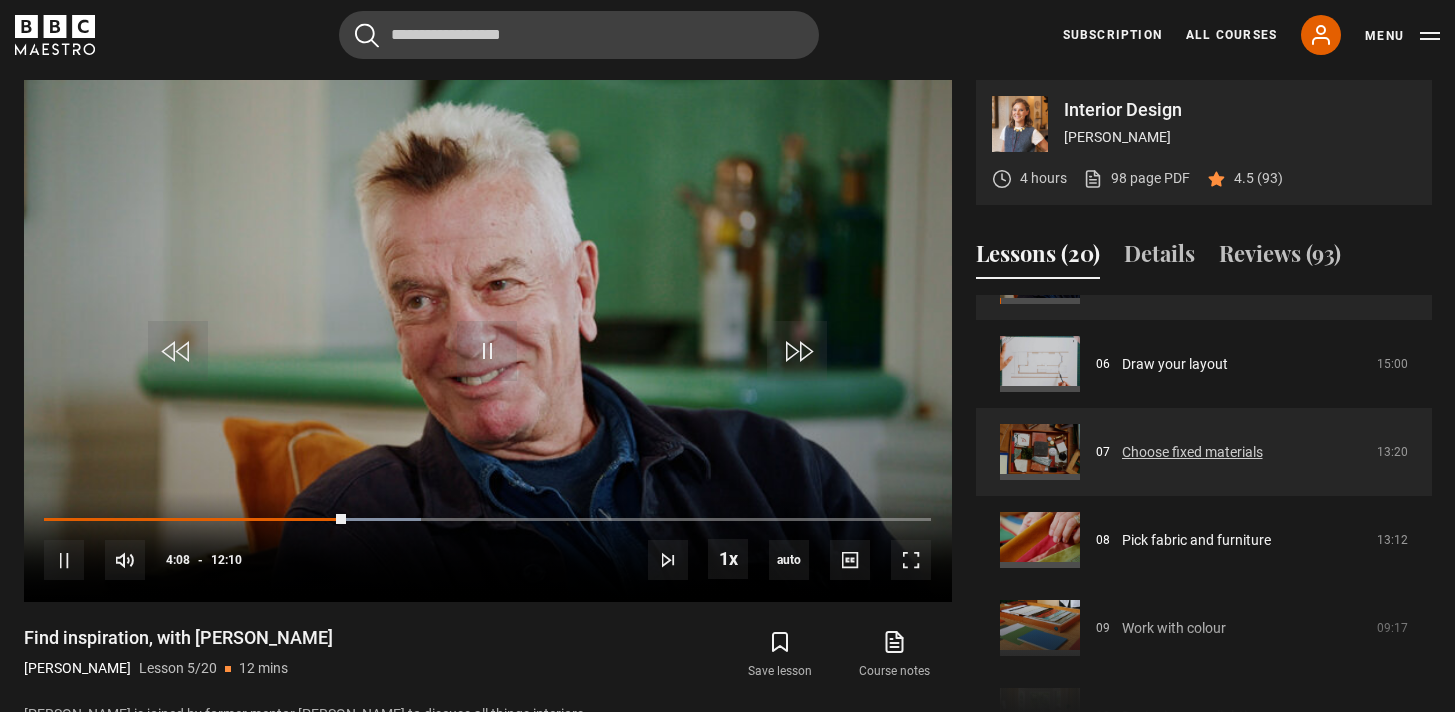 scroll, scrollTop: 439, scrollLeft: 0, axis: vertical 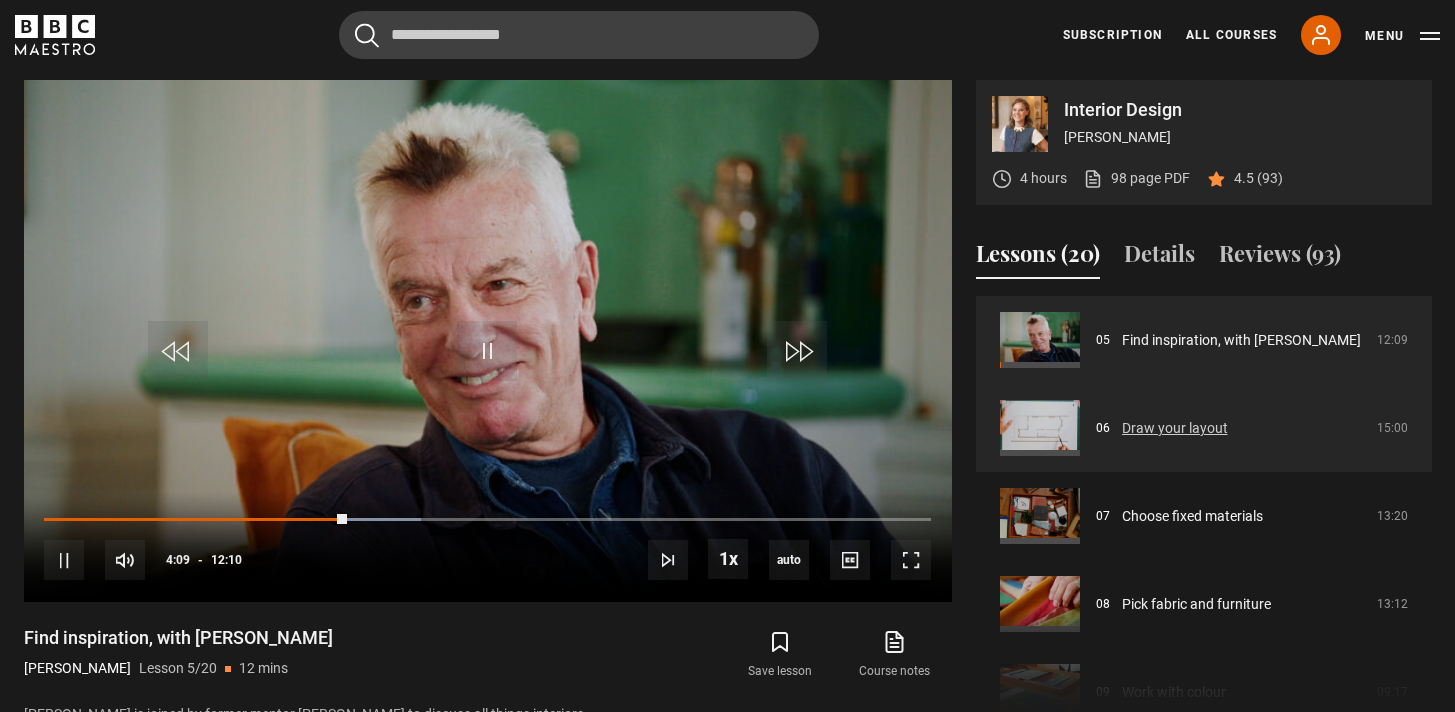 click on "Draw your layout" at bounding box center [1175, 428] 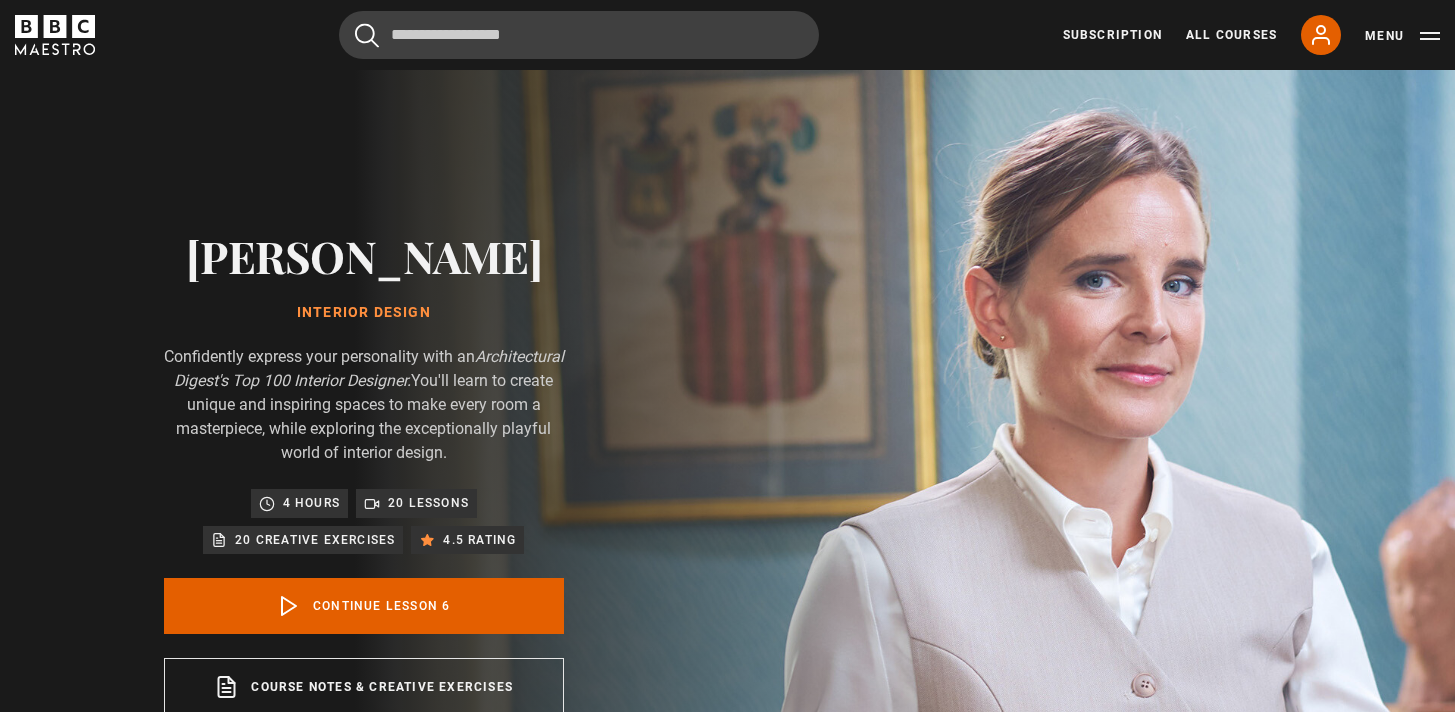 scroll, scrollTop: 876, scrollLeft: 0, axis: vertical 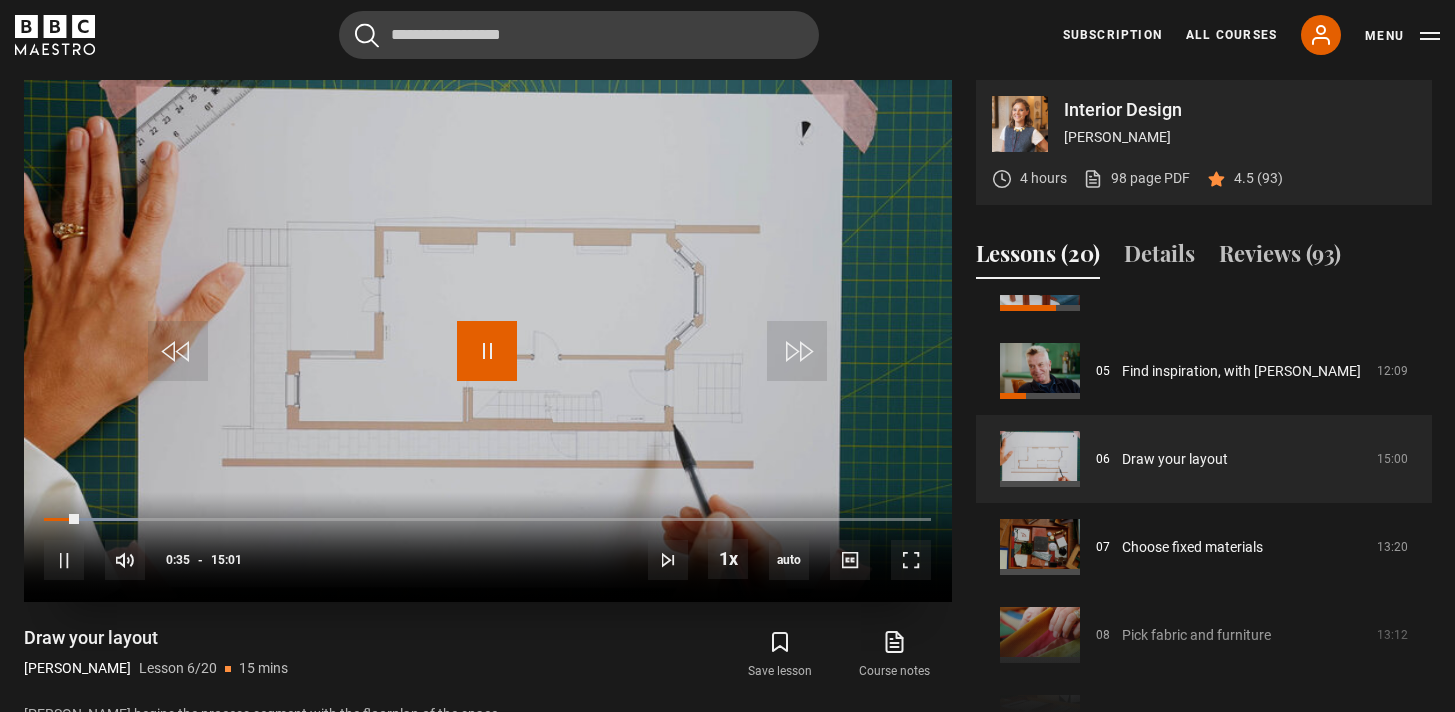 click at bounding box center (487, 351) 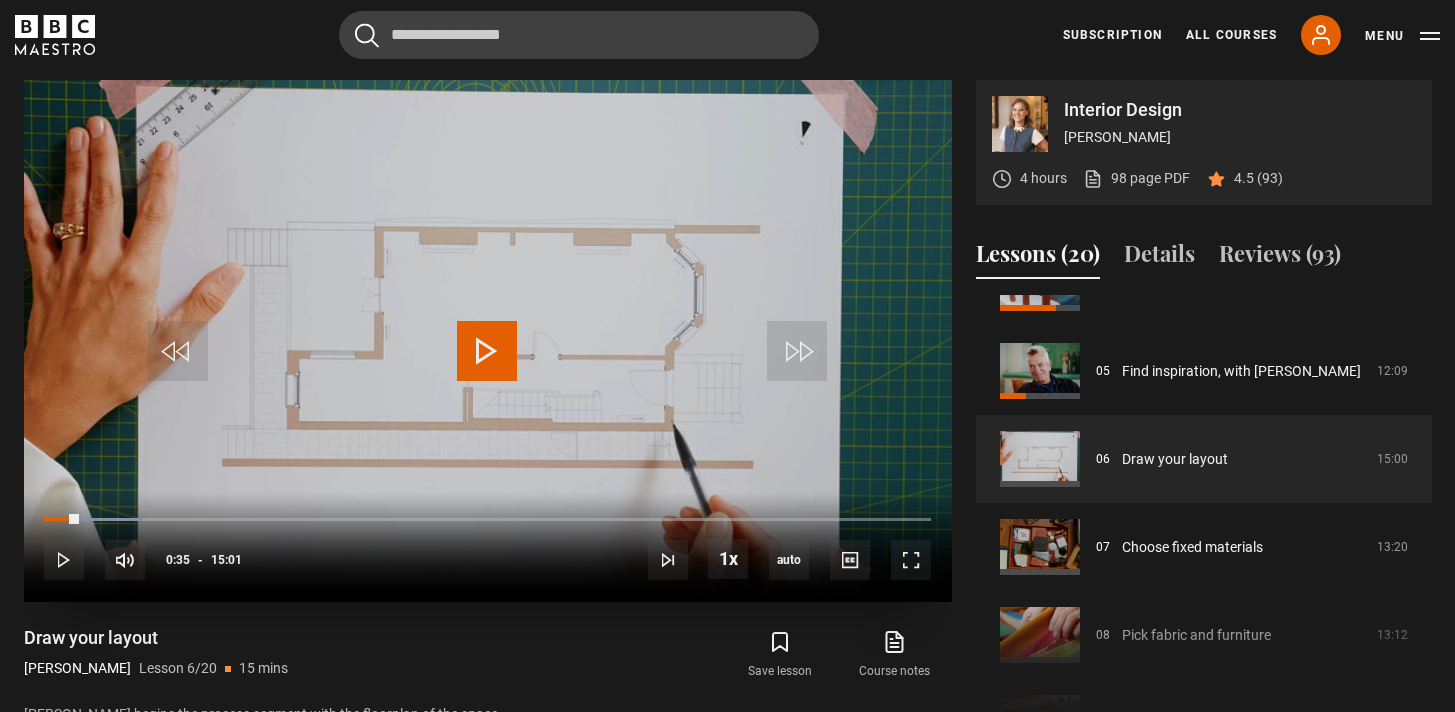click at bounding box center (487, 351) 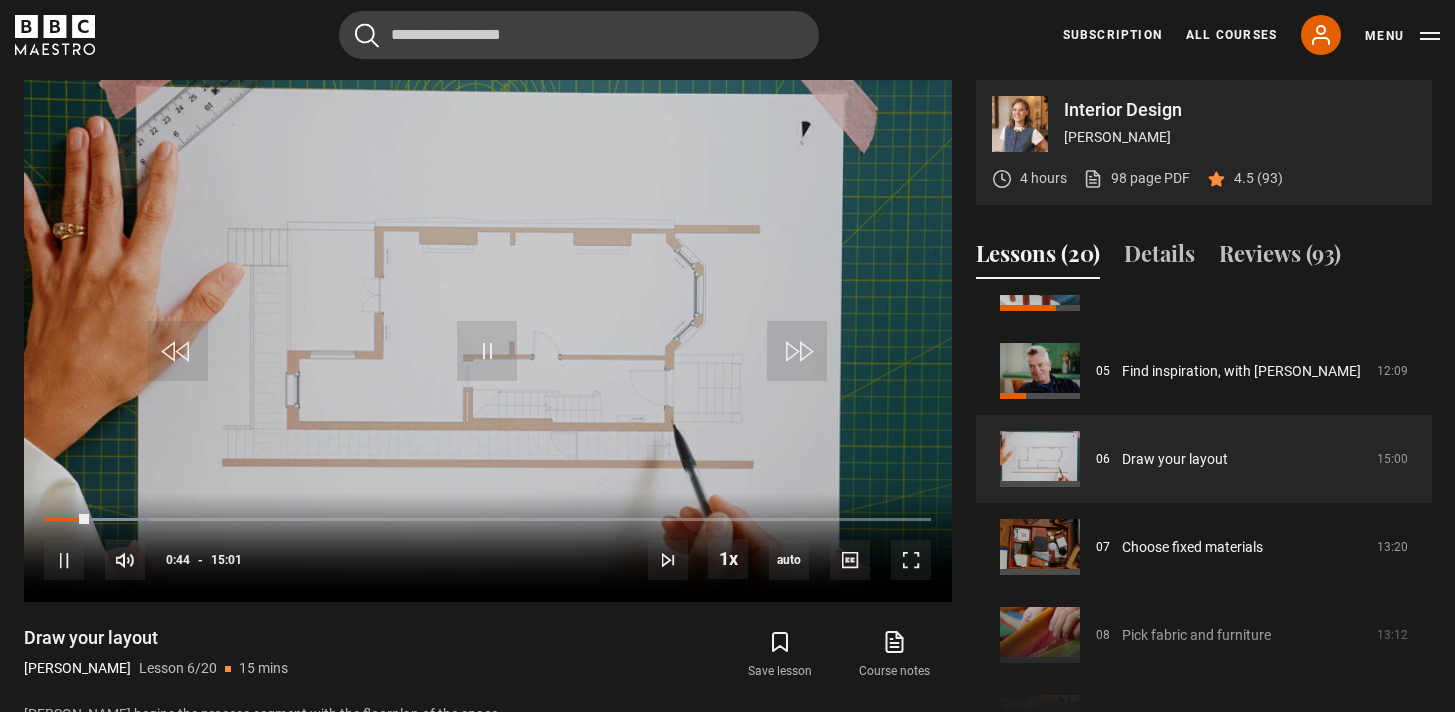 click on "Draw your layout
Beata Heuman
Lesson 6/20
15 mins" at bounding box center [260, 655] 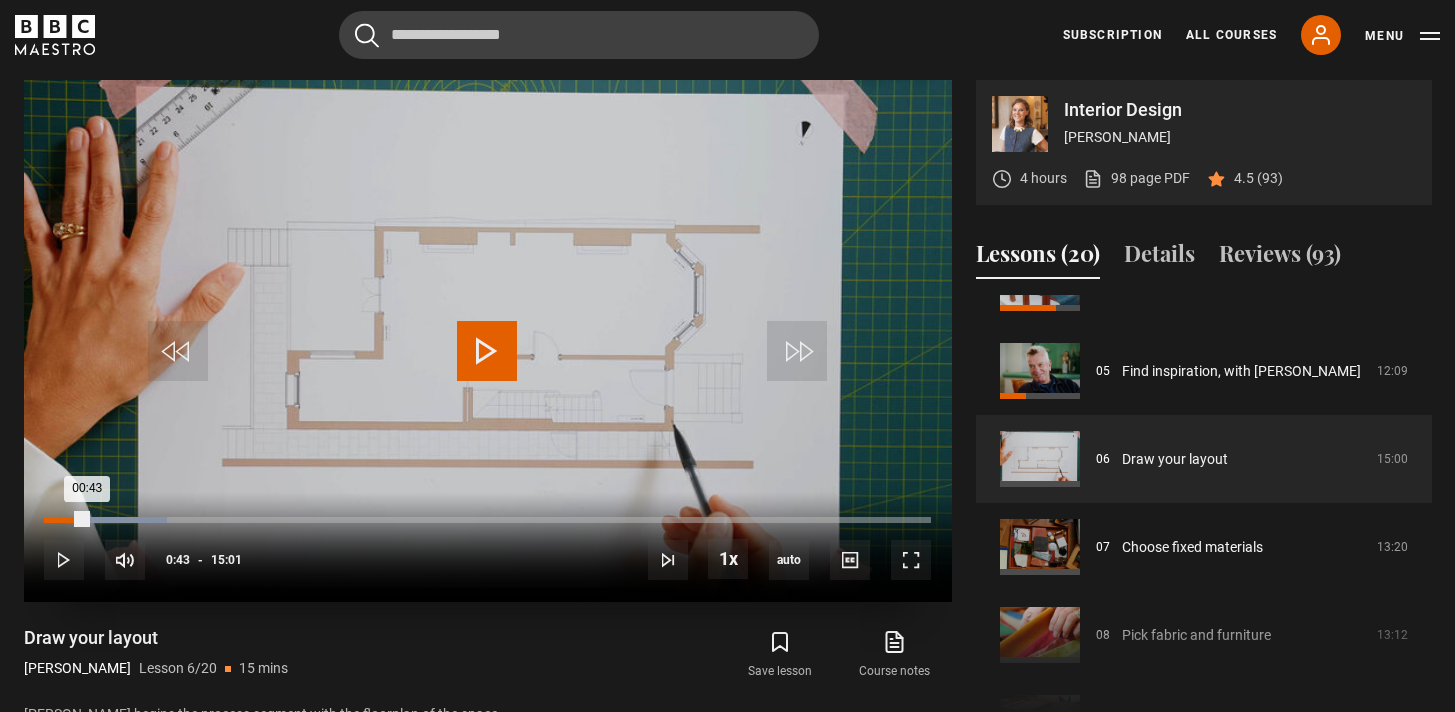 click on "Loaded :  13.87% 00:43 00:43" at bounding box center [487, 520] 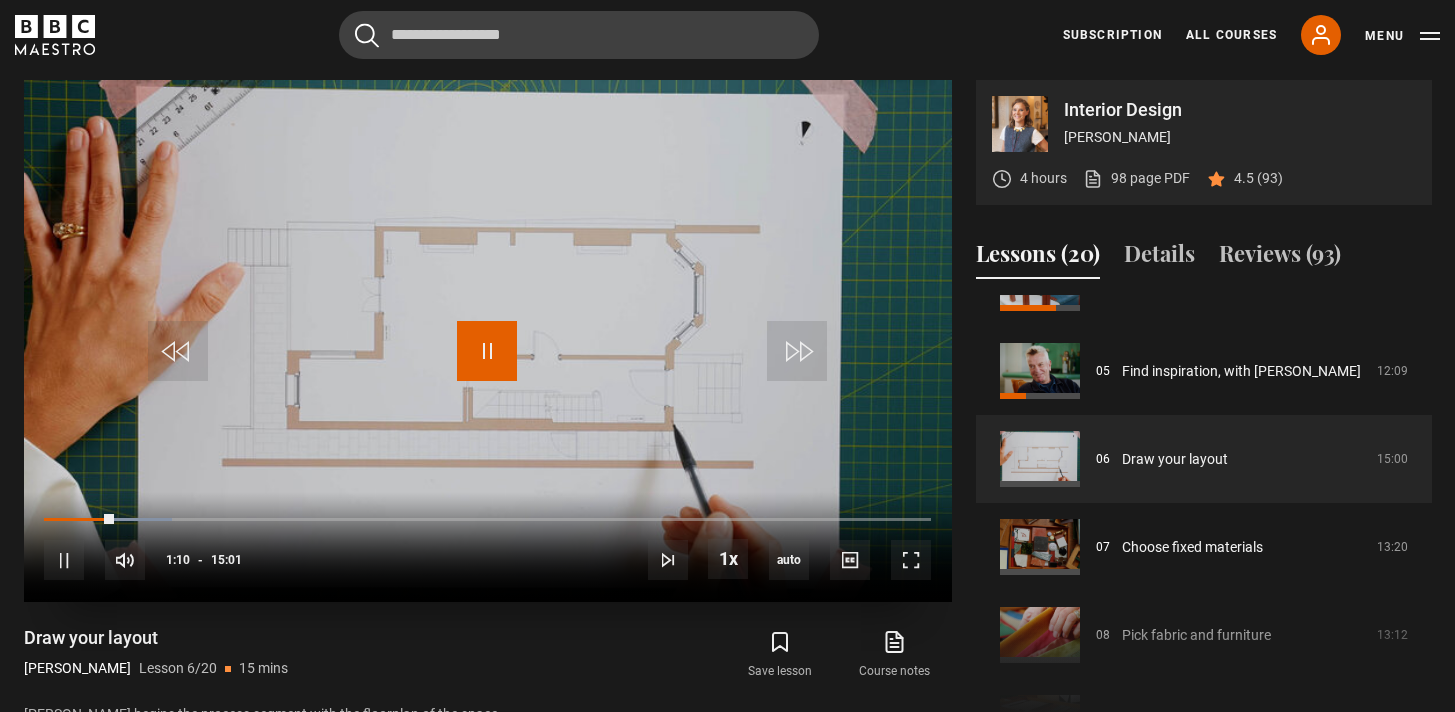click at bounding box center [487, 351] 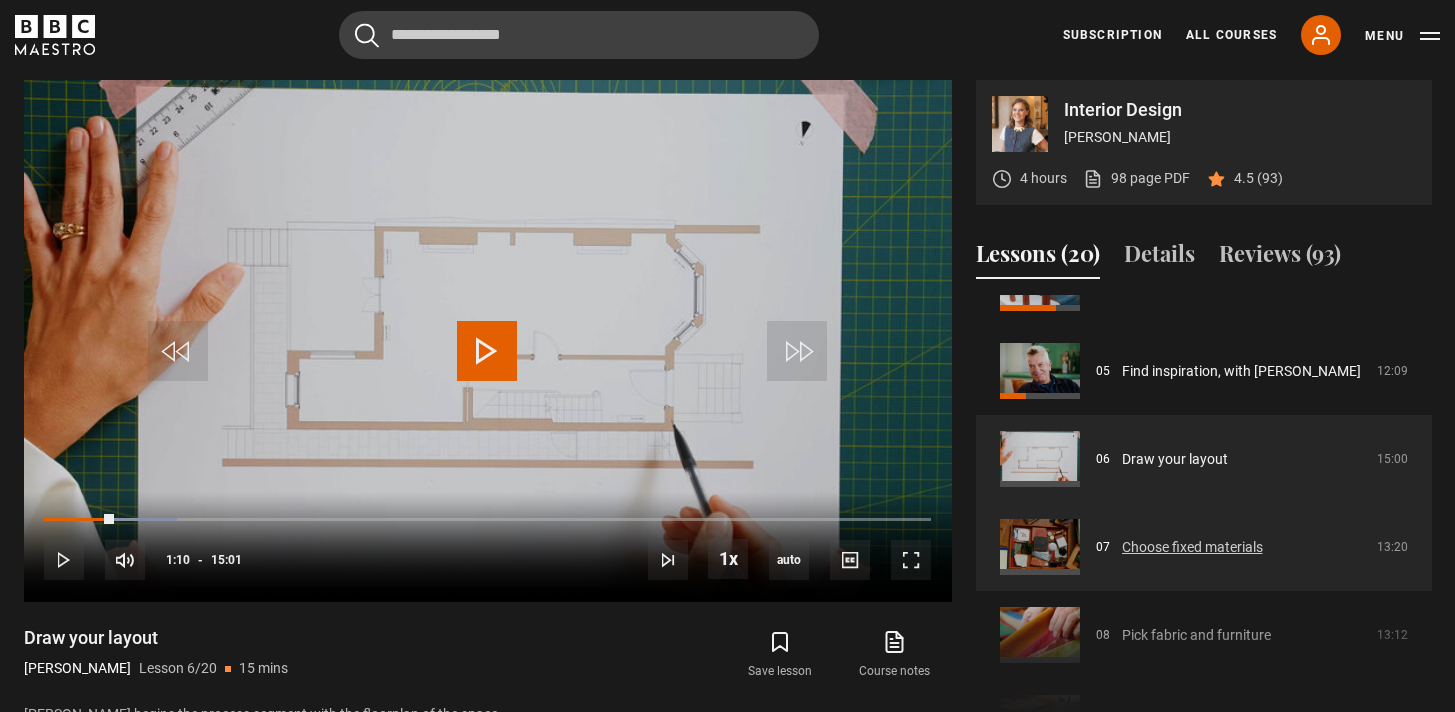click on "Choose fixed materials" at bounding box center [1192, 547] 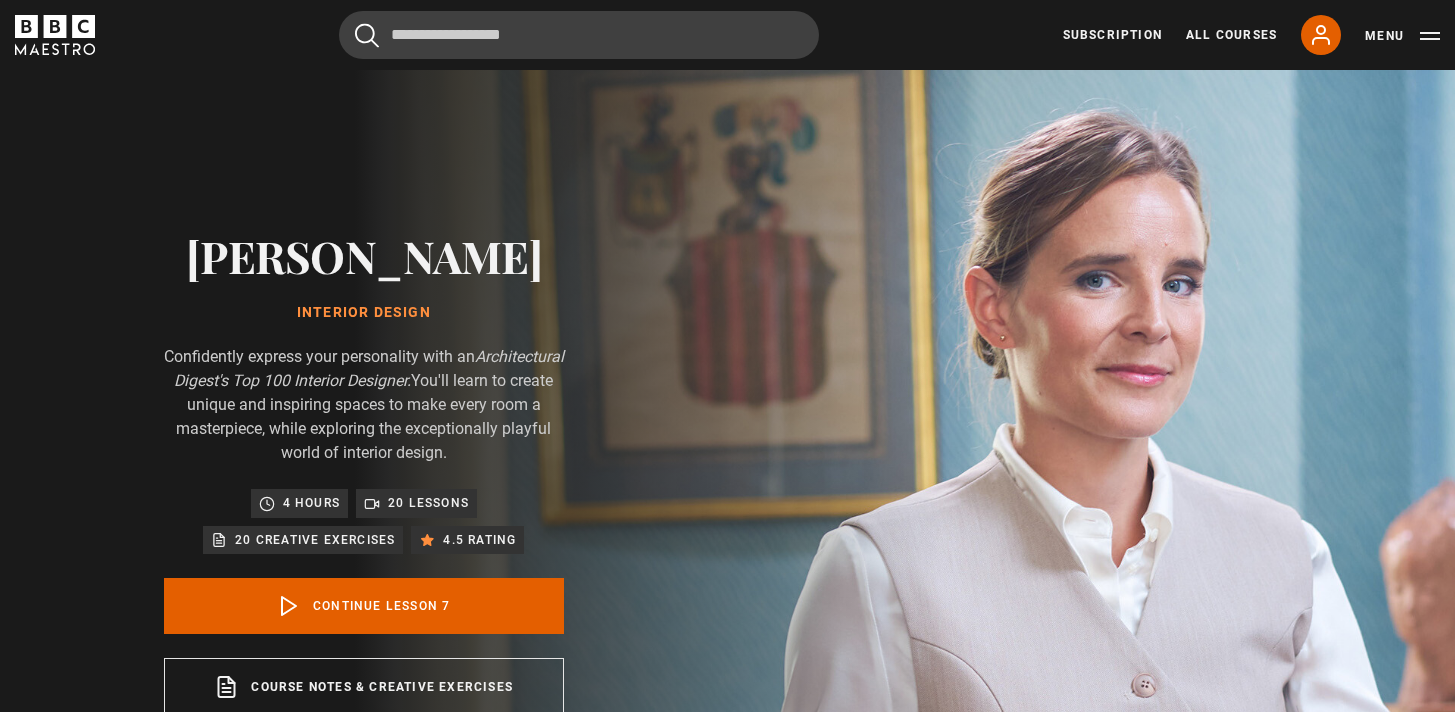 scroll, scrollTop: 876, scrollLeft: 0, axis: vertical 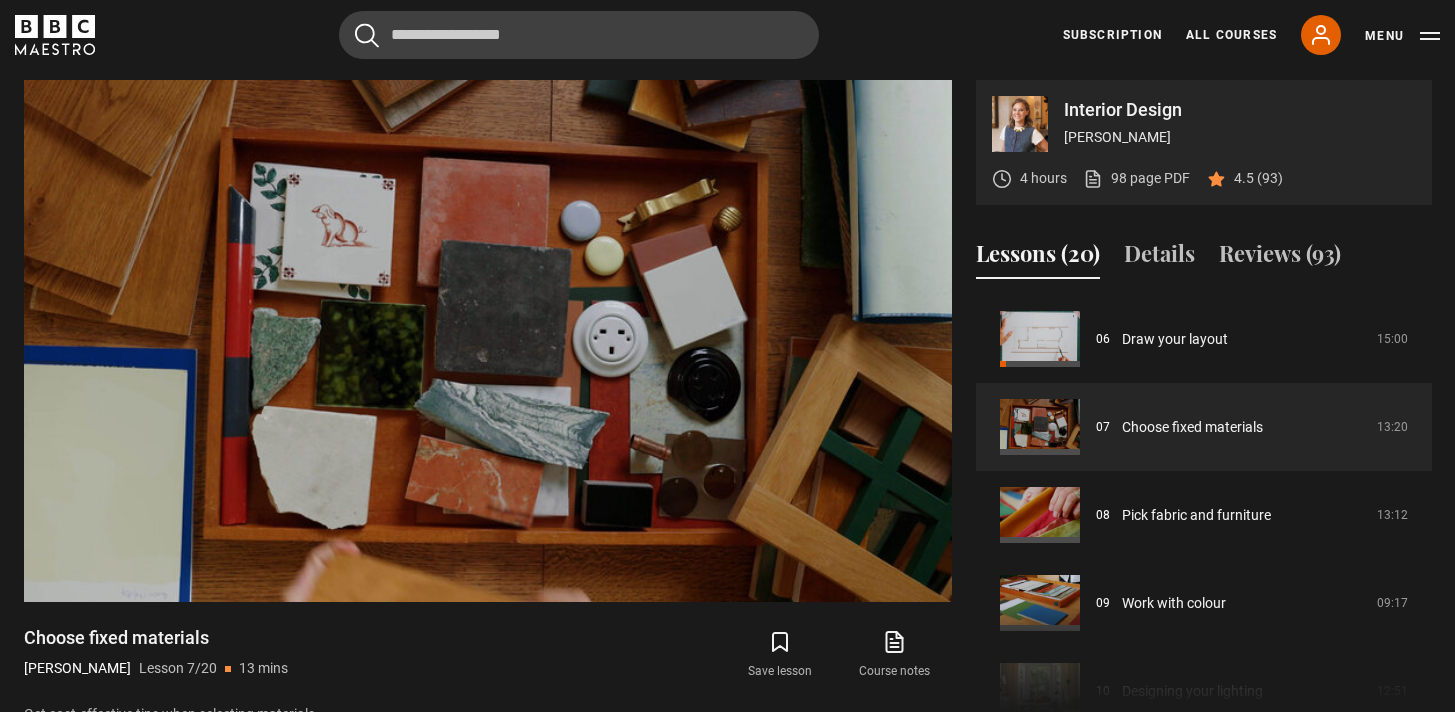 click on "Choose fixed materials
[PERSON_NAME]
Lesson 7/20
13 mins
Get cost-effective tips when selecting materials.
Save lesson
Course notes
opens in new tab" at bounding box center (488, 675) 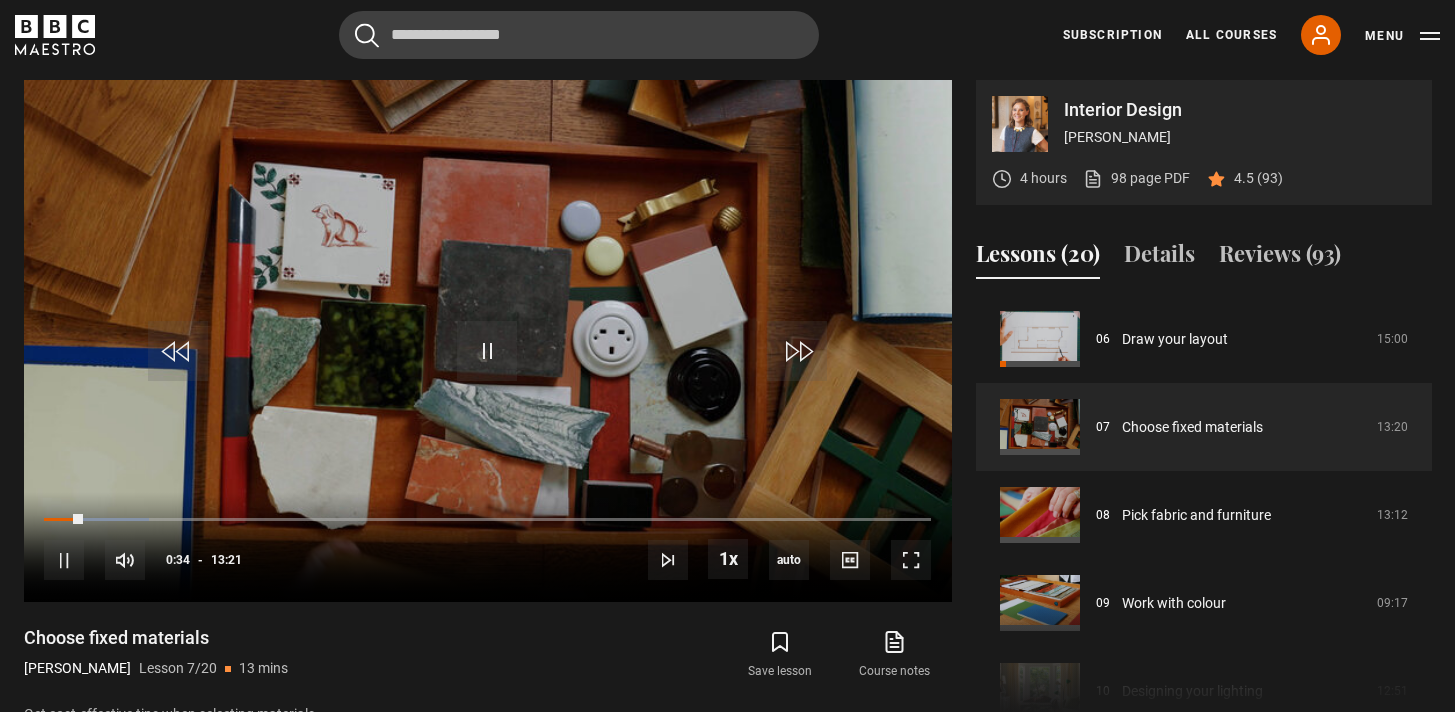 click on "Choose fixed materials
[PERSON_NAME]
Lesson 7/20
13 mins" at bounding box center [260, 655] 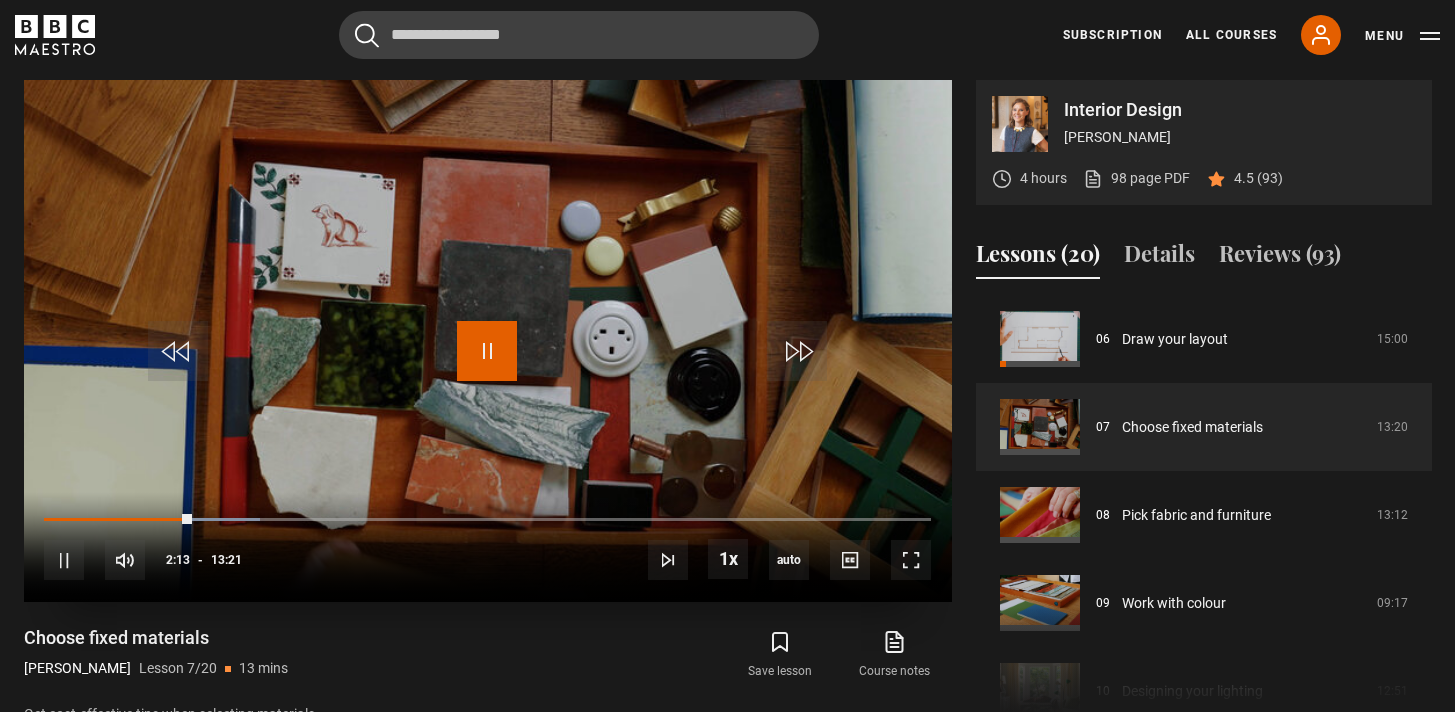 click at bounding box center (487, 351) 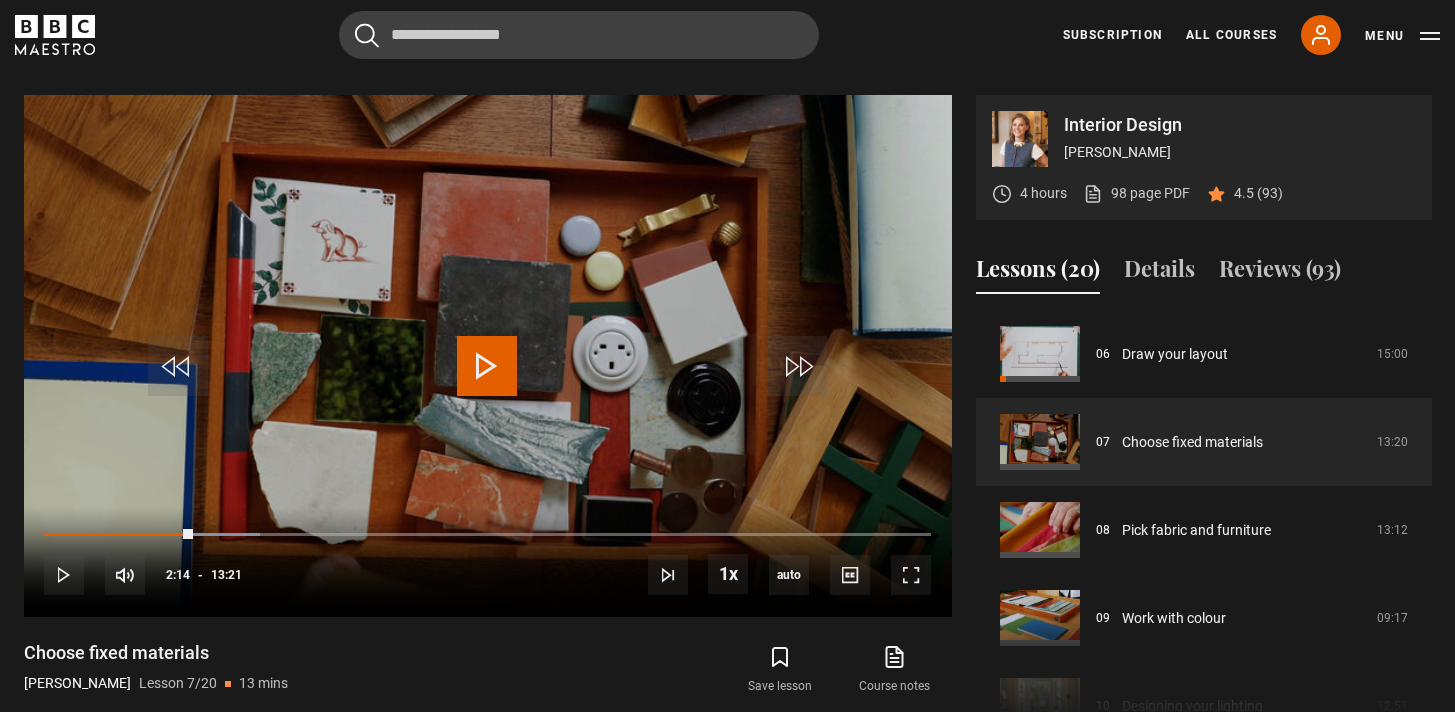 scroll, scrollTop: 860, scrollLeft: 0, axis: vertical 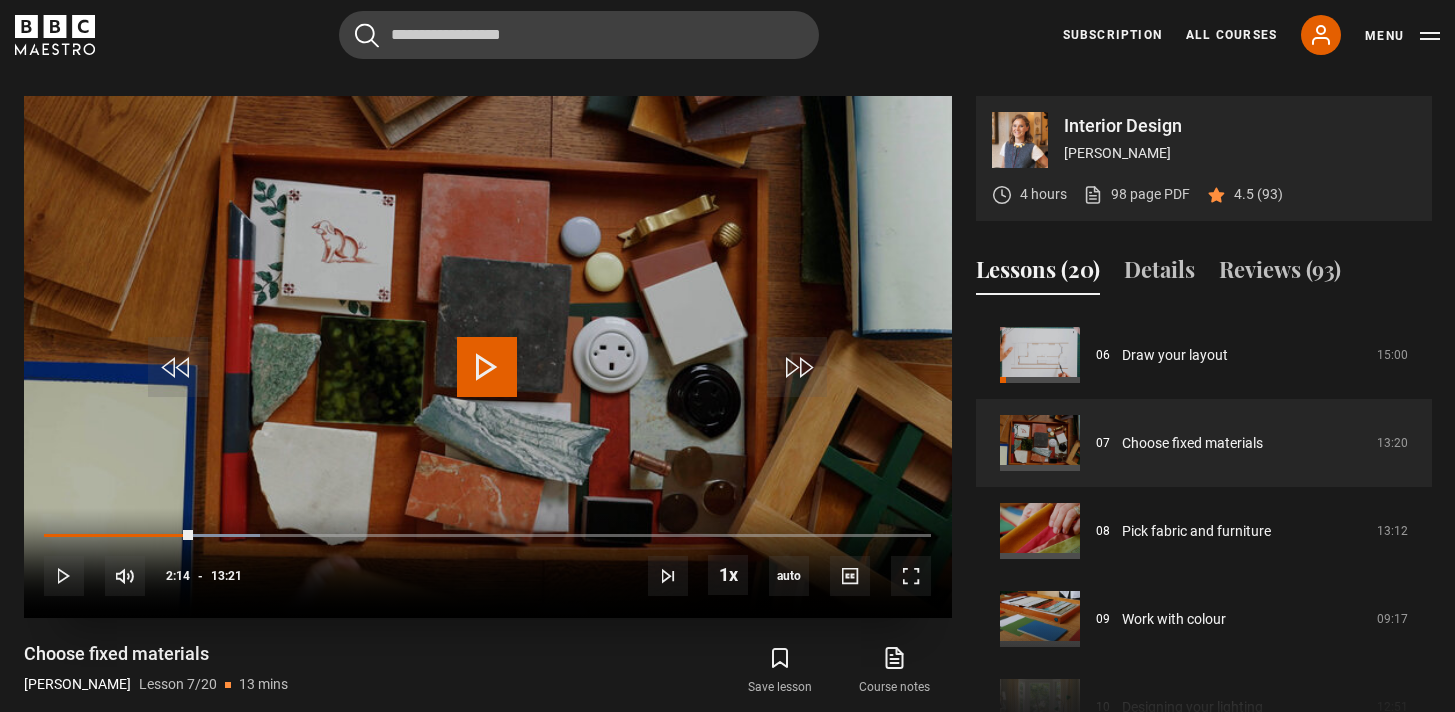 click at bounding box center (487, 367) 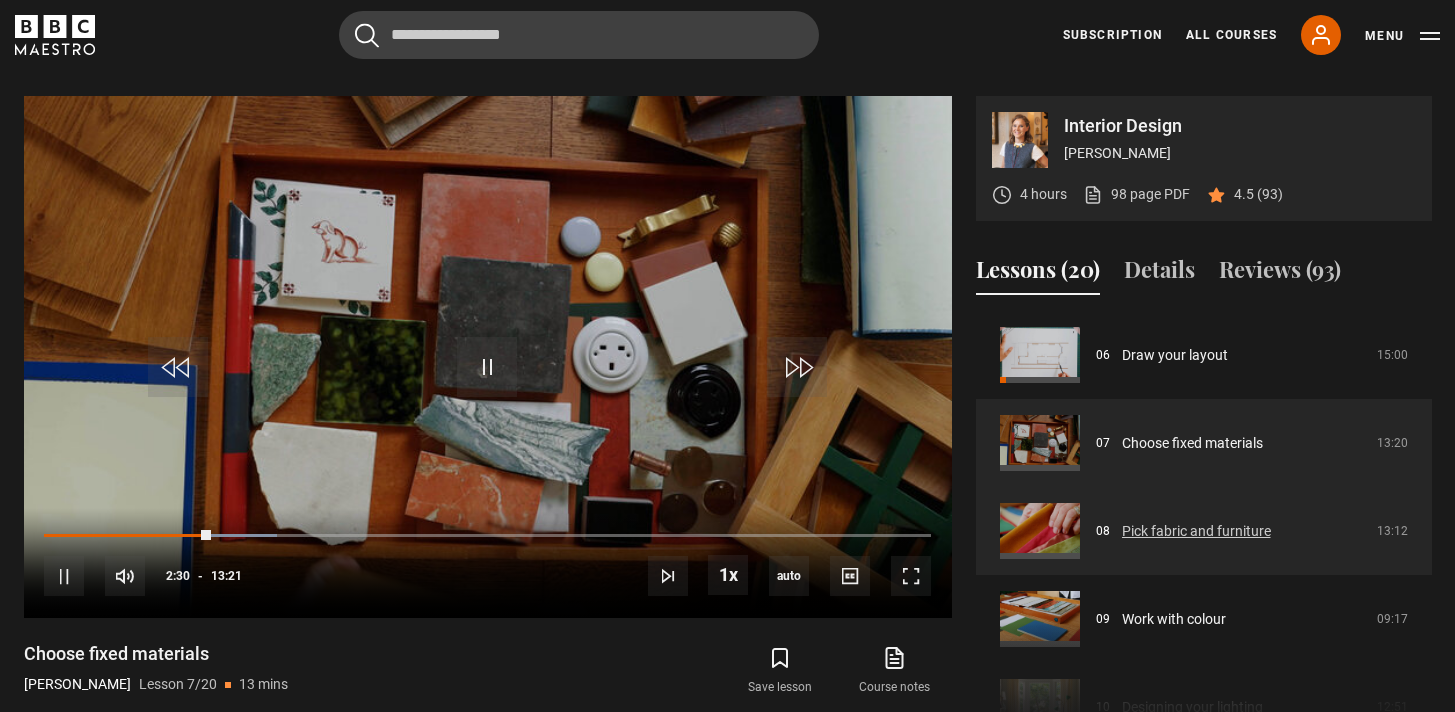 click on "Pick fabric and furniture" at bounding box center [1196, 531] 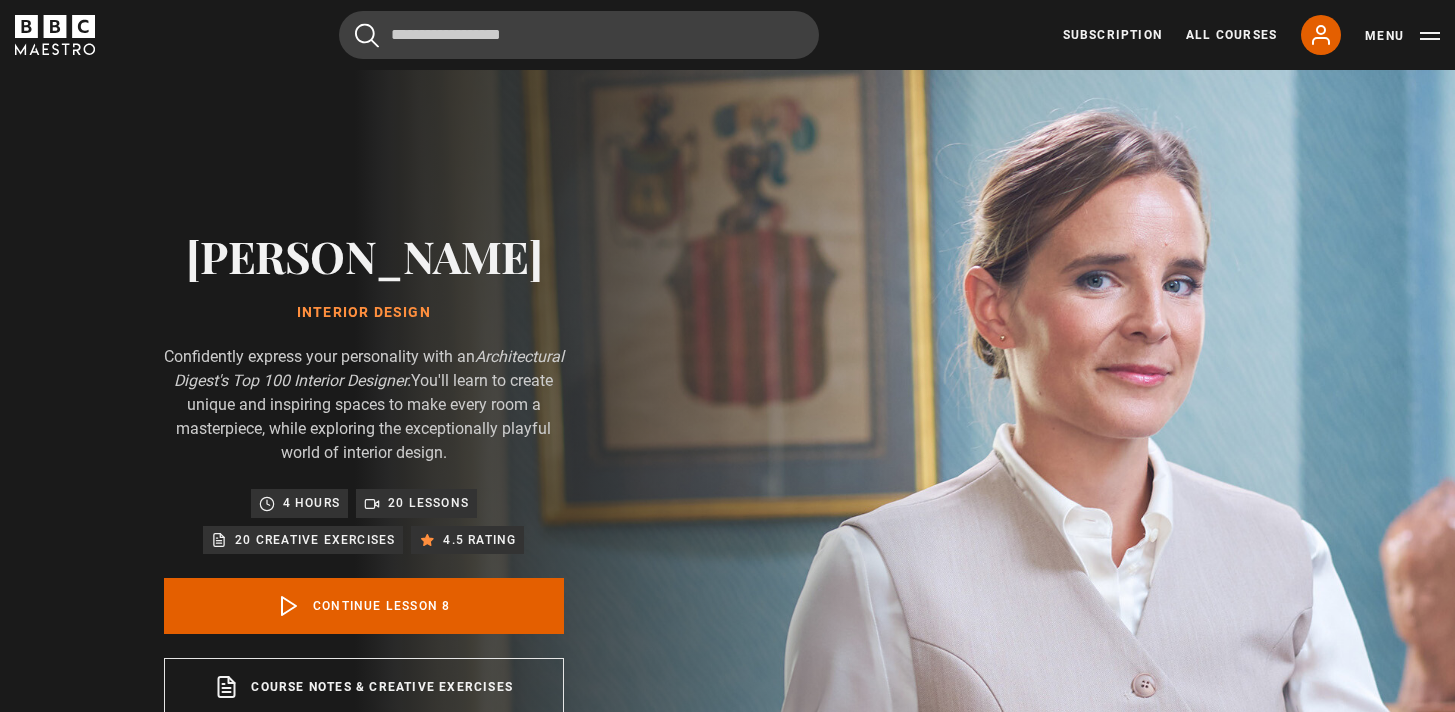 scroll, scrollTop: 876, scrollLeft: 0, axis: vertical 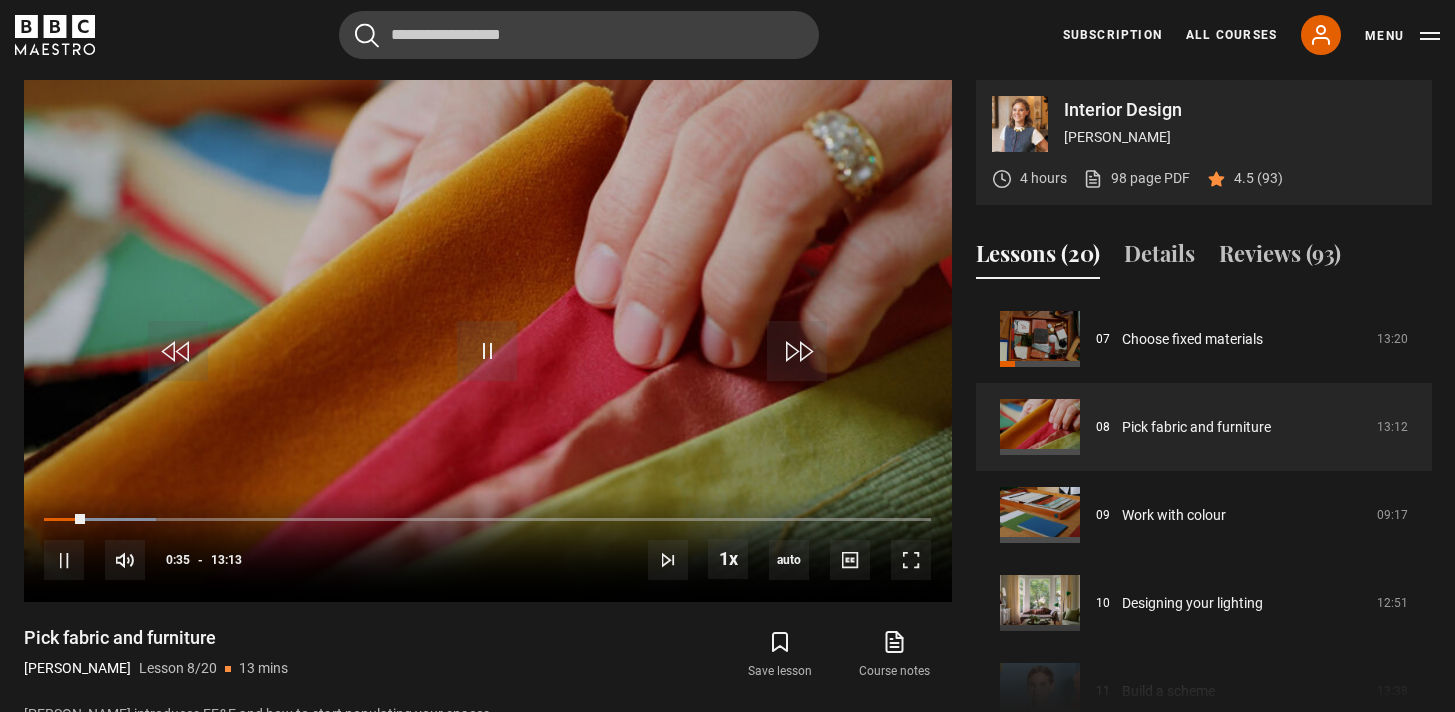 click on "Save lesson
Course notes
opens in new tab" at bounding box center [733, 655] 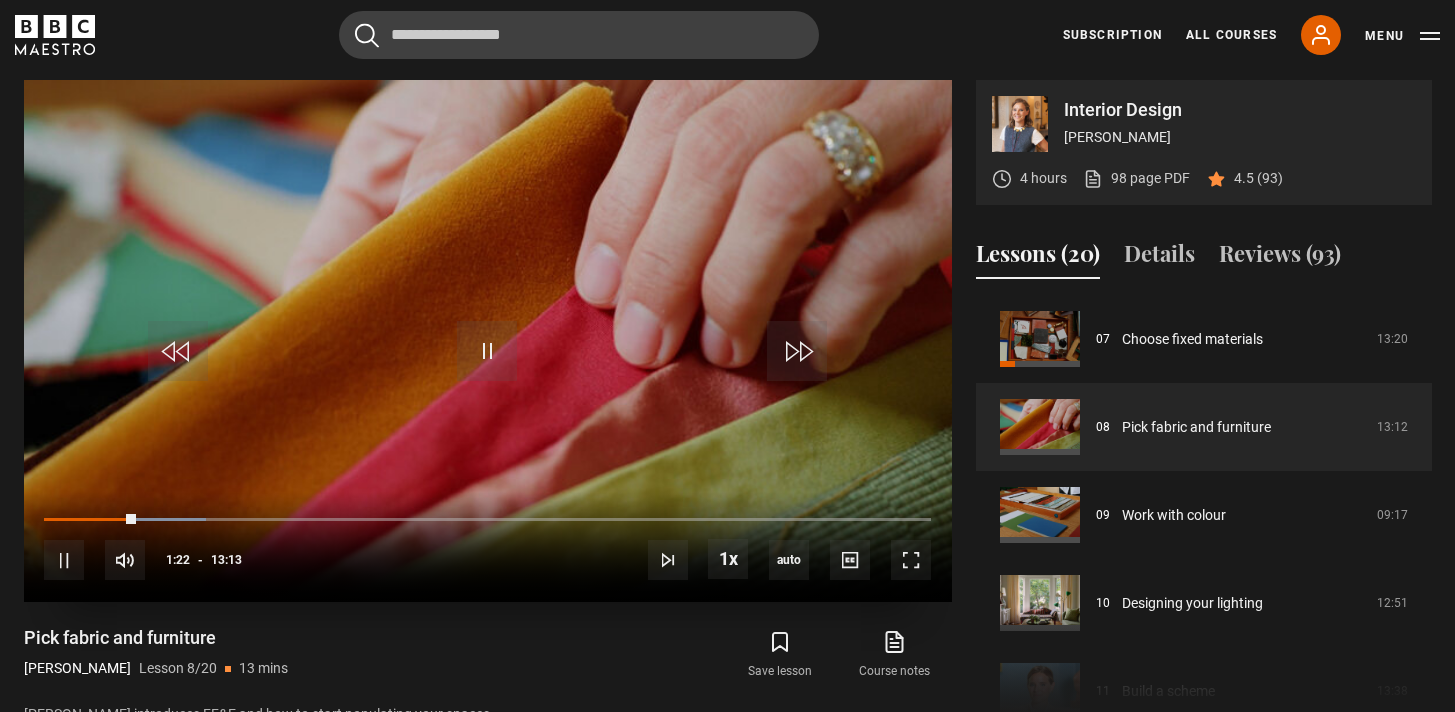 click at bounding box center [488, 341] 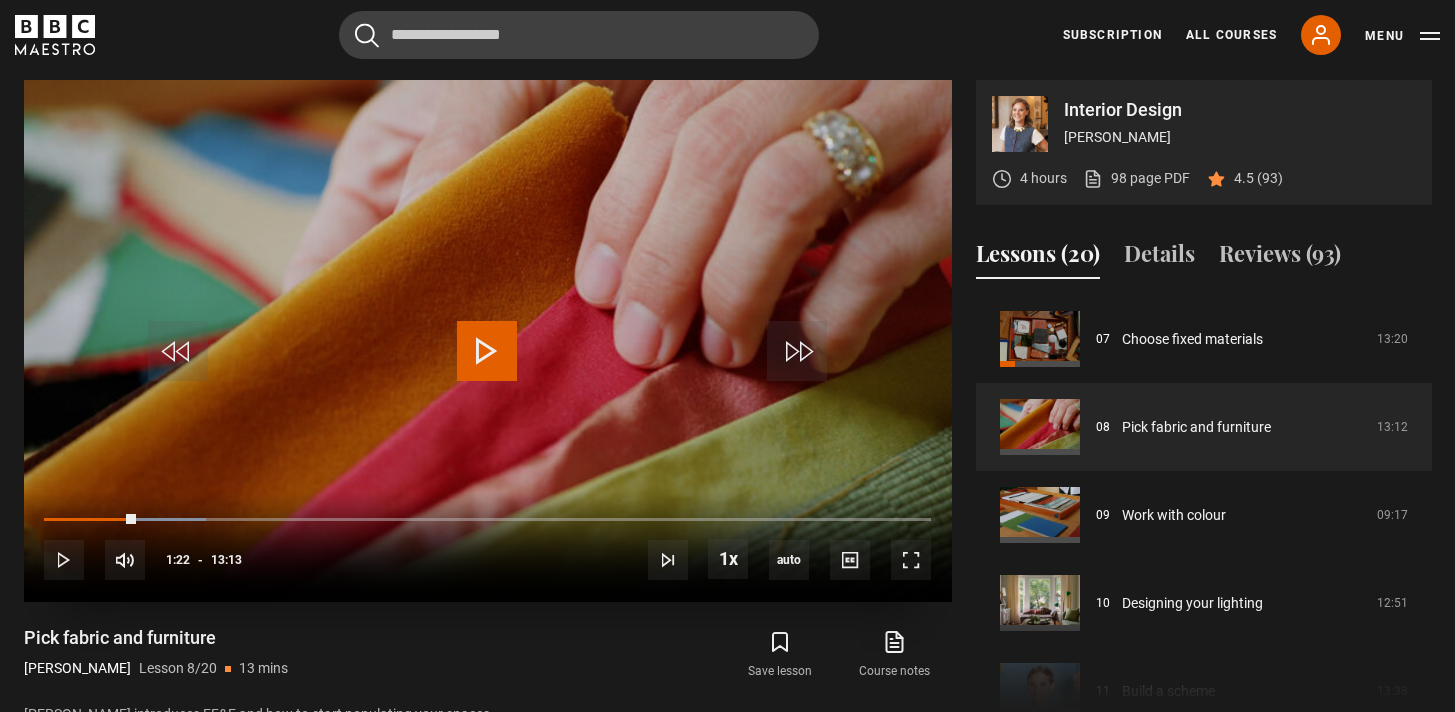 click at bounding box center [487, 351] 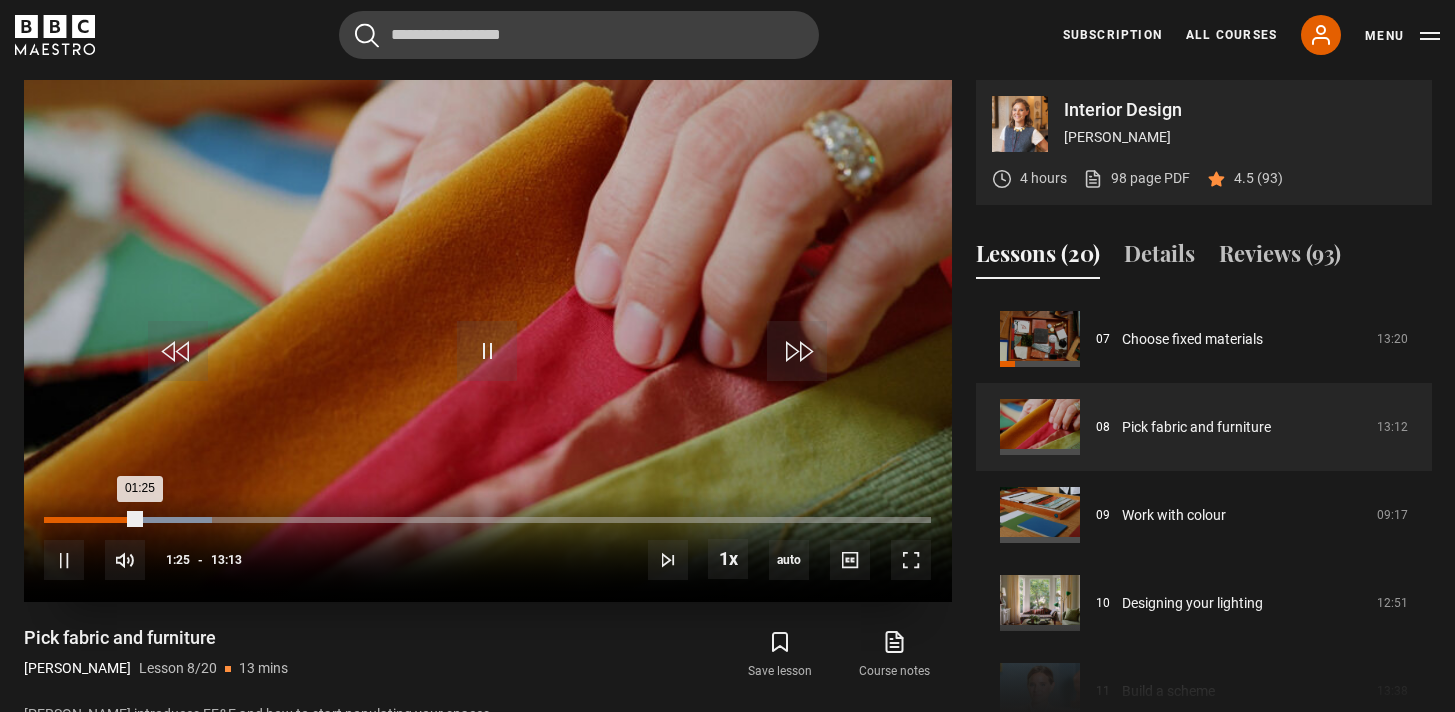 click on "Loaded :  18.92% 01:12 01:25" at bounding box center [487, 520] 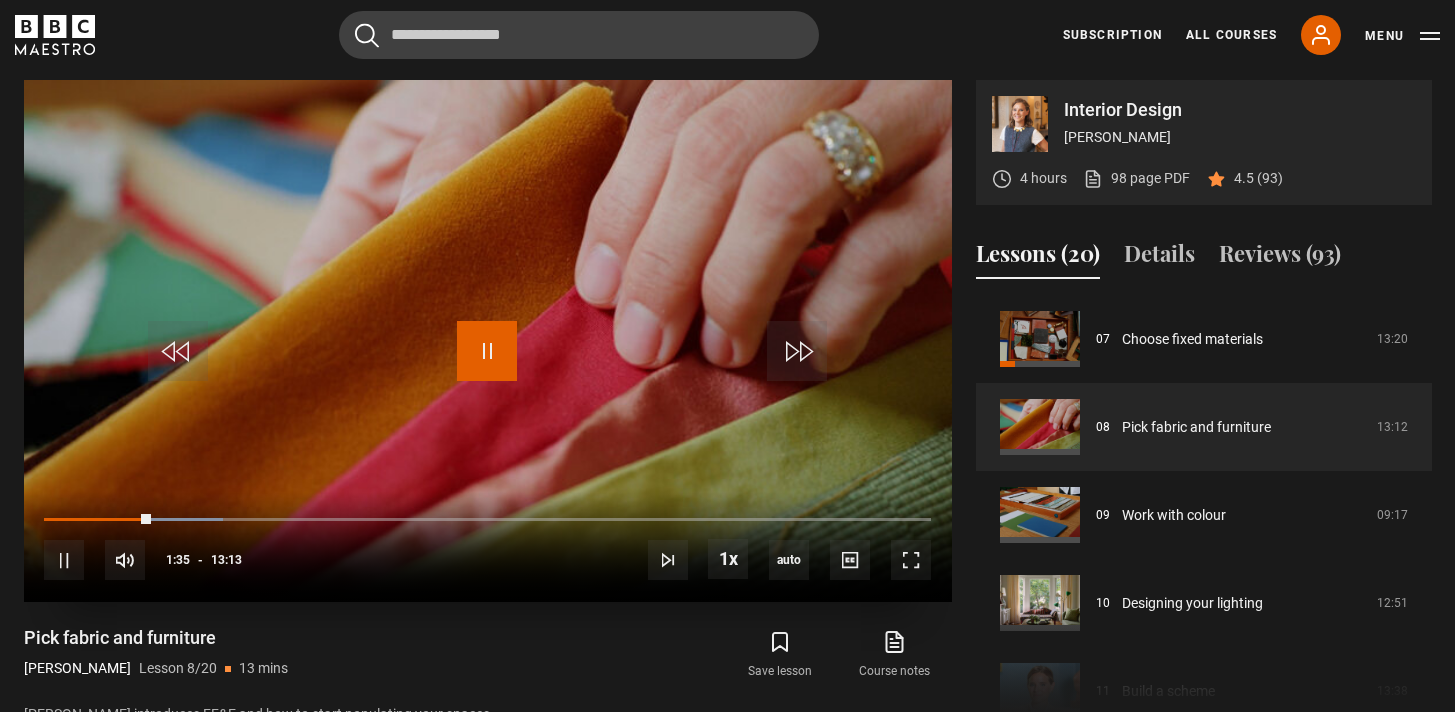 click at bounding box center [487, 351] 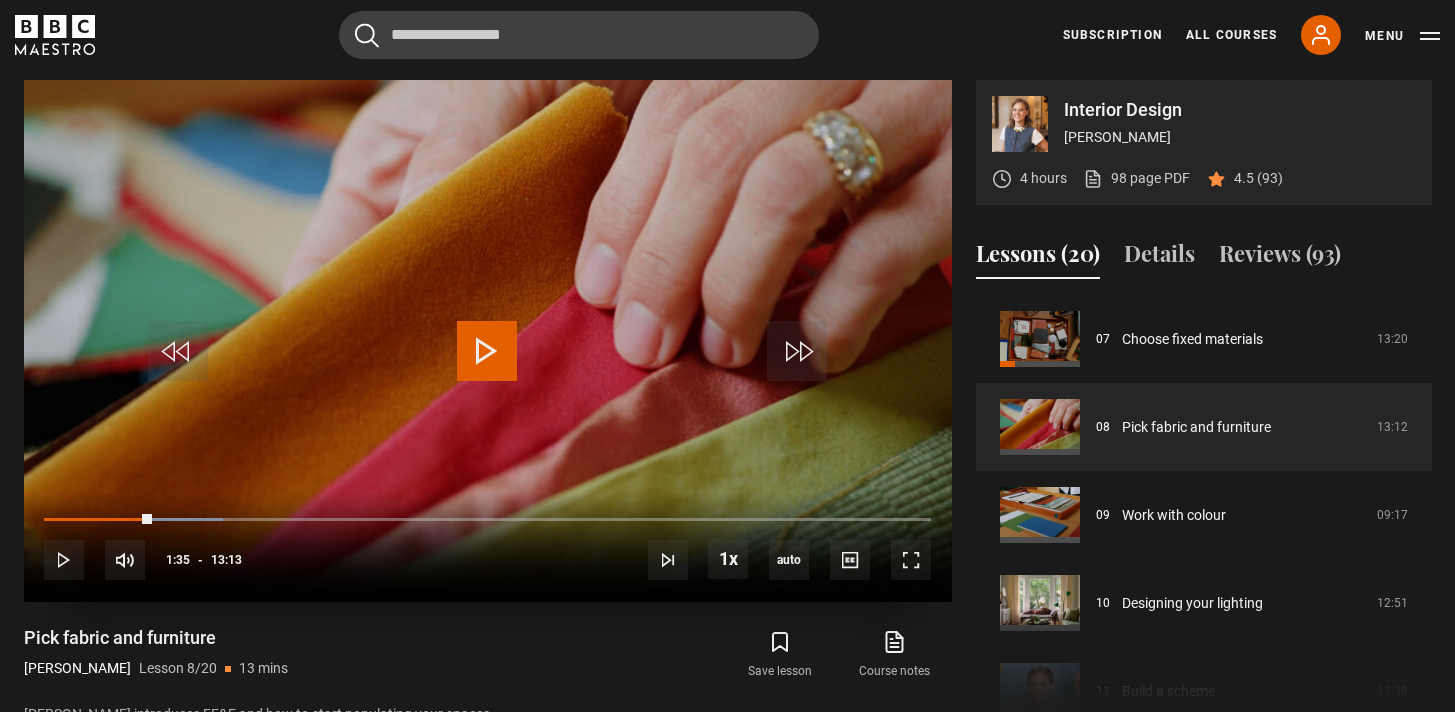 click at bounding box center (487, 351) 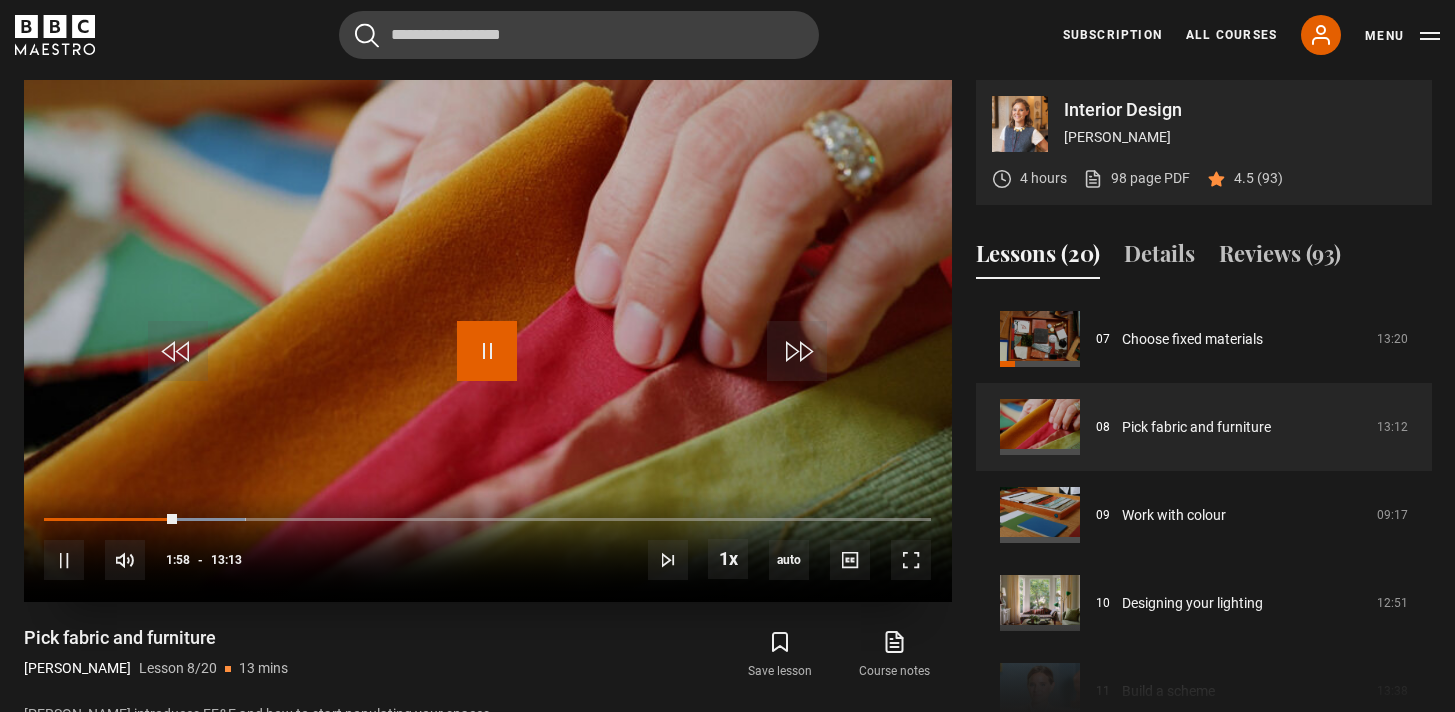 click at bounding box center (487, 351) 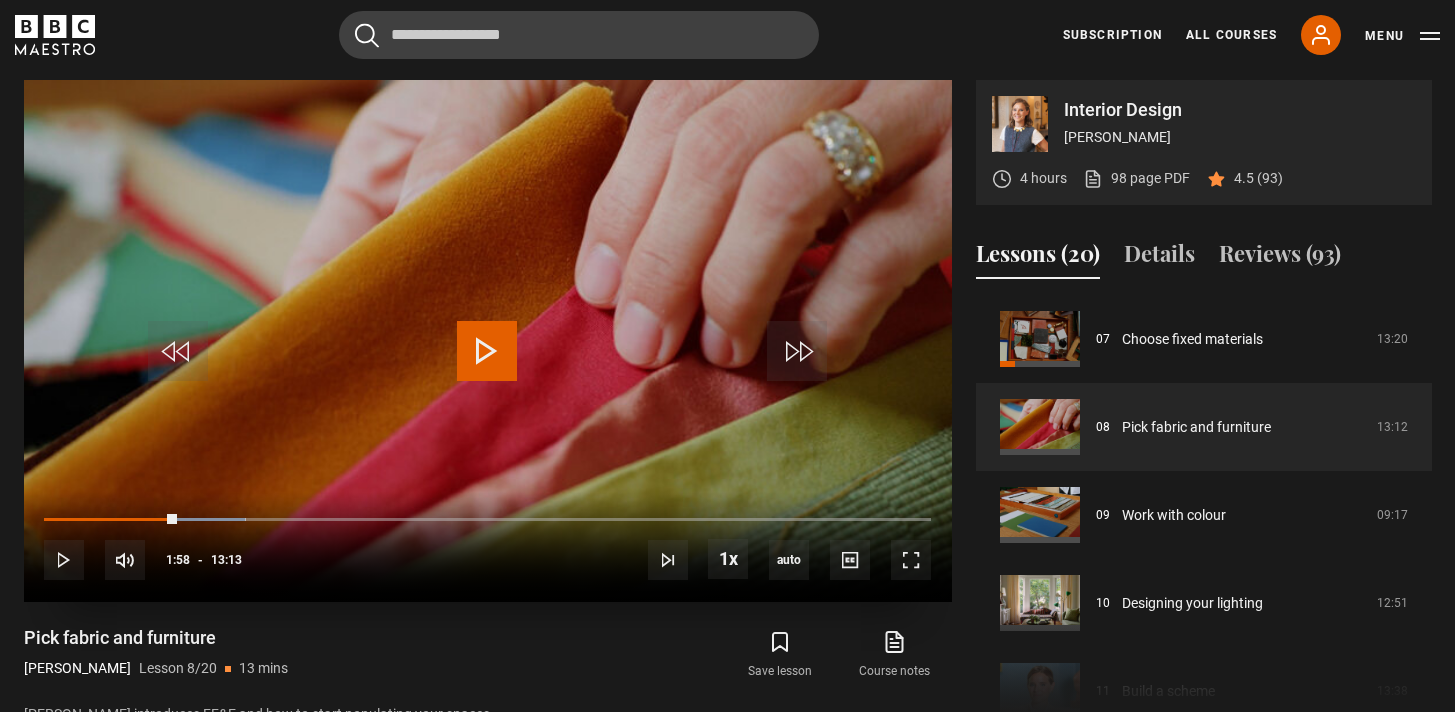 click at bounding box center [487, 351] 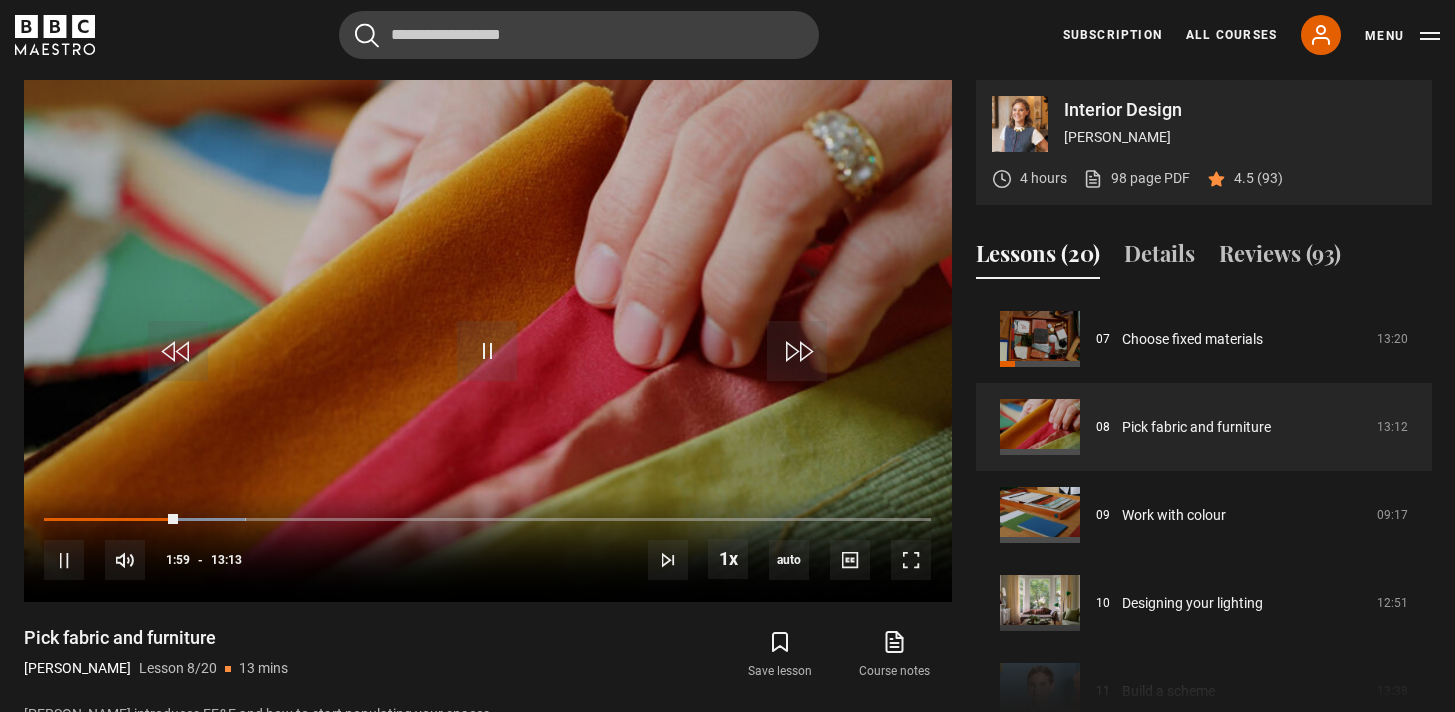 click on "Save lesson
Course notes
opens in new tab" at bounding box center (733, 655) 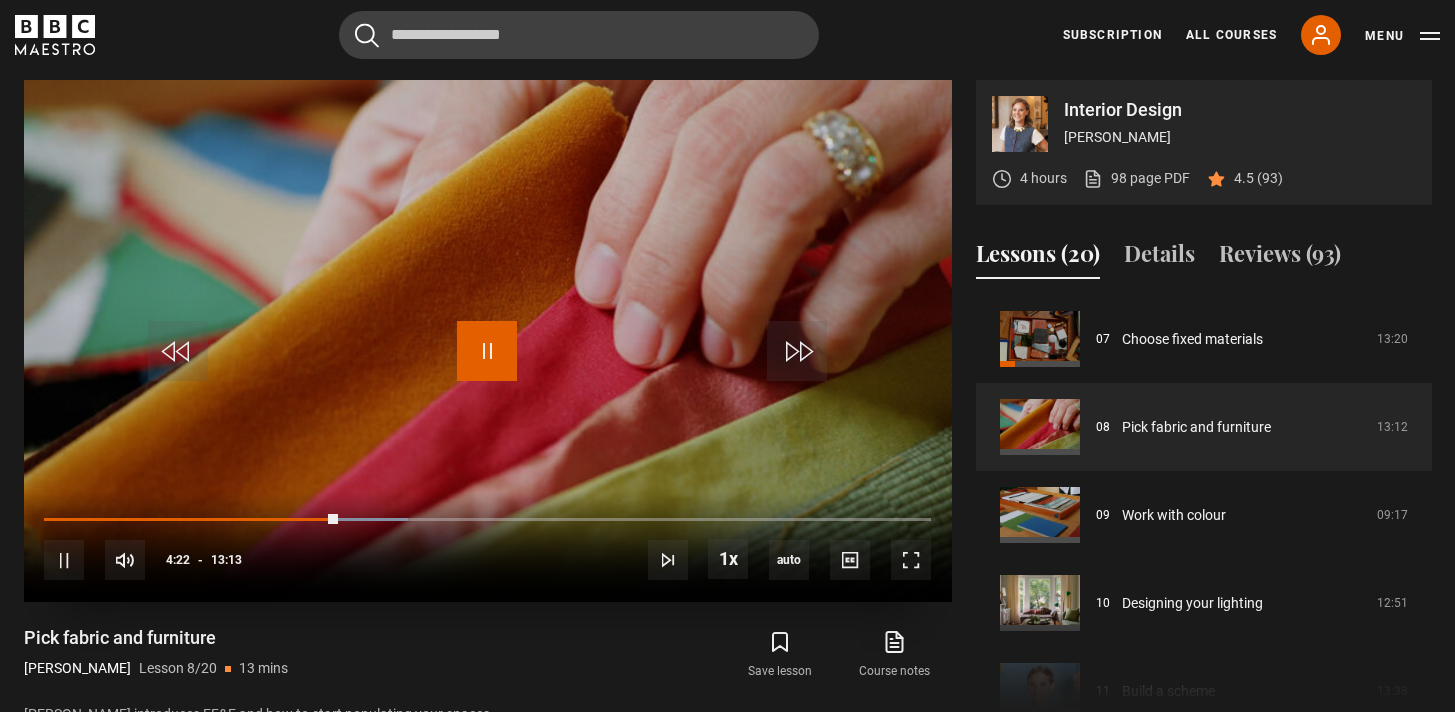 click at bounding box center [487, 351] 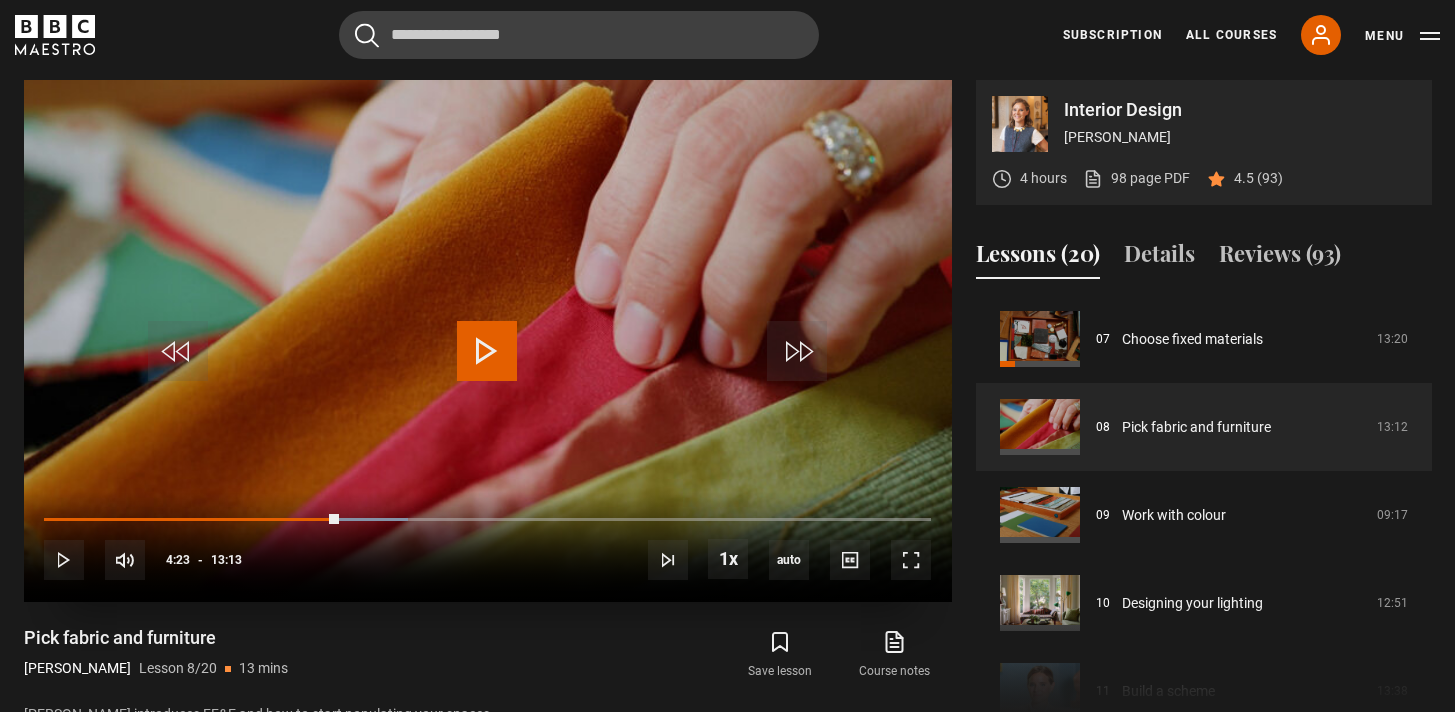 click at bounding box center (487, 351) 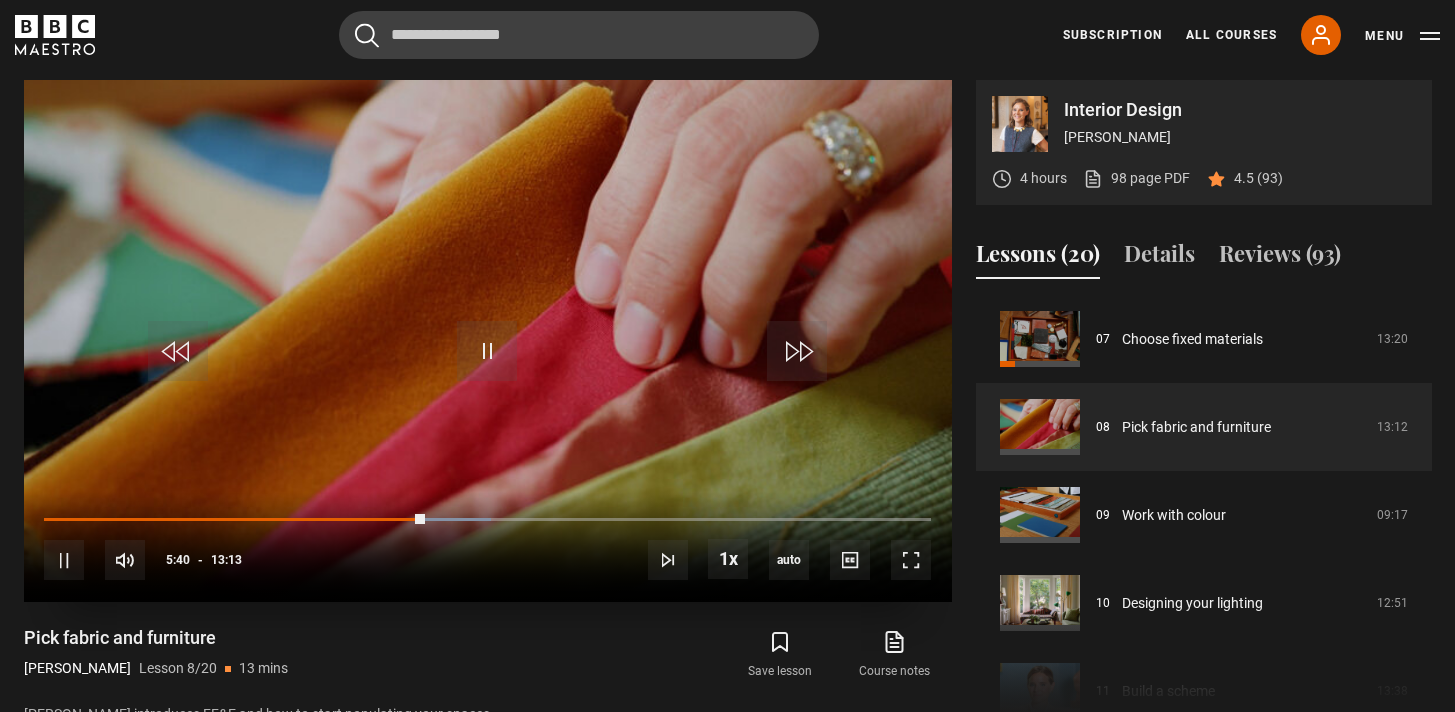 click on "10s Skip Back 10 seconds Pause 10s Skip Forward 10 seconds Loaded :  50.44% 05:16 05:40 Pause Mute 51% Current Time  5:40 - Duration  13:13
Beata Heuman
Lesson 8
Pick fabric and furniture
1x Playback Rate 2x 1.5x 1x , selected 0.5x auto Quality 360p 720p 1080p 2160p Auto , selected Captions captions off , selected English  Captions" at bounding box center [488, 547] 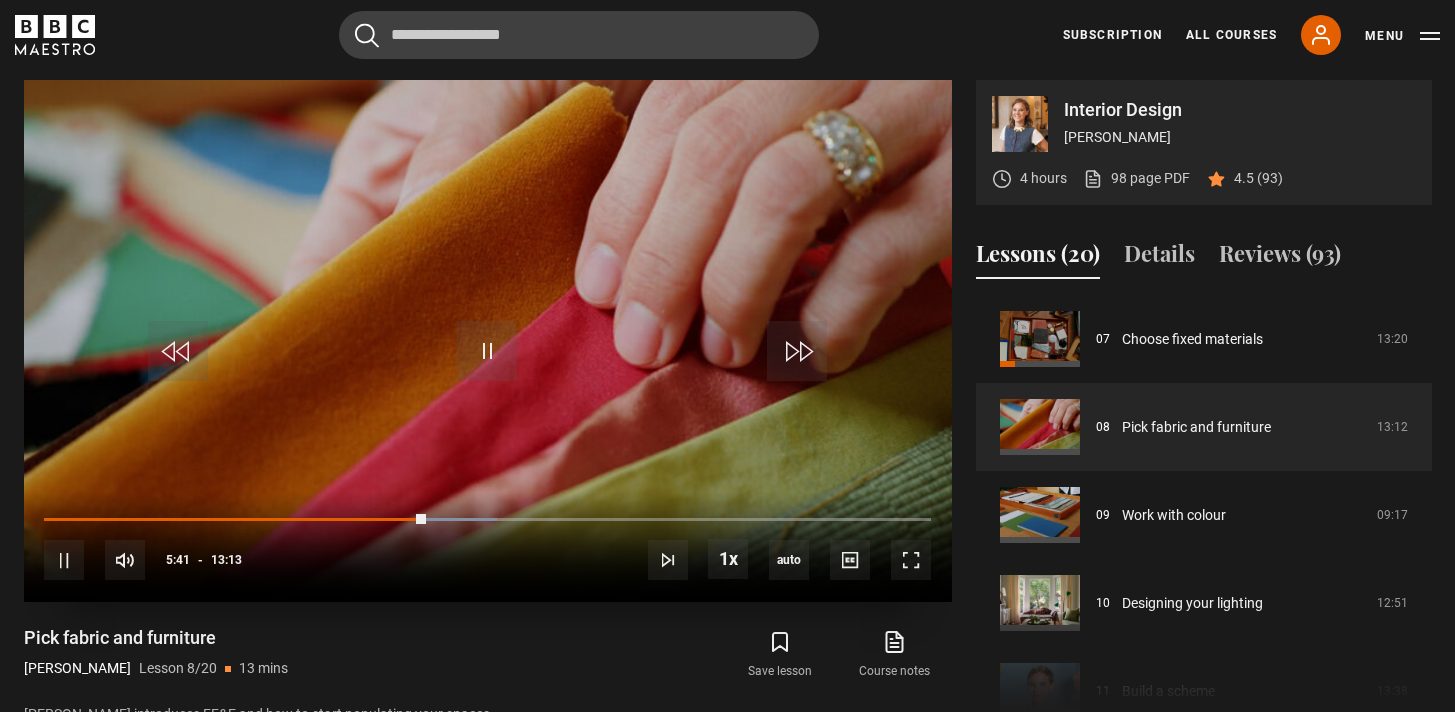 click on "10s Skip Back 10 seconds Pause 10s Skip Forward 10 seconds Loaded :  51.07% 05:12 05:41 Pause Mute 51% Current Time  5:41 - Duration  13:13
Beata Heuman
Lesson 8
Pick fabric and furniture
1x Playback Rate 2x 1.5x 1x , selected 0.5x auto Quality 360p 720p 1080p 2160p Auto , selected Captions captions off , selected English  Captions" at bounding box center (488, 547) 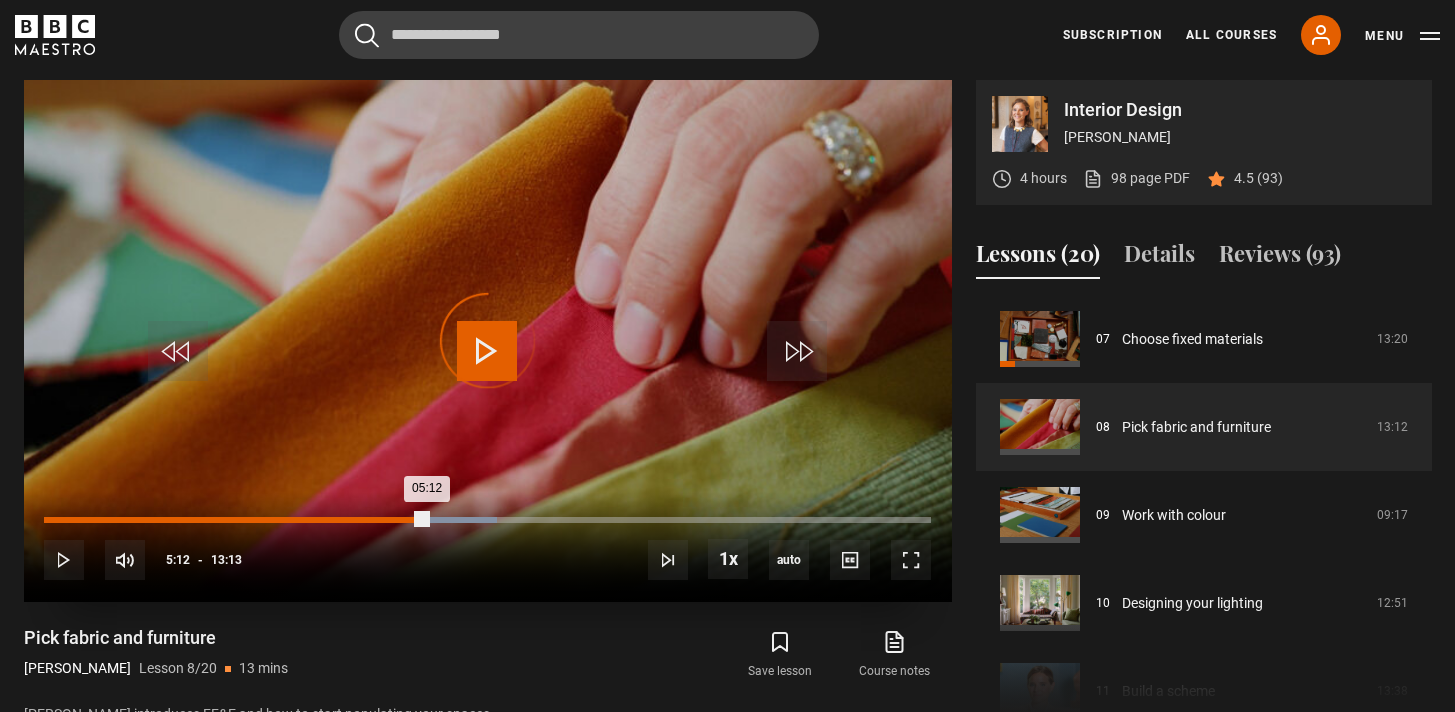 click on "05:12" at bounding box center (394, 520) 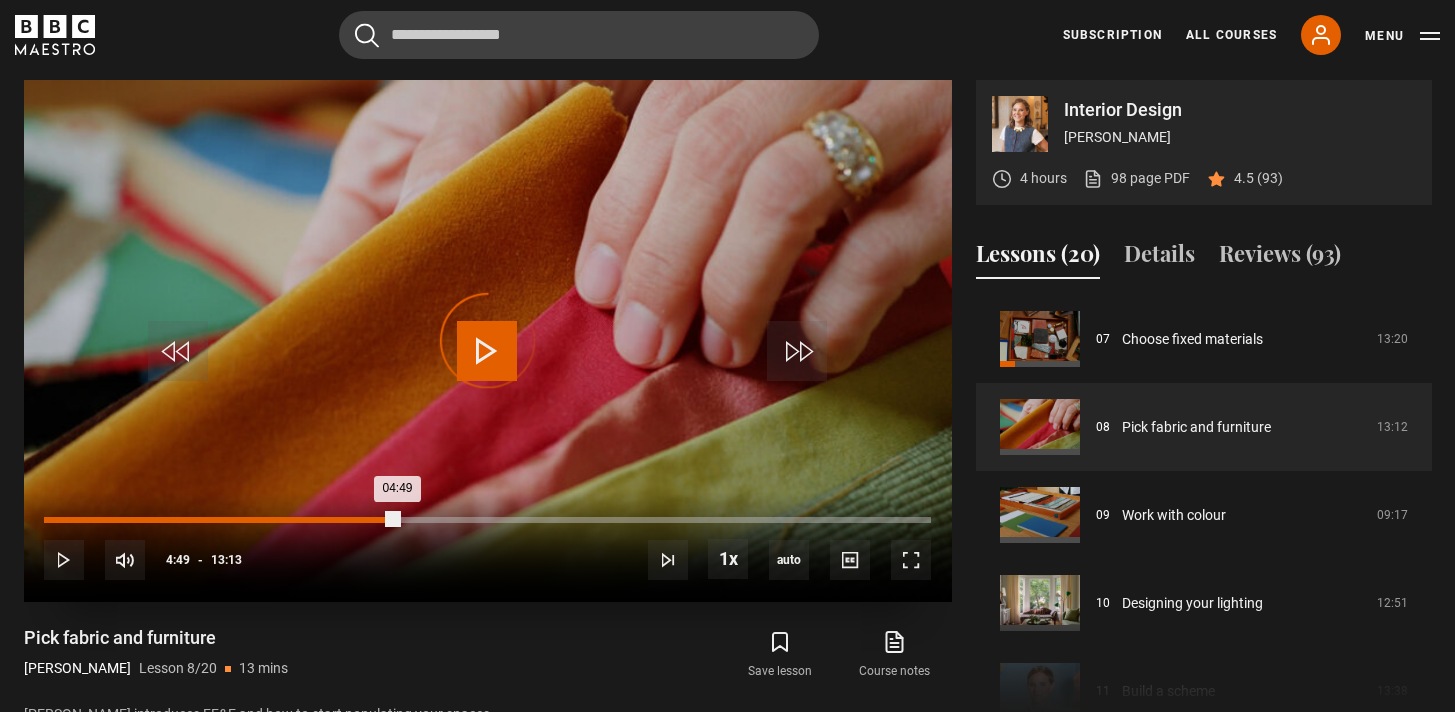 click on "04:49" at bounding box center [368, 520] 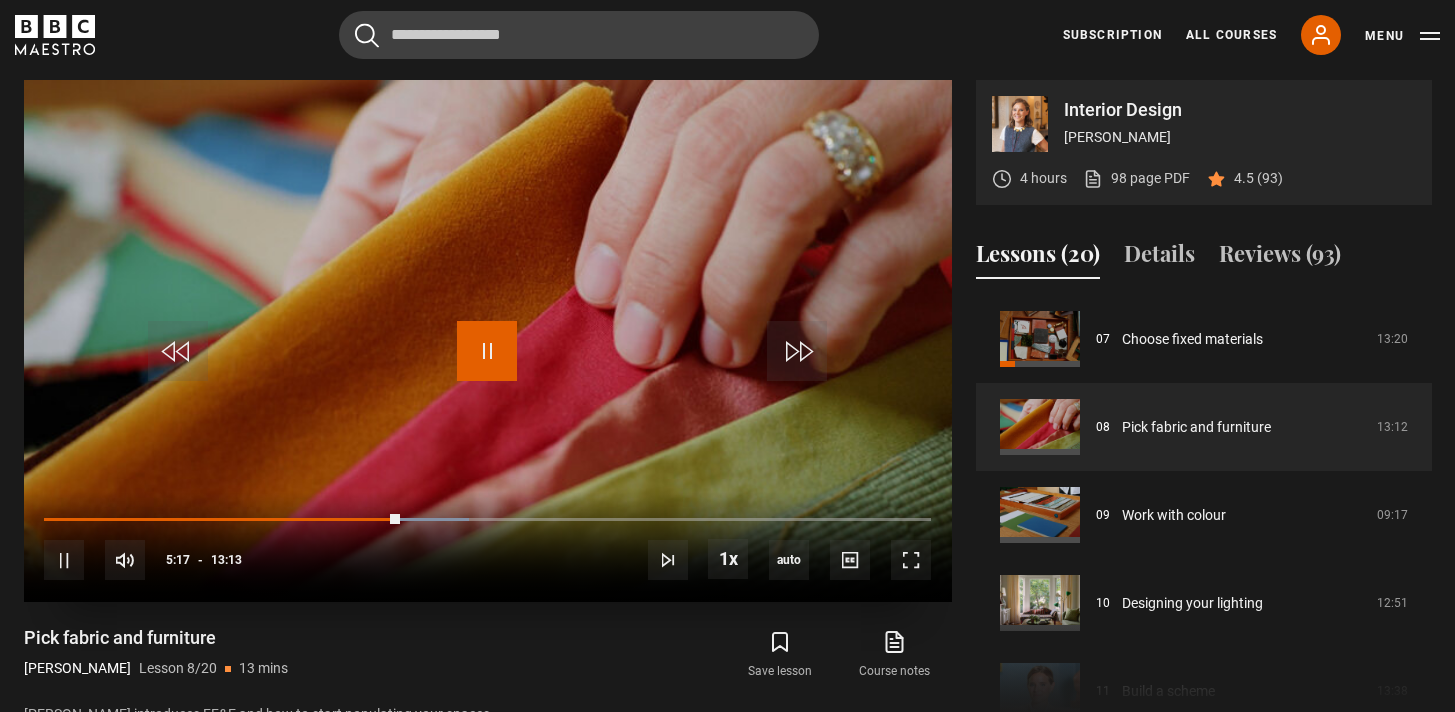 click at bounding box center [487, 351] 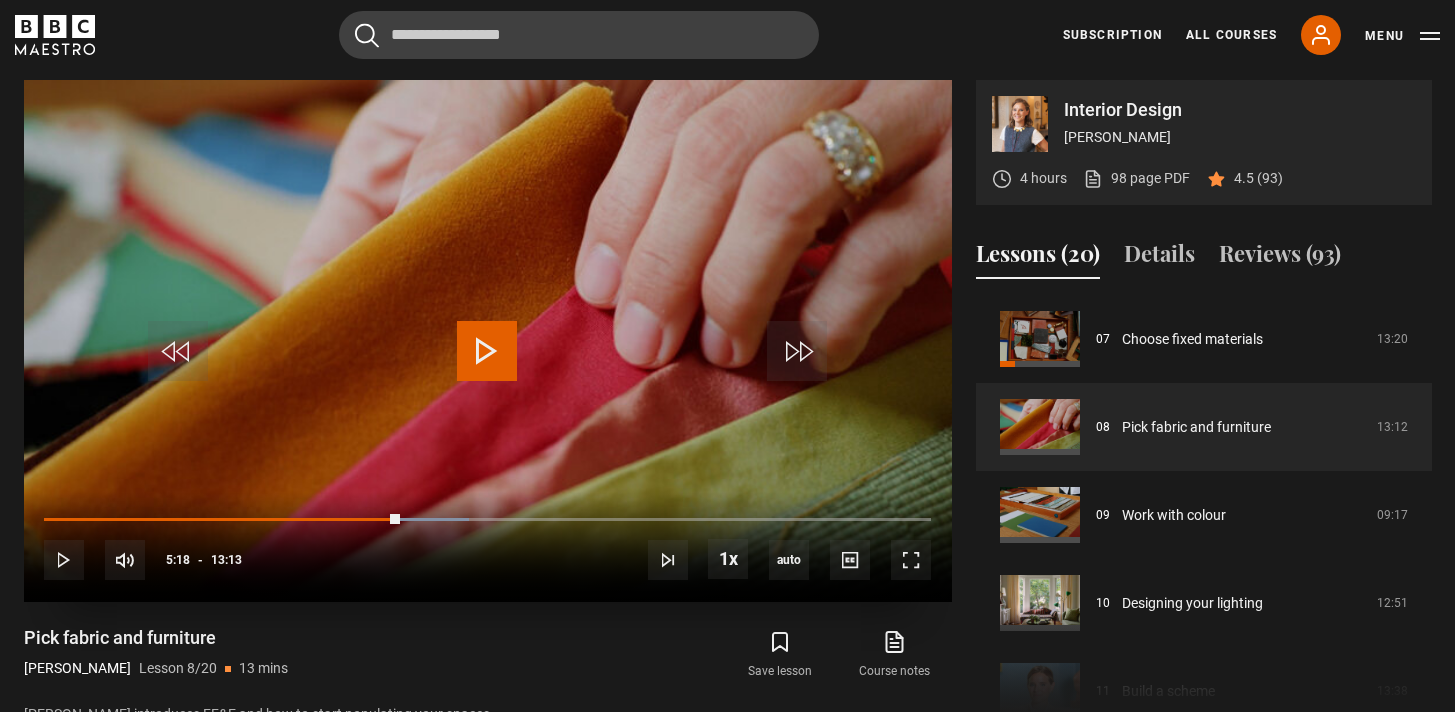 click at bounding box center [487, 351] 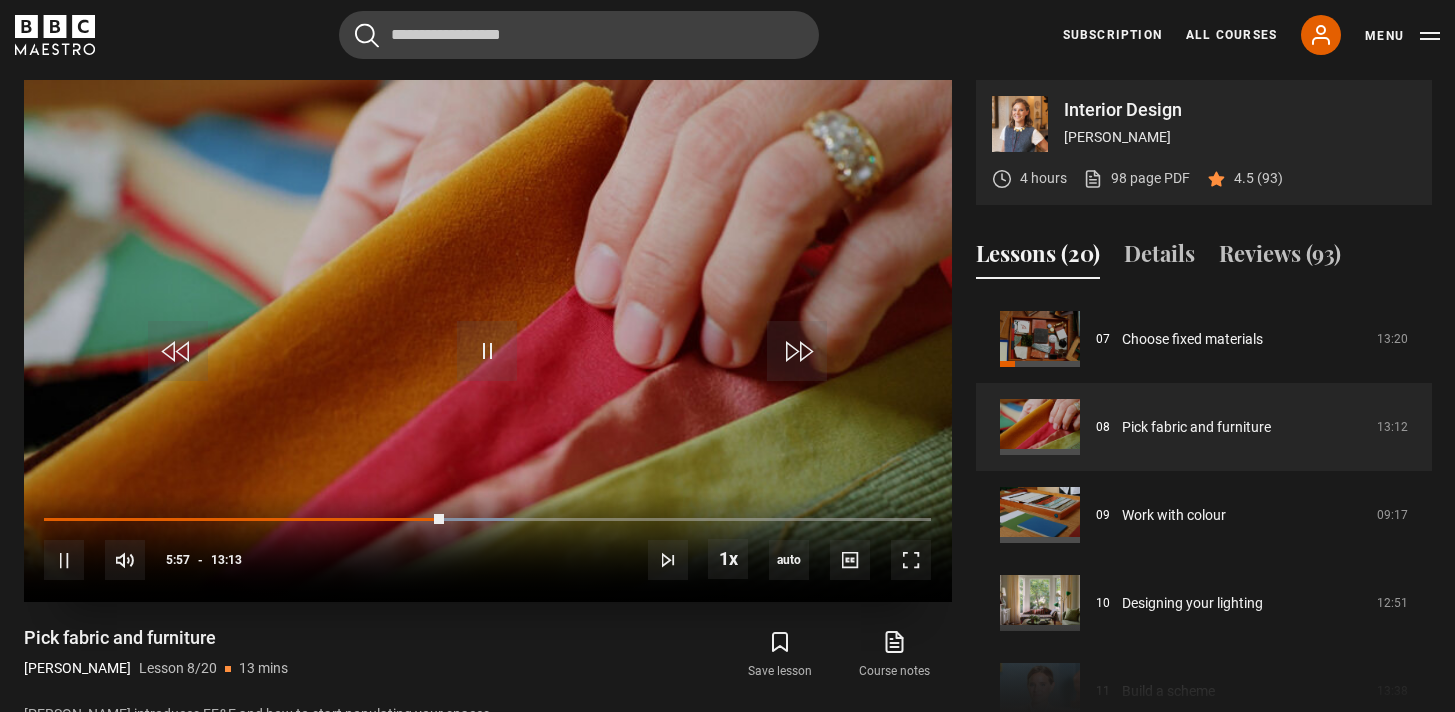 click at bounding box center (488, 341) 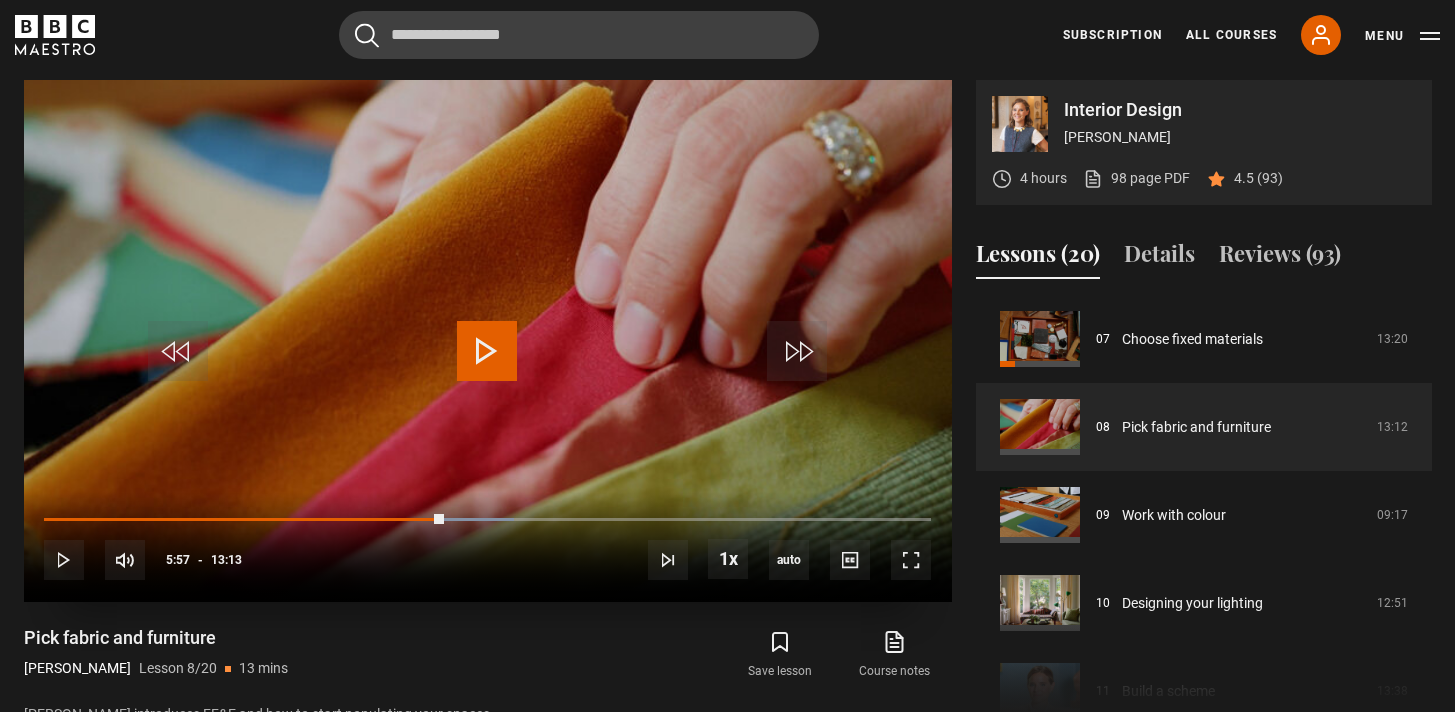 click at bounding box center (488, 341) 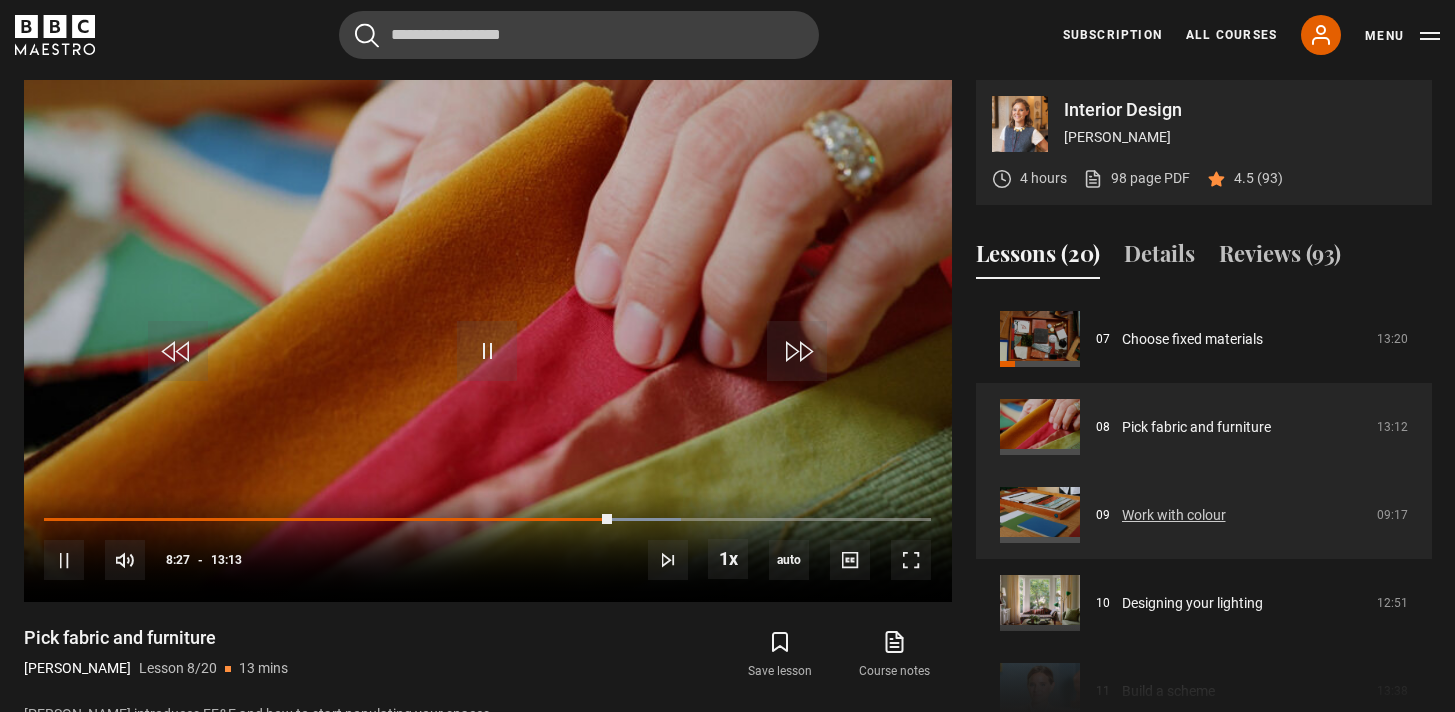 click on "Work with colour" at bounding box center [1174, 515] 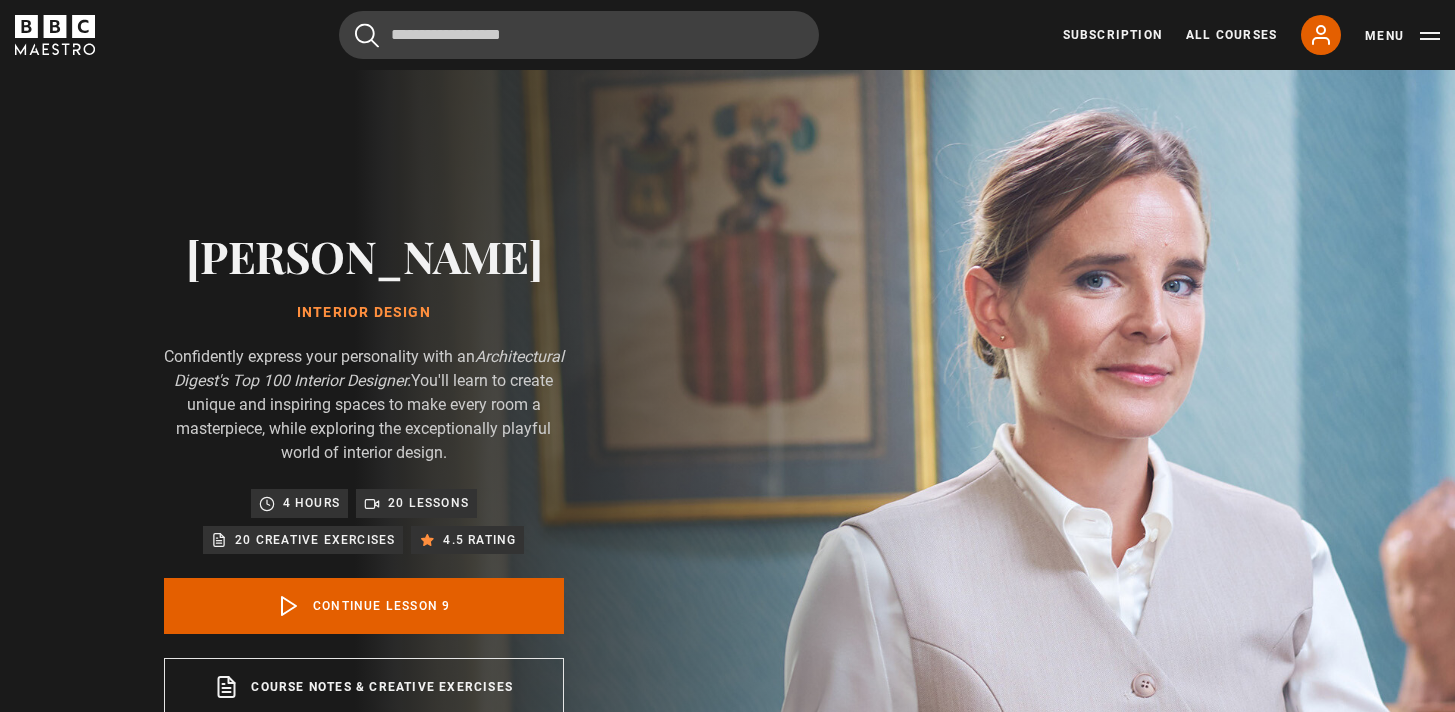 scroll, scrollTop: 876, scrollLeft: 0, axis: vertical 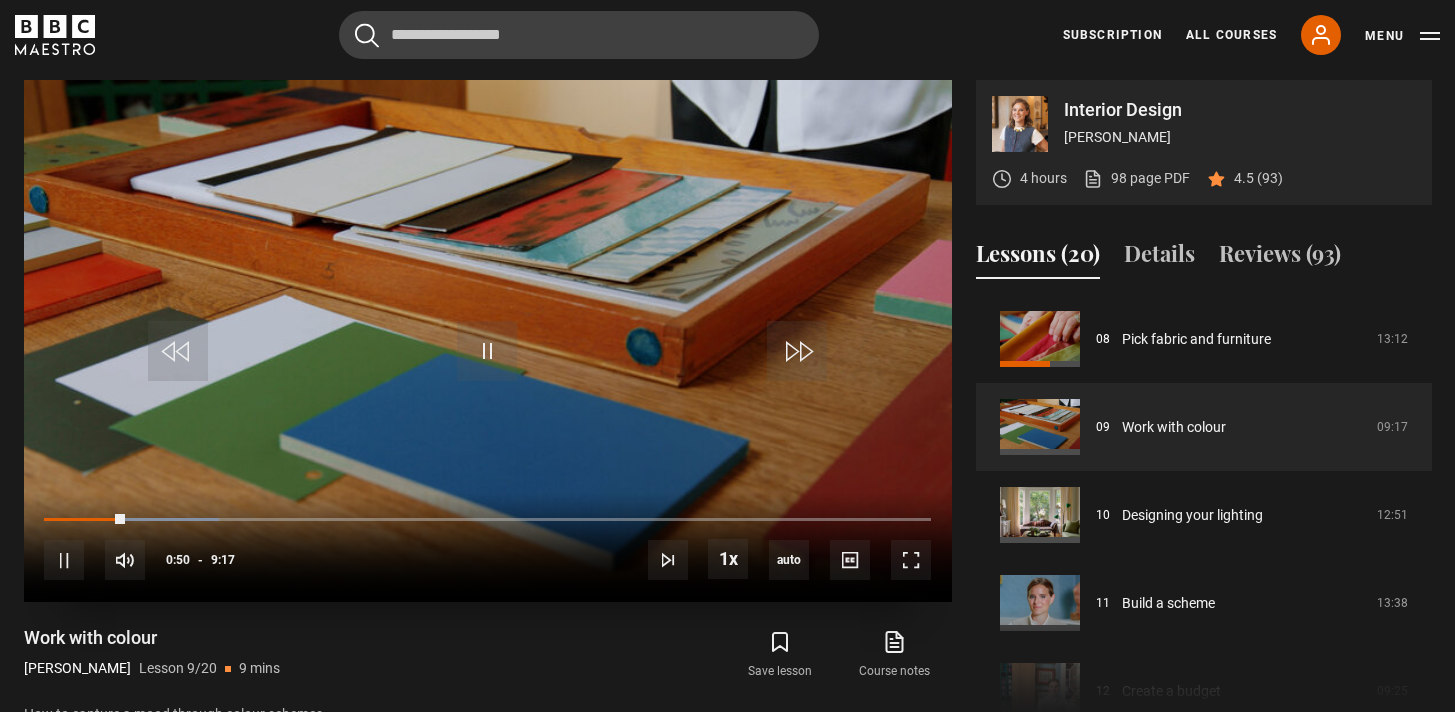click on "10s Skip Back 10 seconds Pause 10s Skip Forward 10 seconds Loaded :  19.75% 0:43 0:50 Pause Mute Current Time  0:50 - Duration  9:17
[PERSON_NAME]
Lesson 9
Work with colour
1x Playback Rate 2x 1.5x 1x , selected 0.5x auto Quality 360p 720p 1080p 2160p Auto , selected Captions captions off , selected English  Captions" at bounding box center (488, 547) 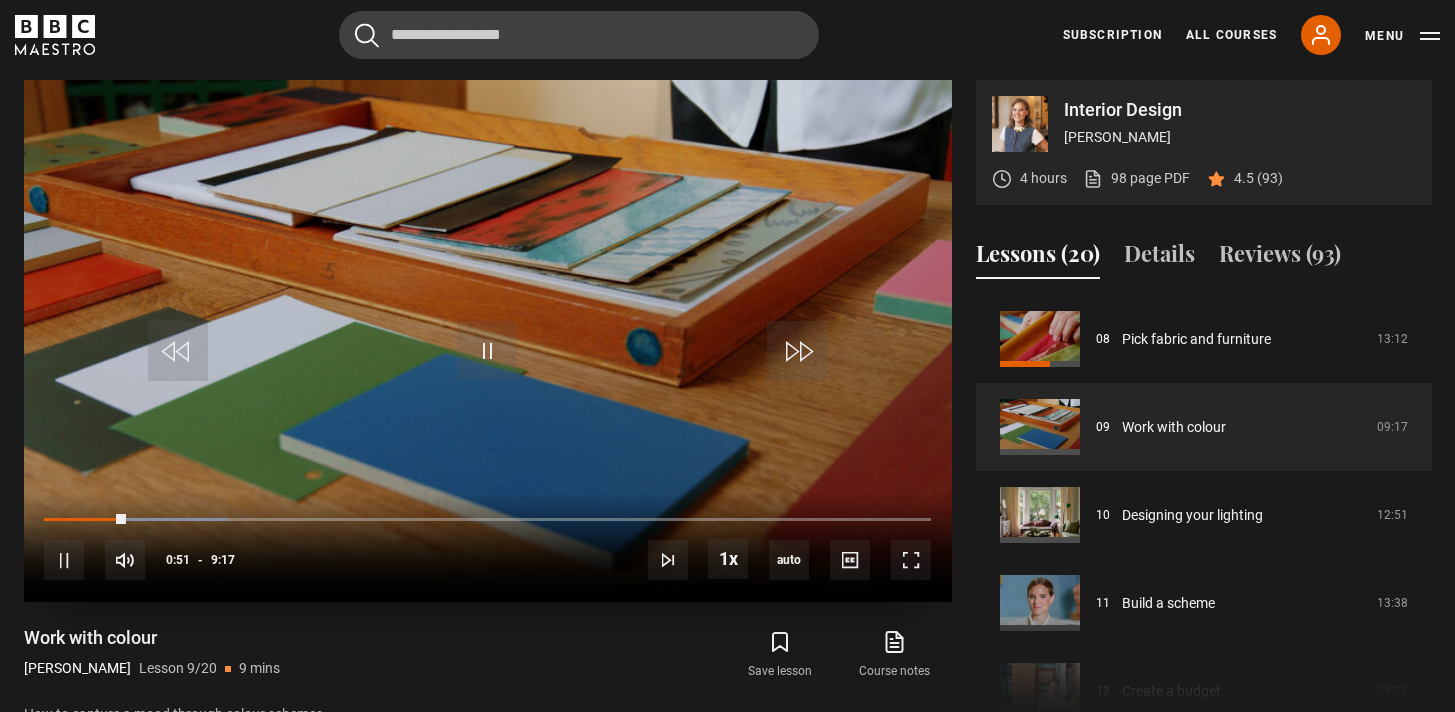 click on "10s Skip Back 10 seconds Pause 10s Skip Forward 10 seconds Loaded :  20.65% 0:39 0:51 Pause Mute Current Time  0:51 - Duration  9:17
[PERSON_NAME]
Lesson 9
Work with colour
1x Playback Rate 2x 1.5x 1x , selected 0.5x auto Quality 360p 720p 1080p 2160p Auto , selected Captions captions off , selected English  Captions" at bounding box center [488, 547] 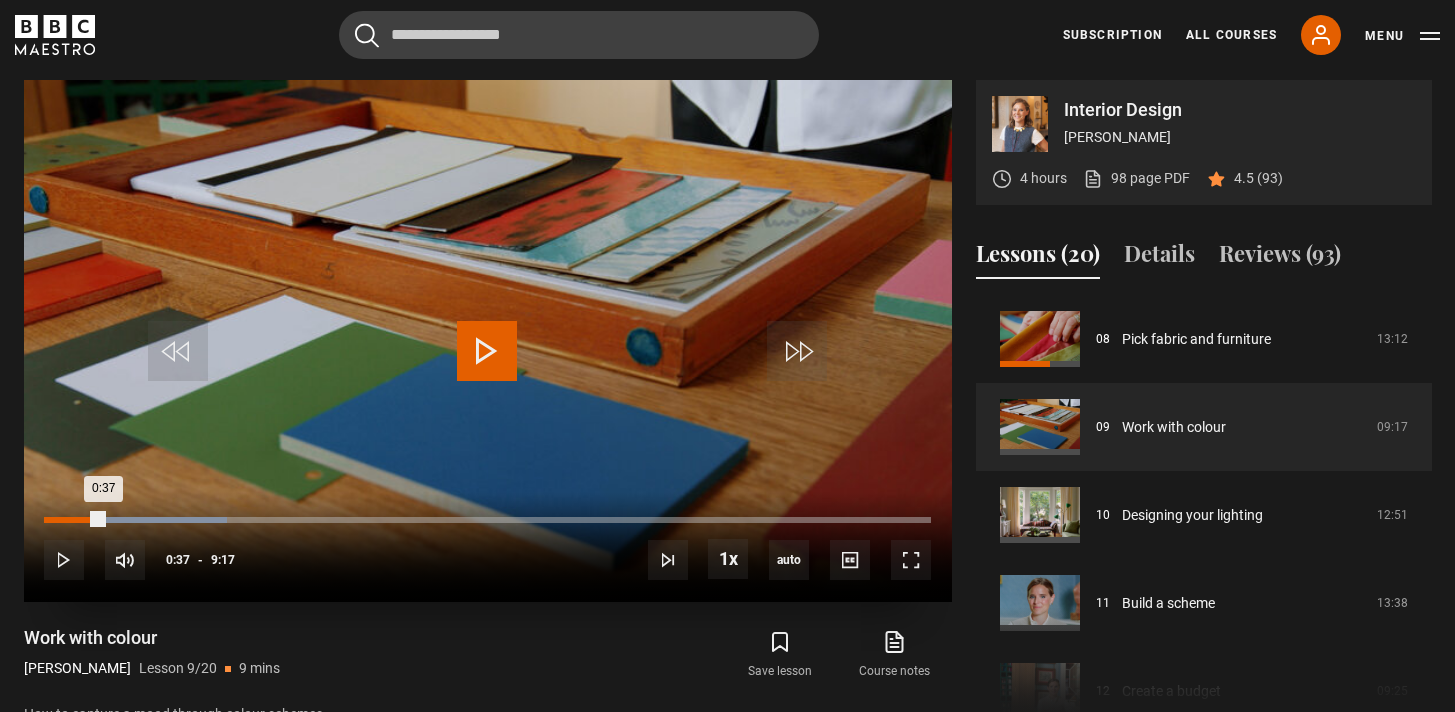 click on "Loaded :  20.65% 0:37 0:37" at bounding box center (487, 520) 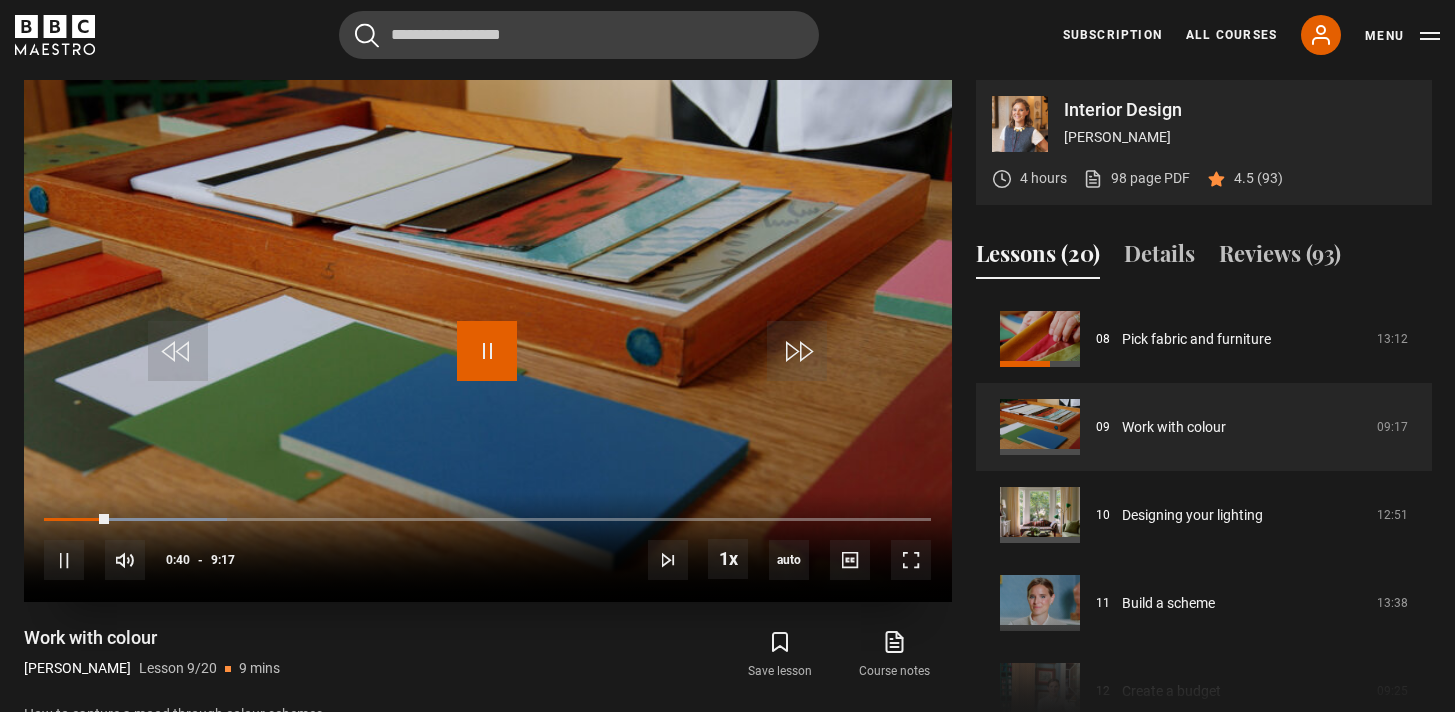 click at bounding box center (487, 351) 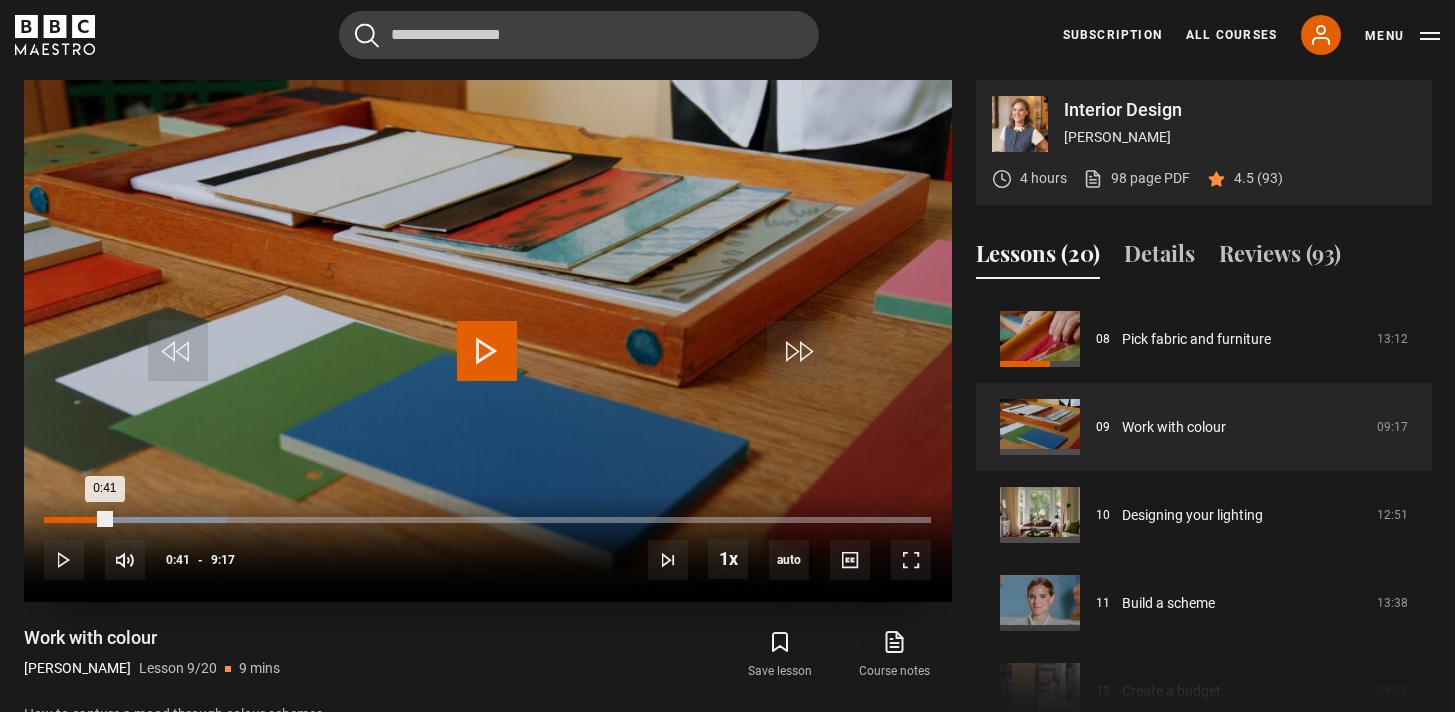 click on "0:41" at bounding box center [76, 520] 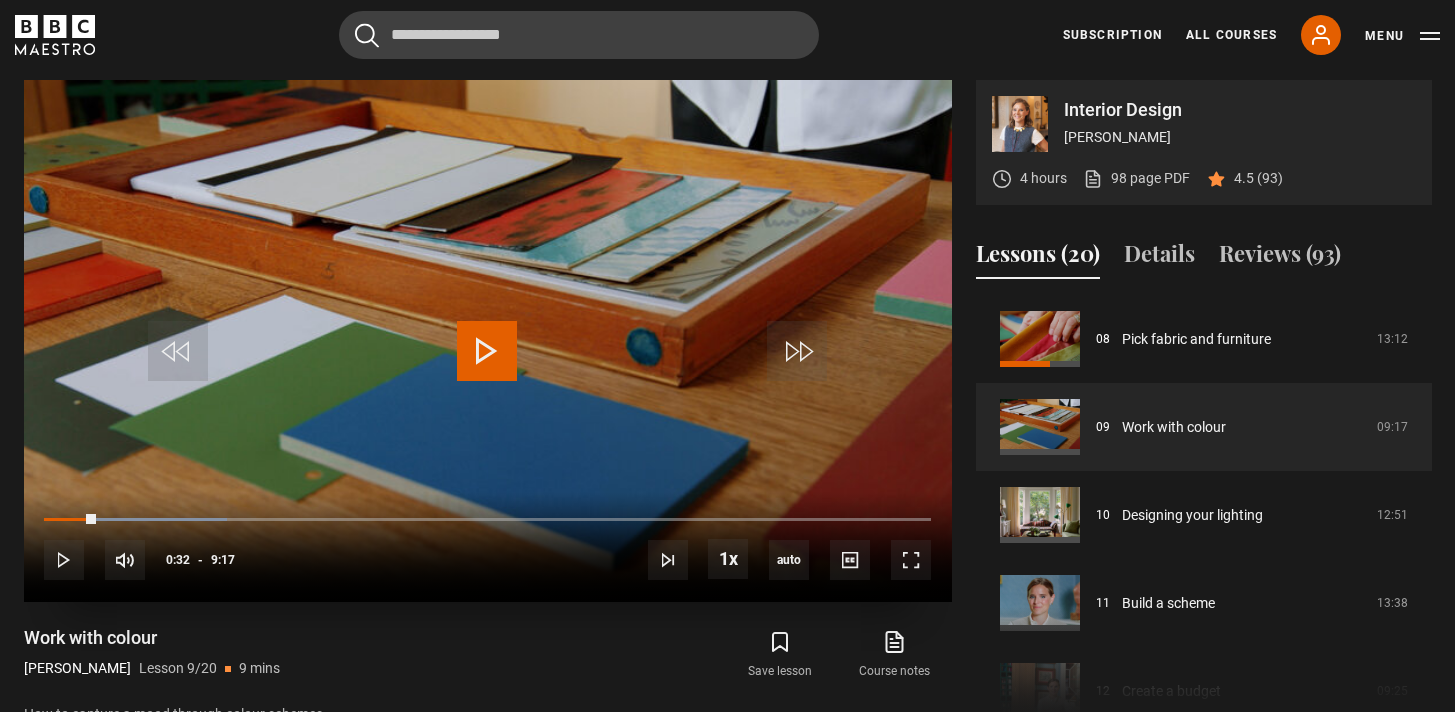 click at bounding box center [487, 351] 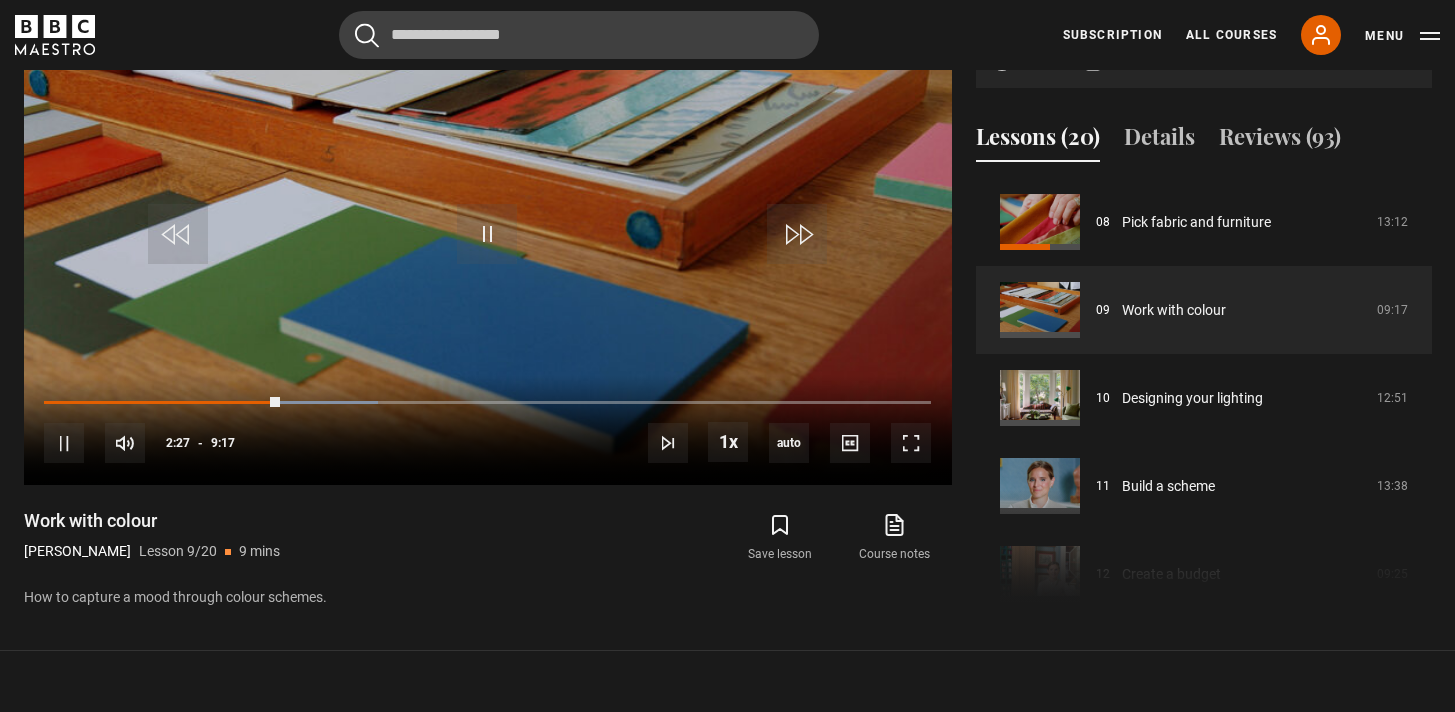 scroll, scrollTop: 1050, scrollLeft: 0, axis: vertical 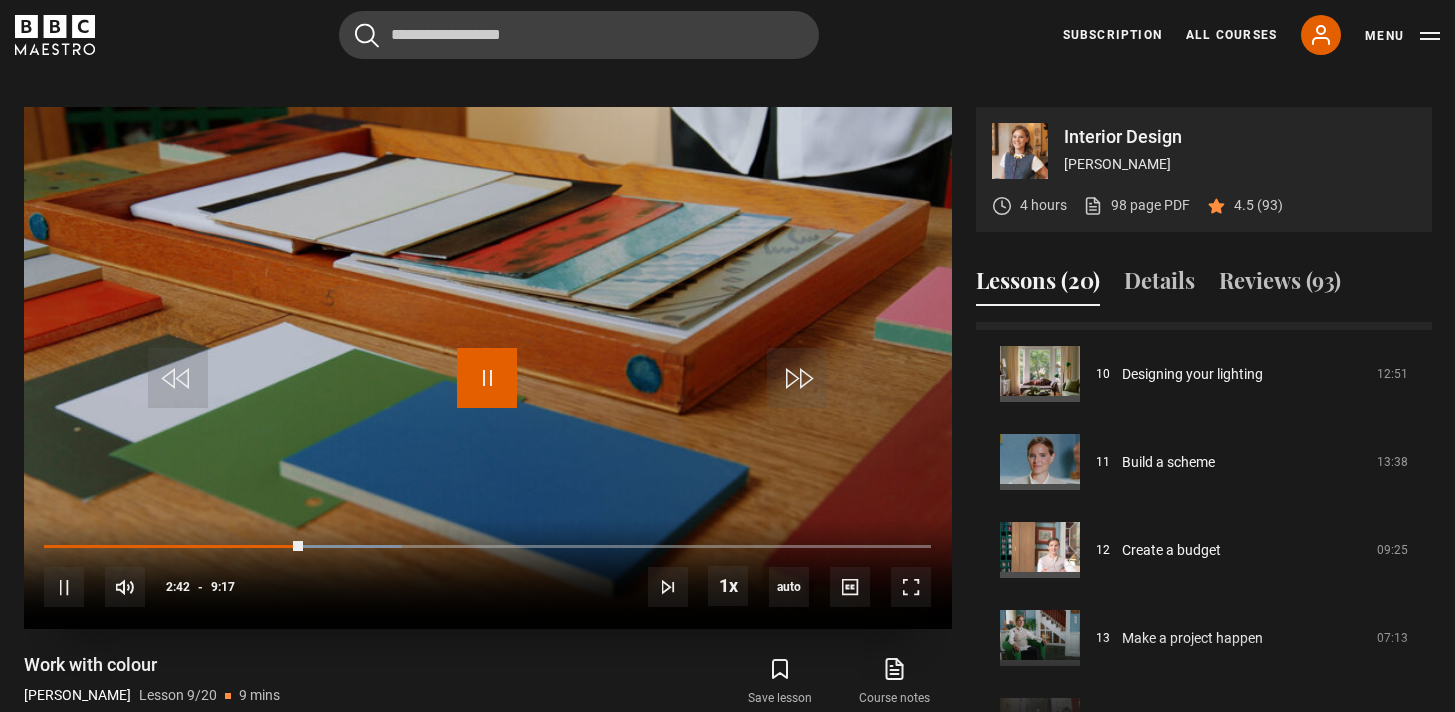 click at bounding box center [487, 378] 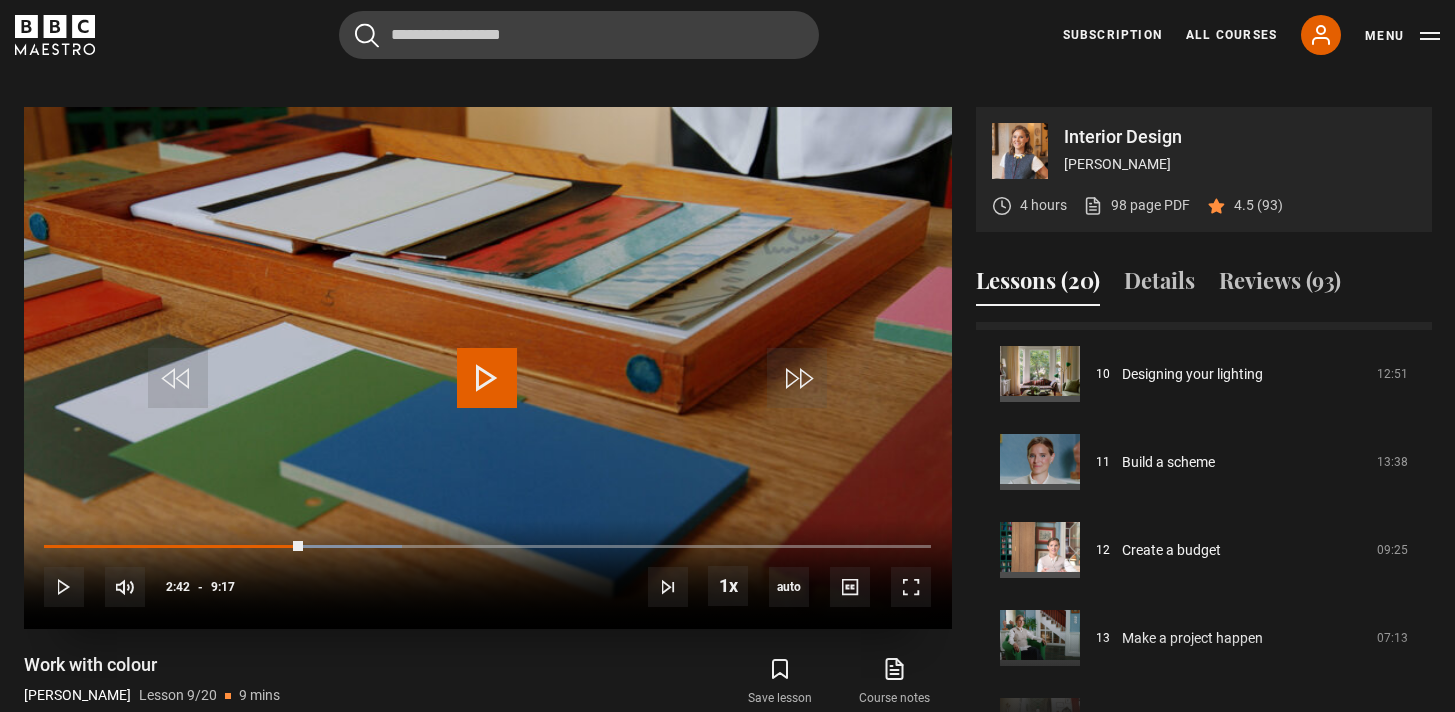 click at bounding box center [487, 378] 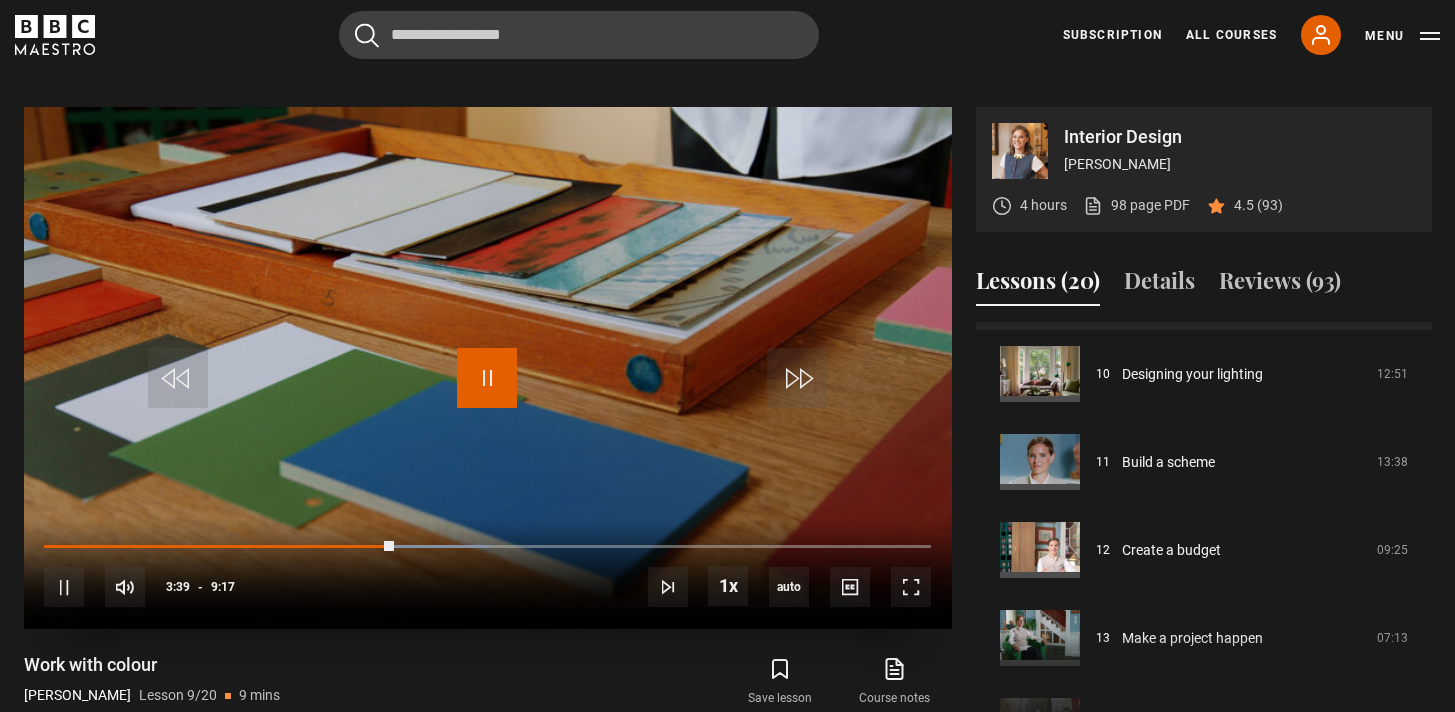 click at bounding box center [487, 378] 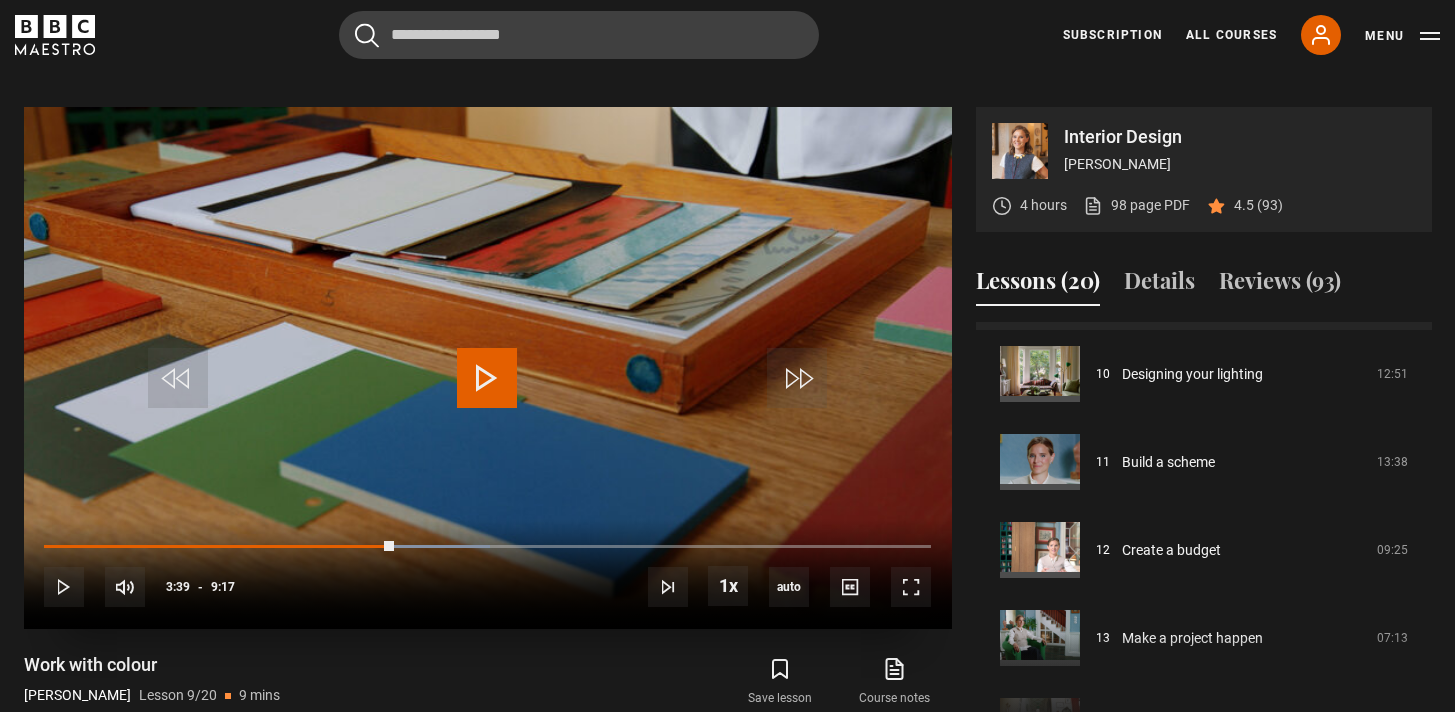 click at bounding box center (487, 378) 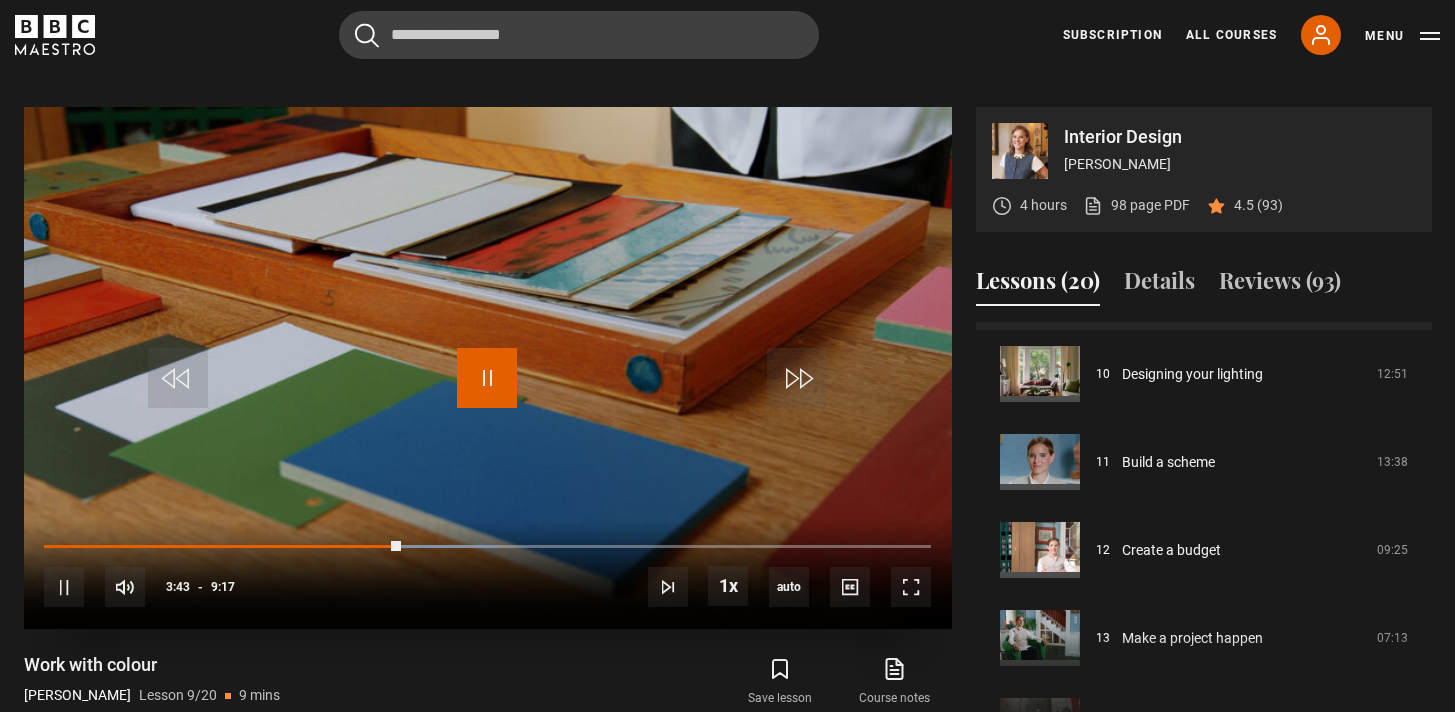 click at bounding box center (487, 378) 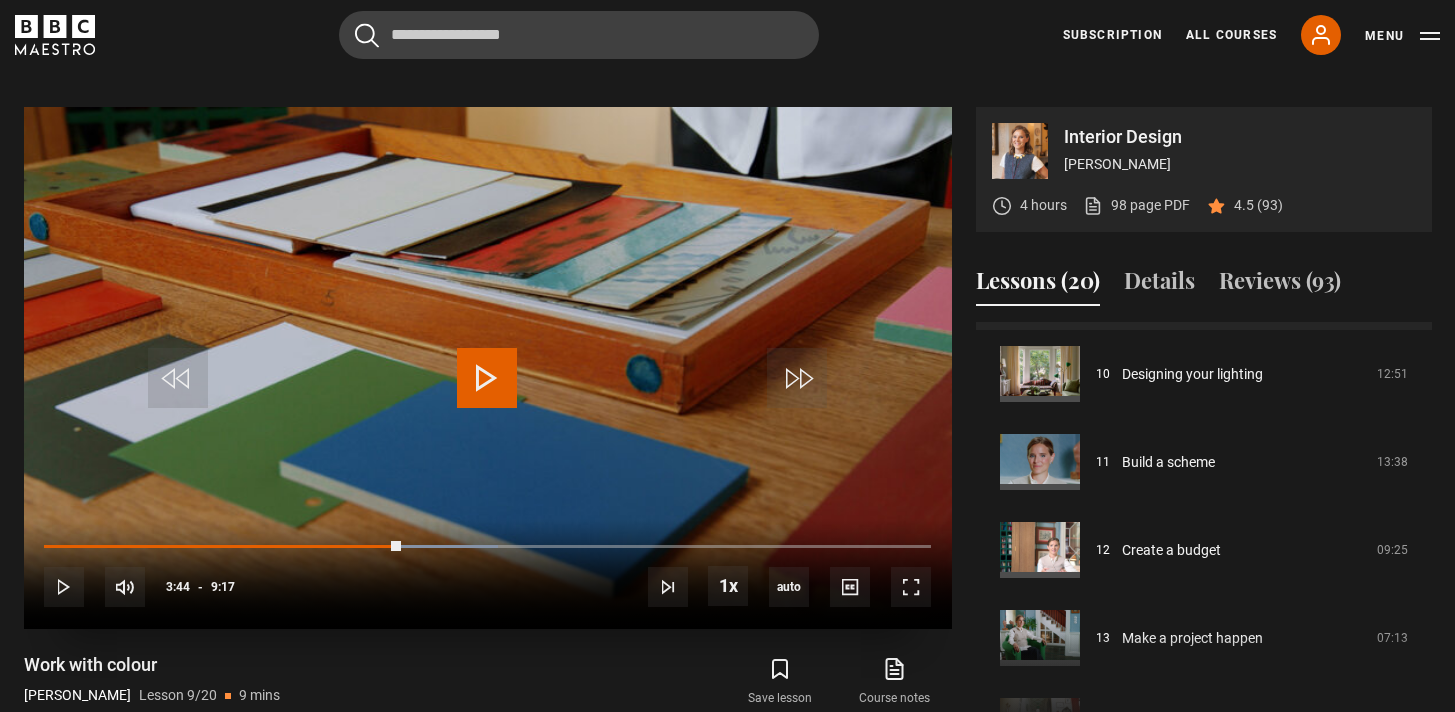 click at bounding box center [487, 378] 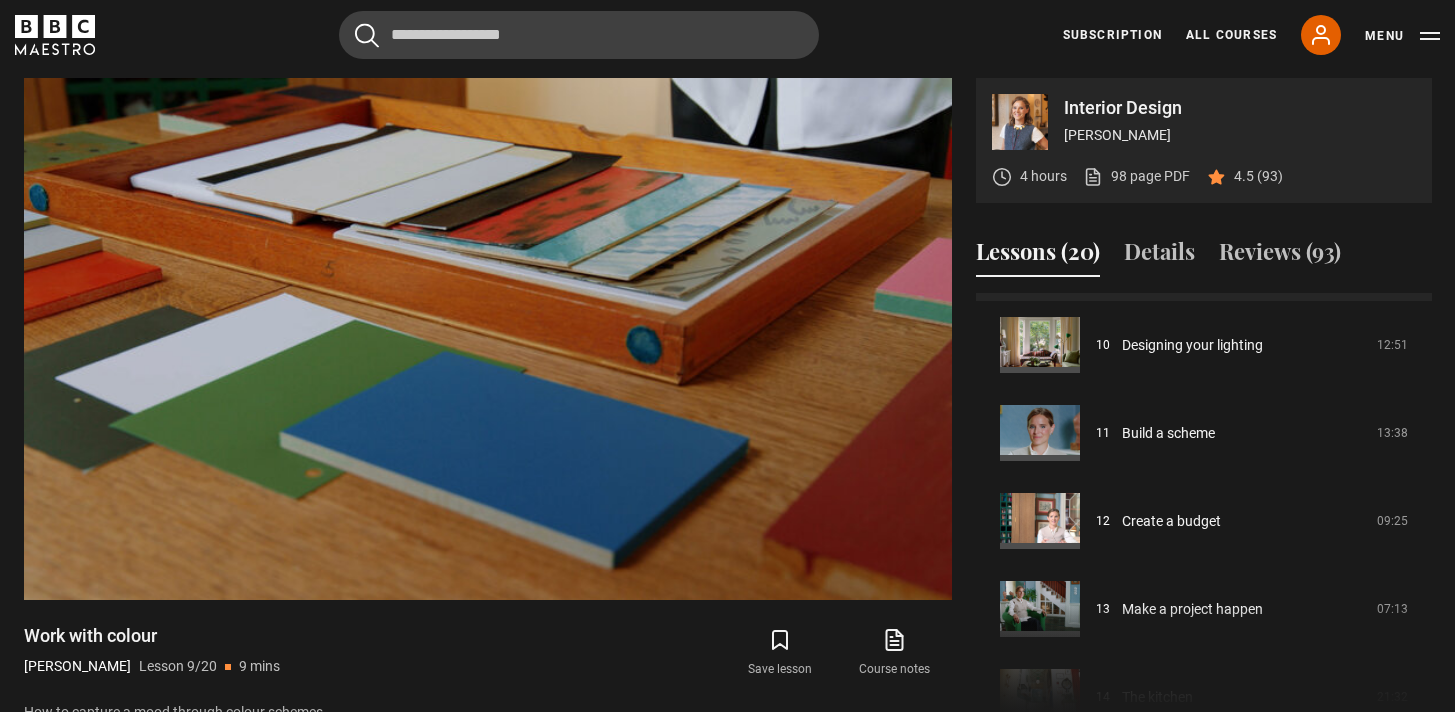 scroll, scrollTop: 879, scrollLeft: 0, axis: vertical 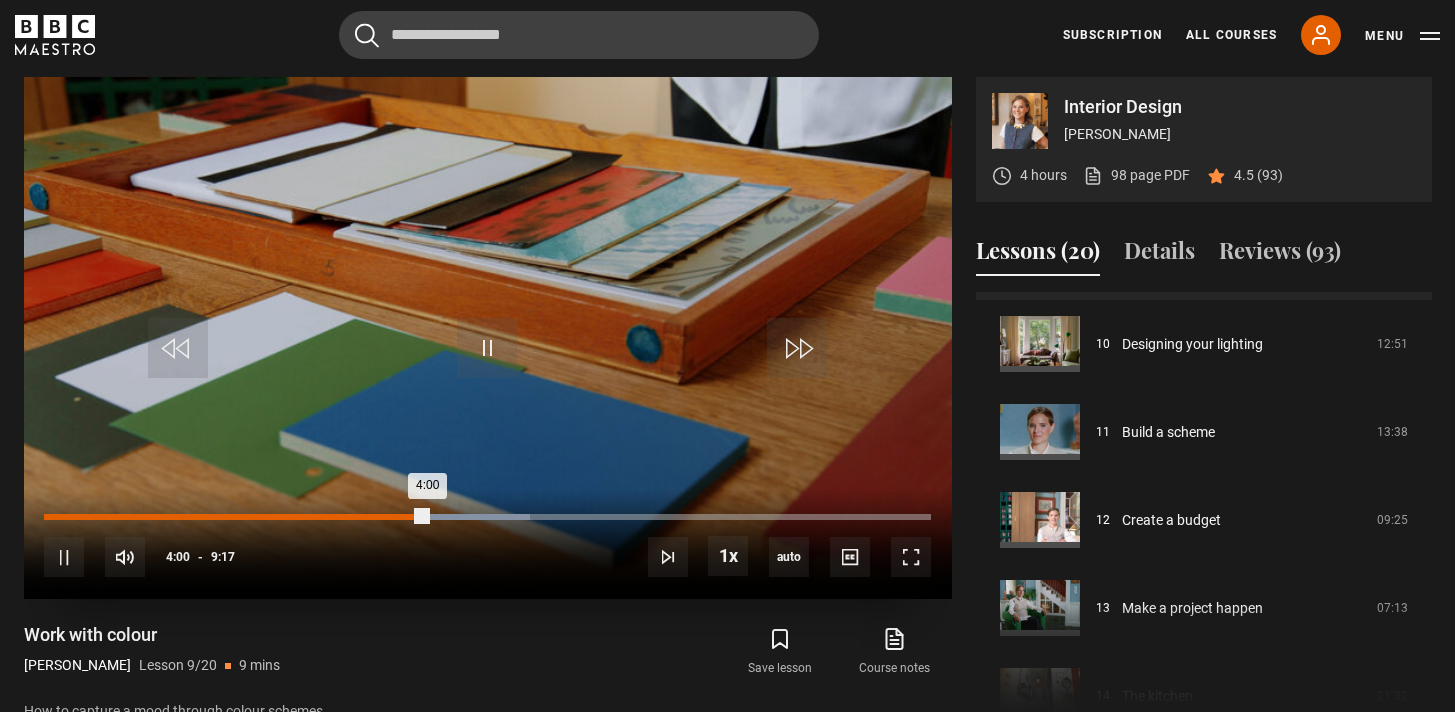 click on "Loaded :  54.76% 3:49 4:00" at bounding box center (487, 517) 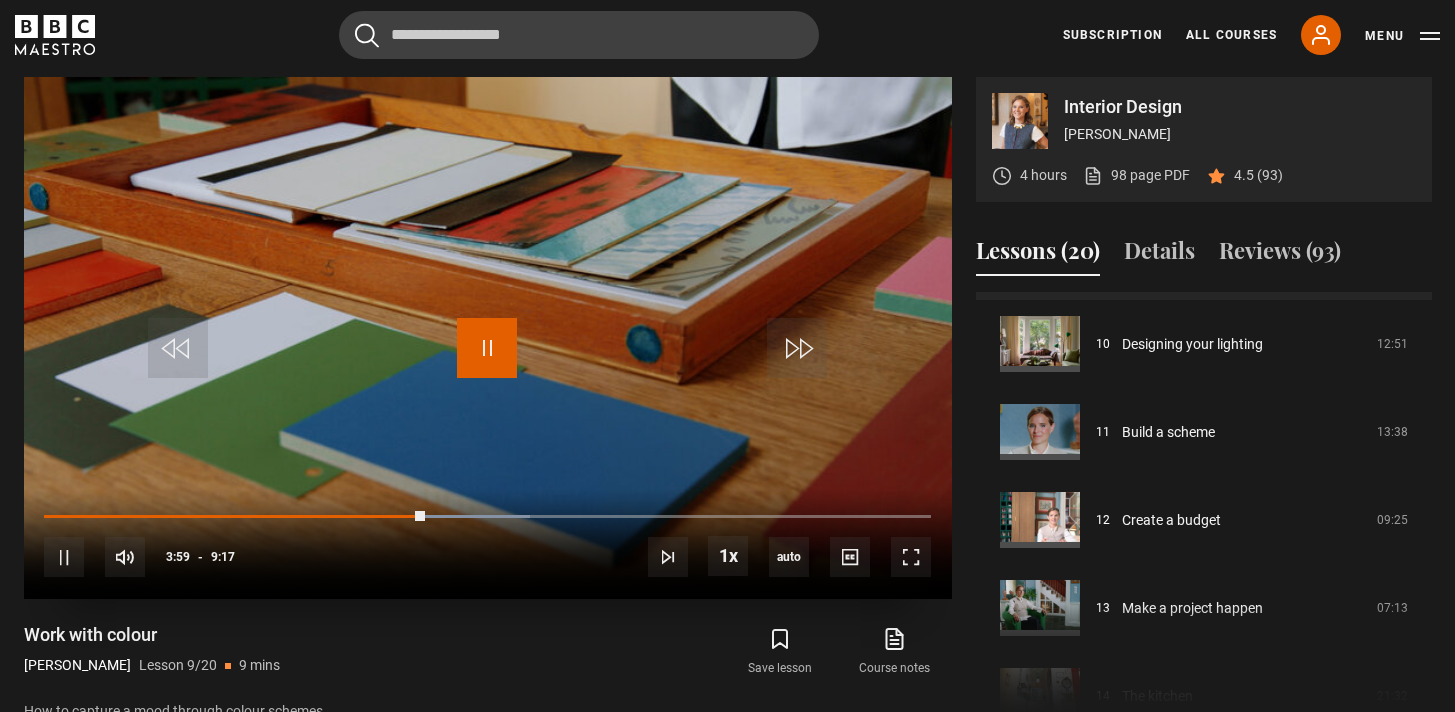 click at bounding box center [487, 348] 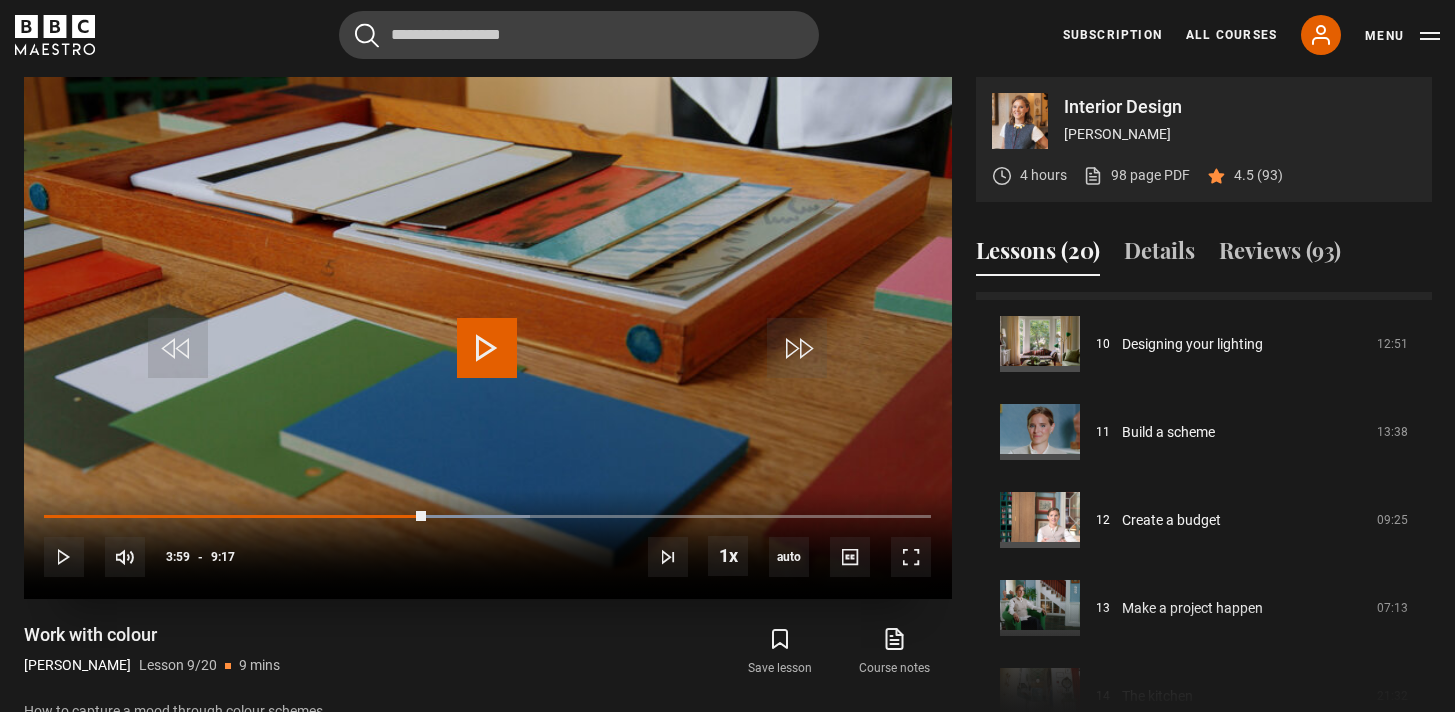 click at bounding box center [487, 348] 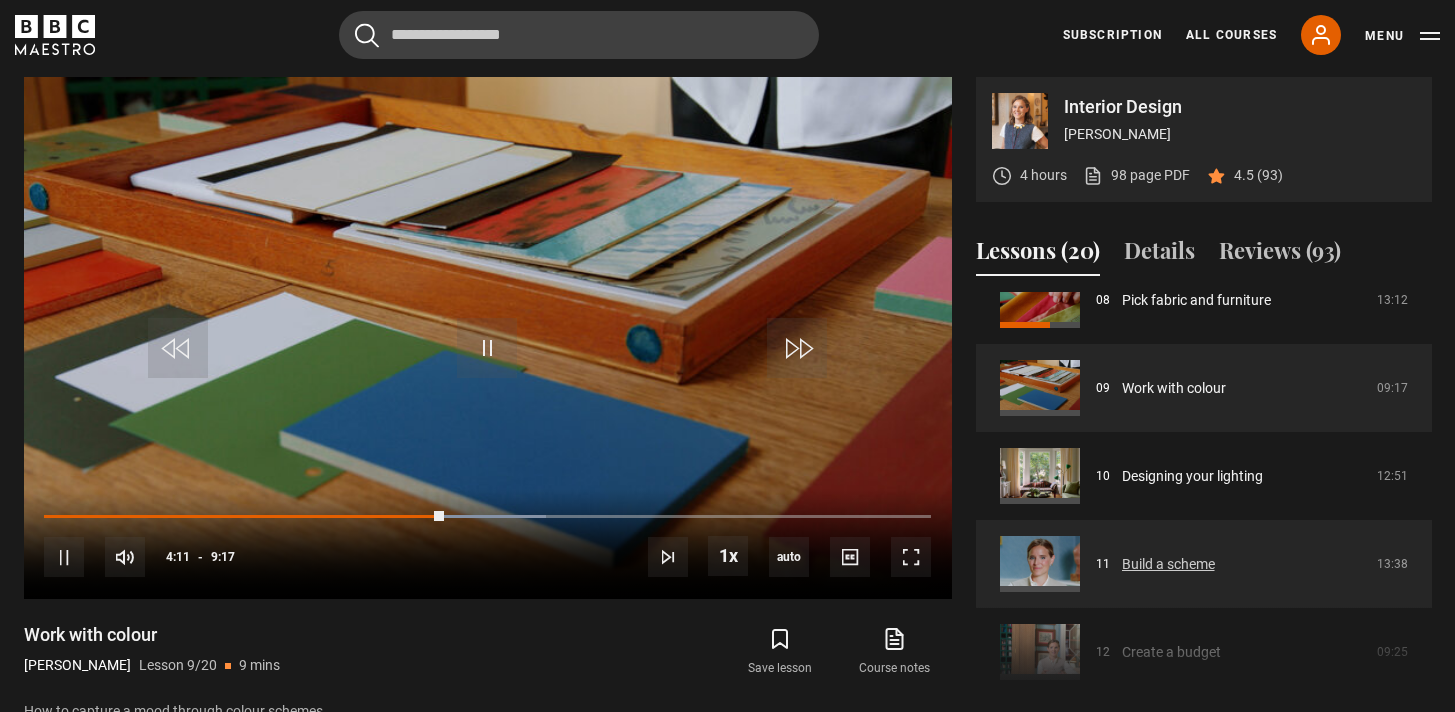 scroll, scrollTop: 716, scrollLeft: 0, axis: vertical 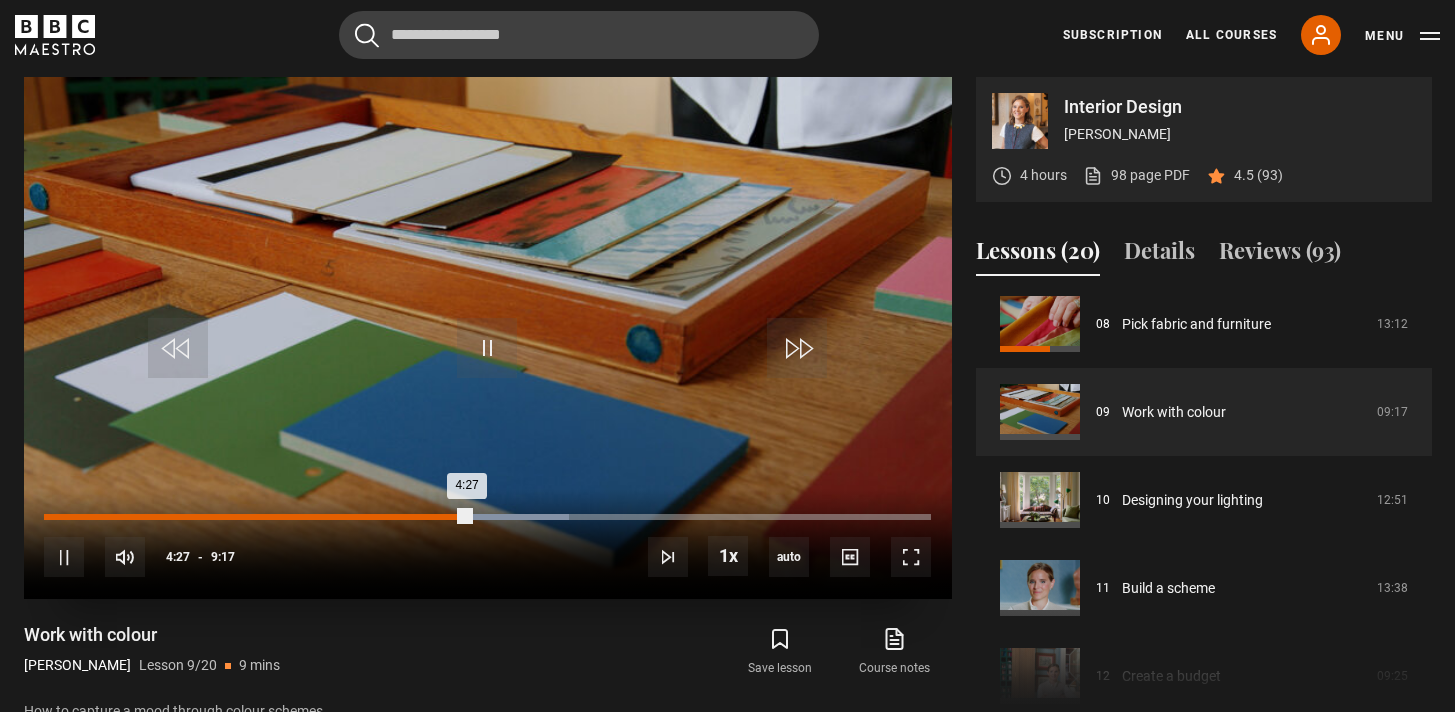 click on "Loaded :  59.25% 4:17 4:27" at bounding box center [487, 517] 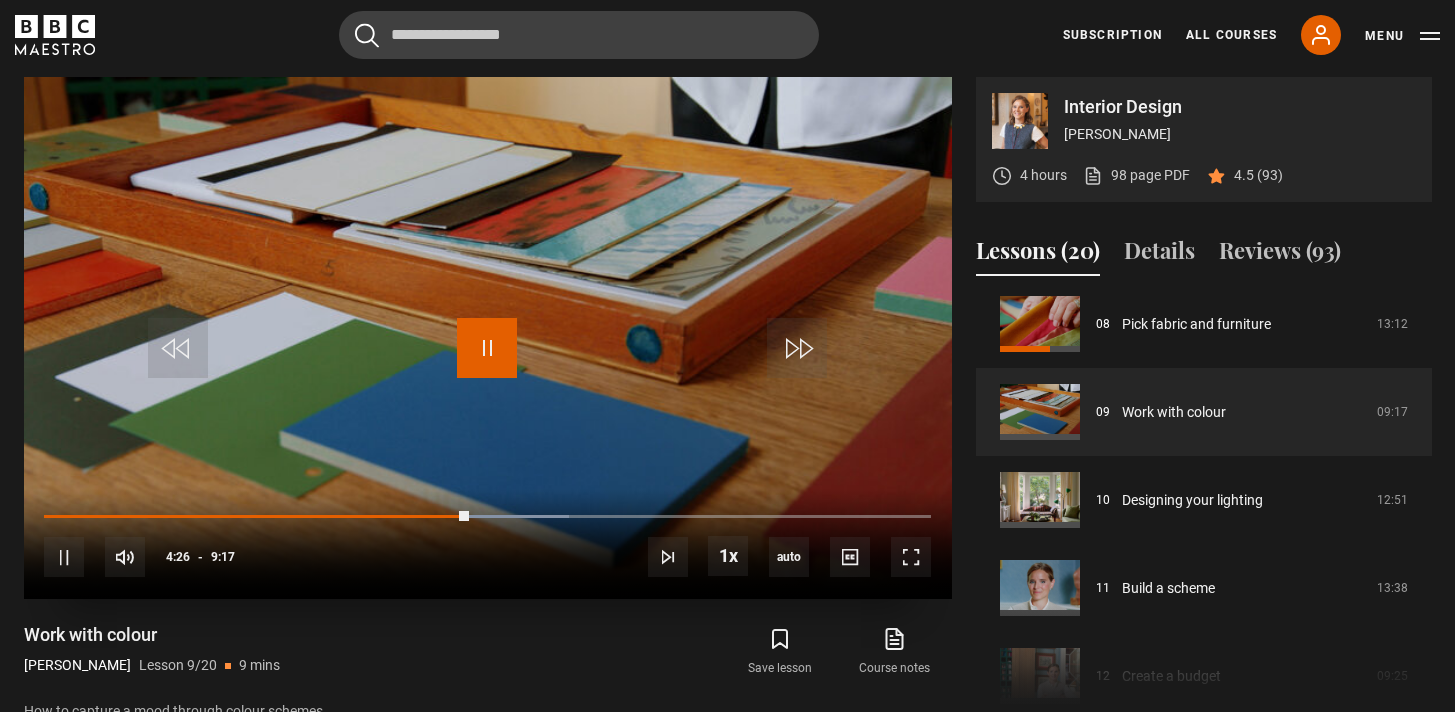 click at bounding box center (487, 348) 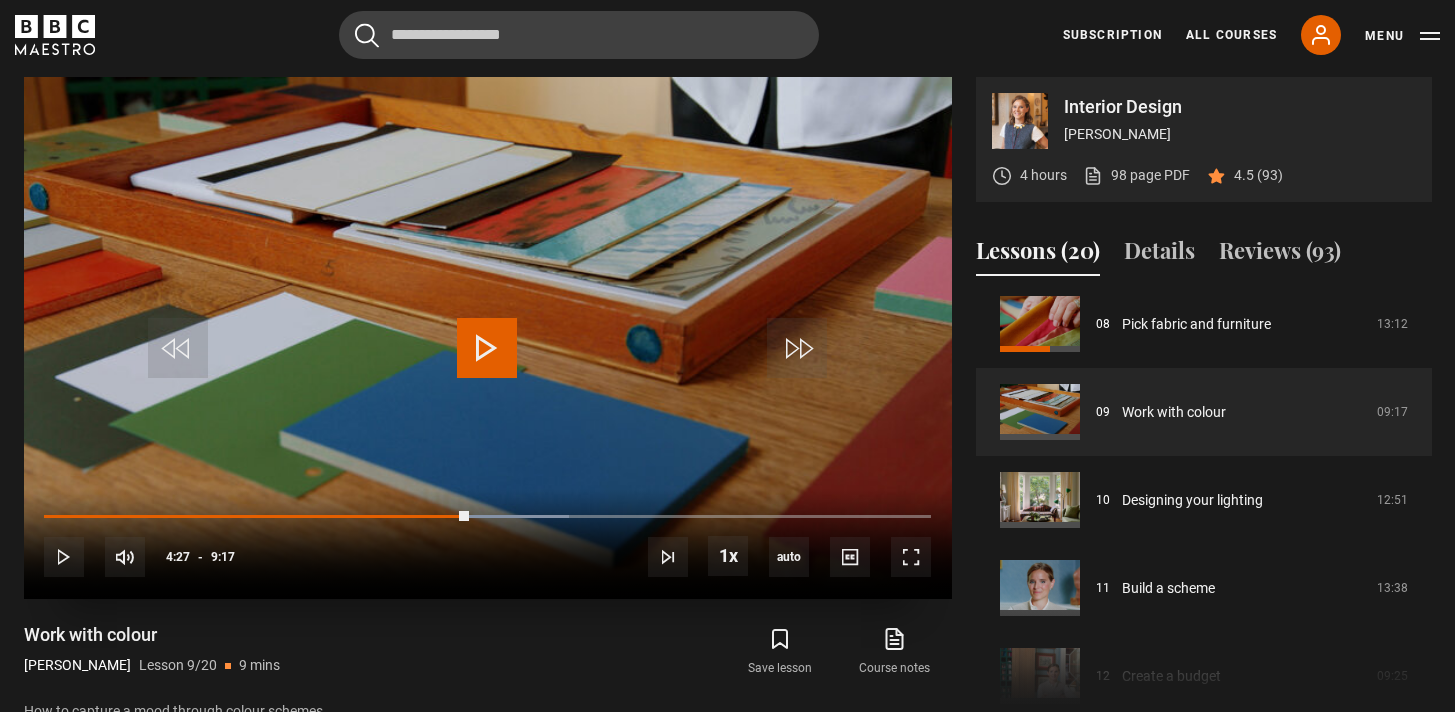 click at bounding box center (487, 348) 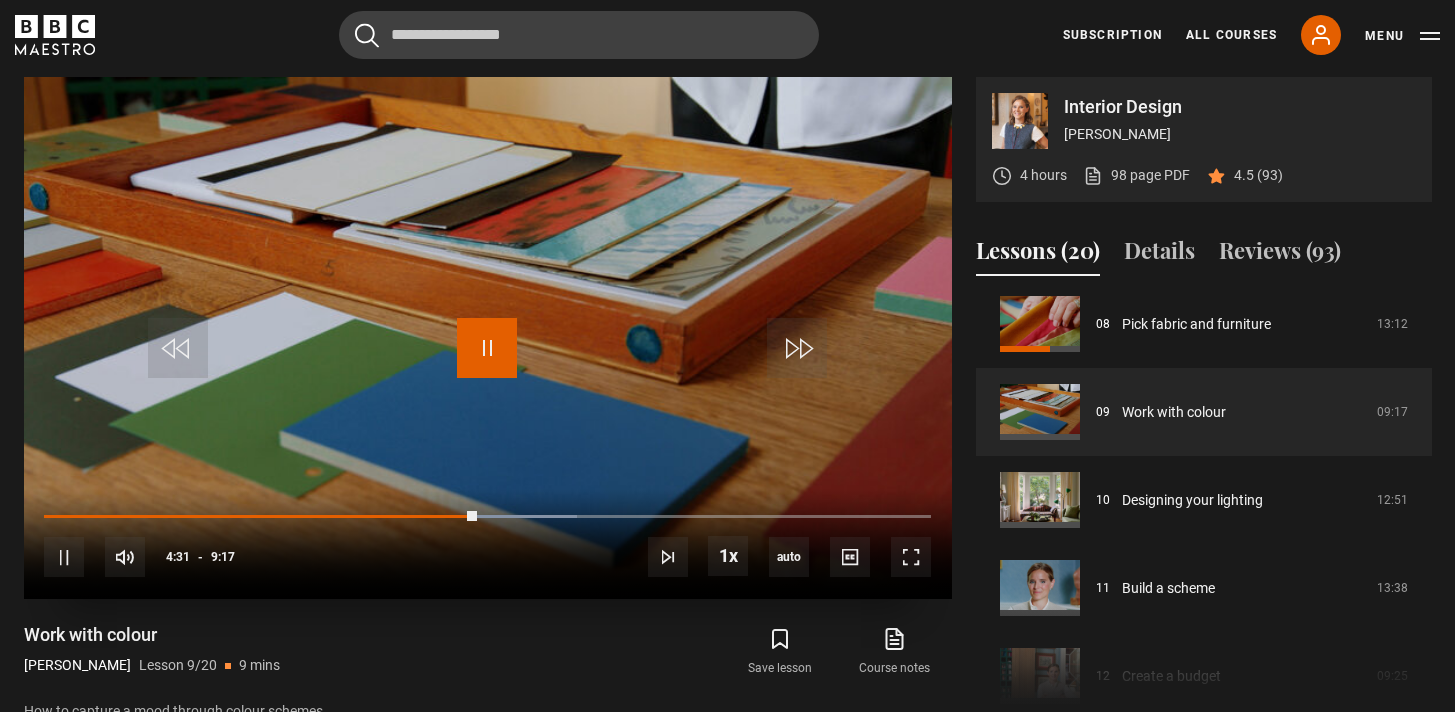 click at bounding box center [487, 348] 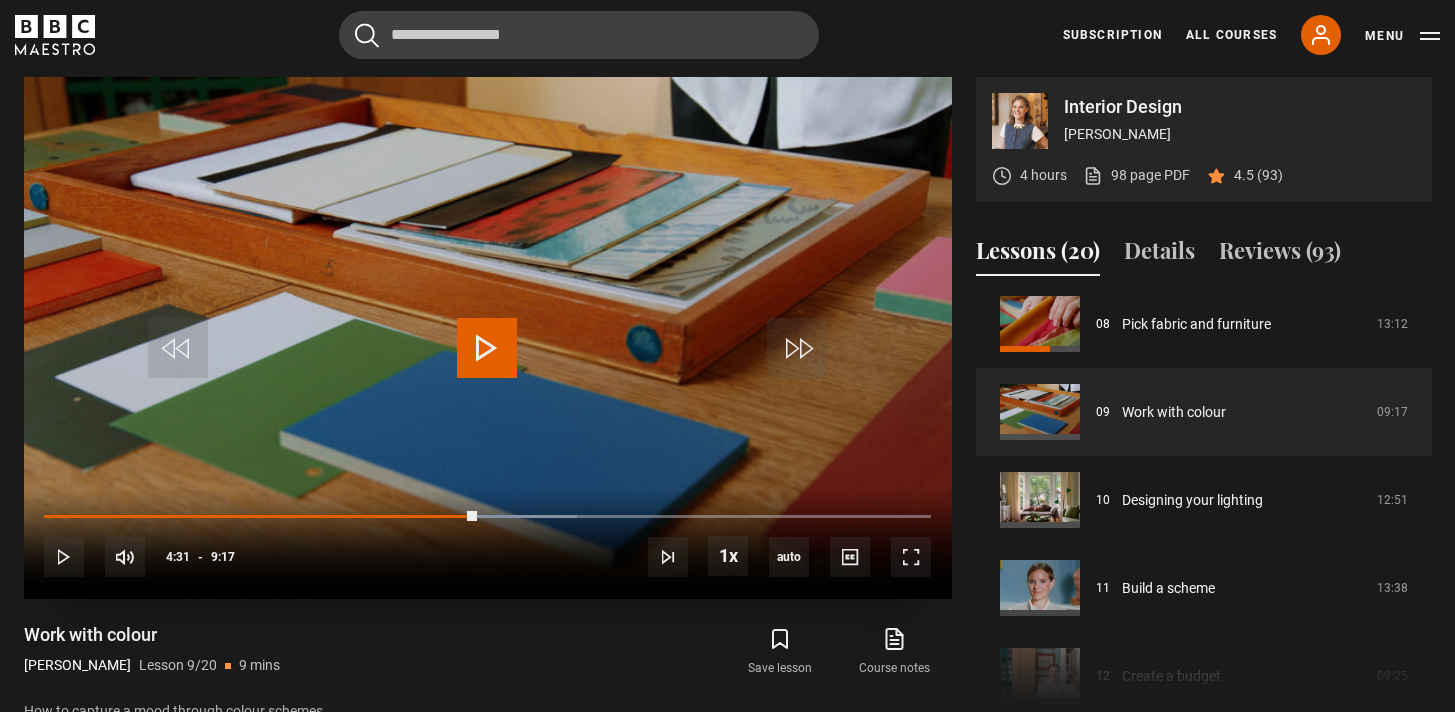 click at bounding box center (487, 348) 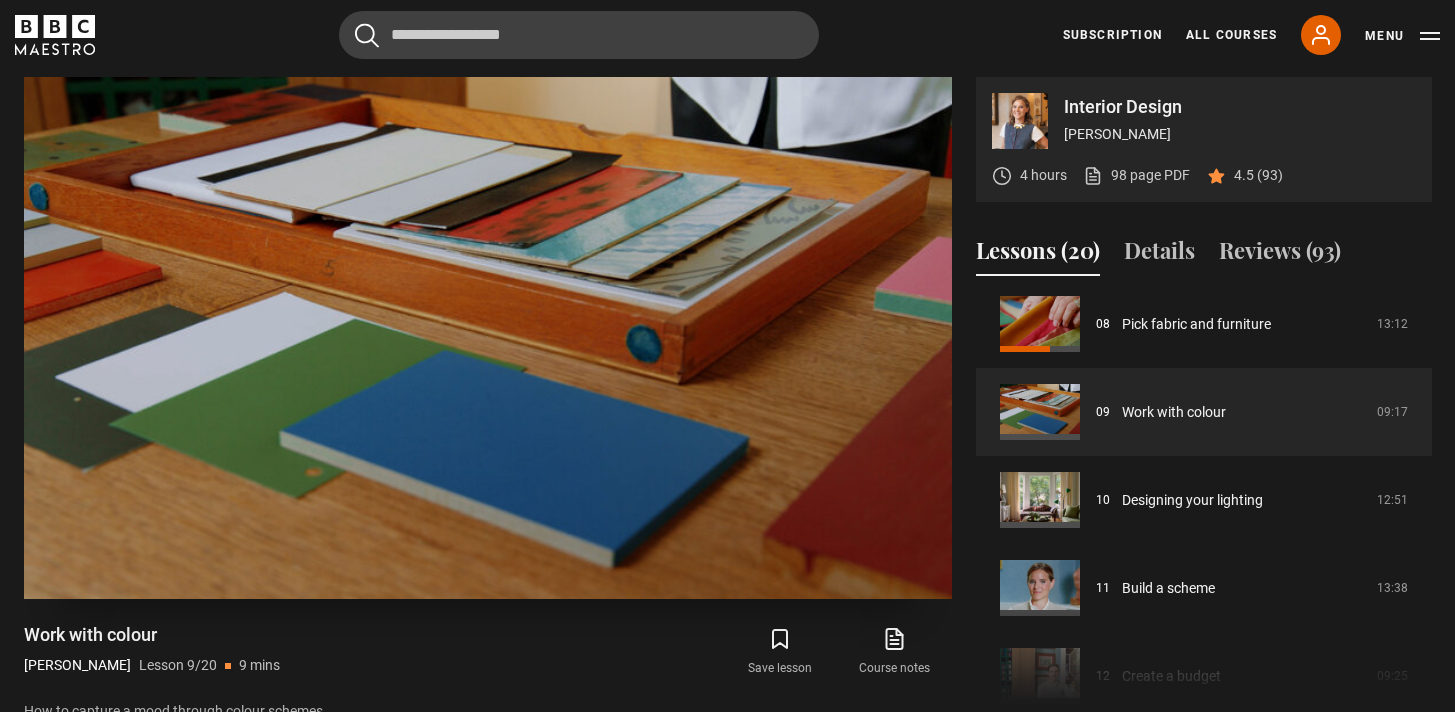 click at bounding box center (488, 338) 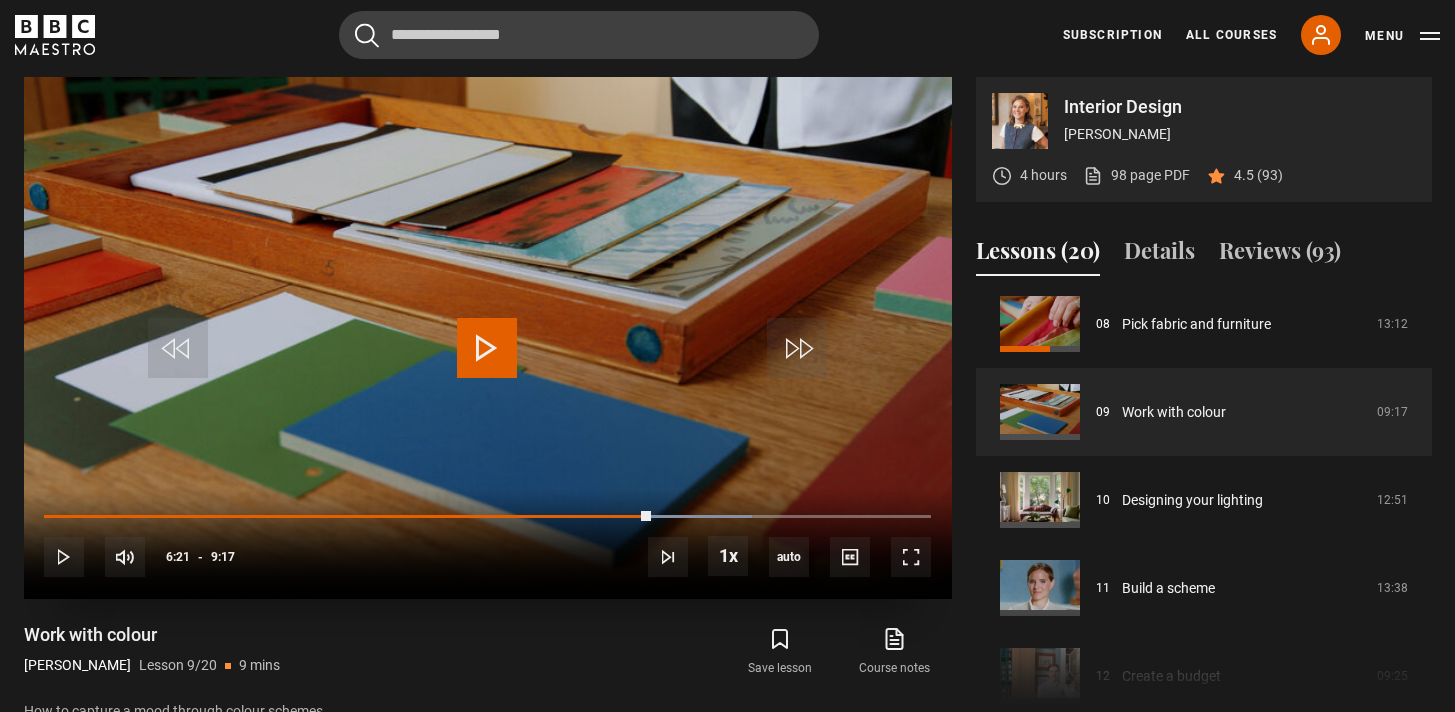 click at bounding box center [488, 338] 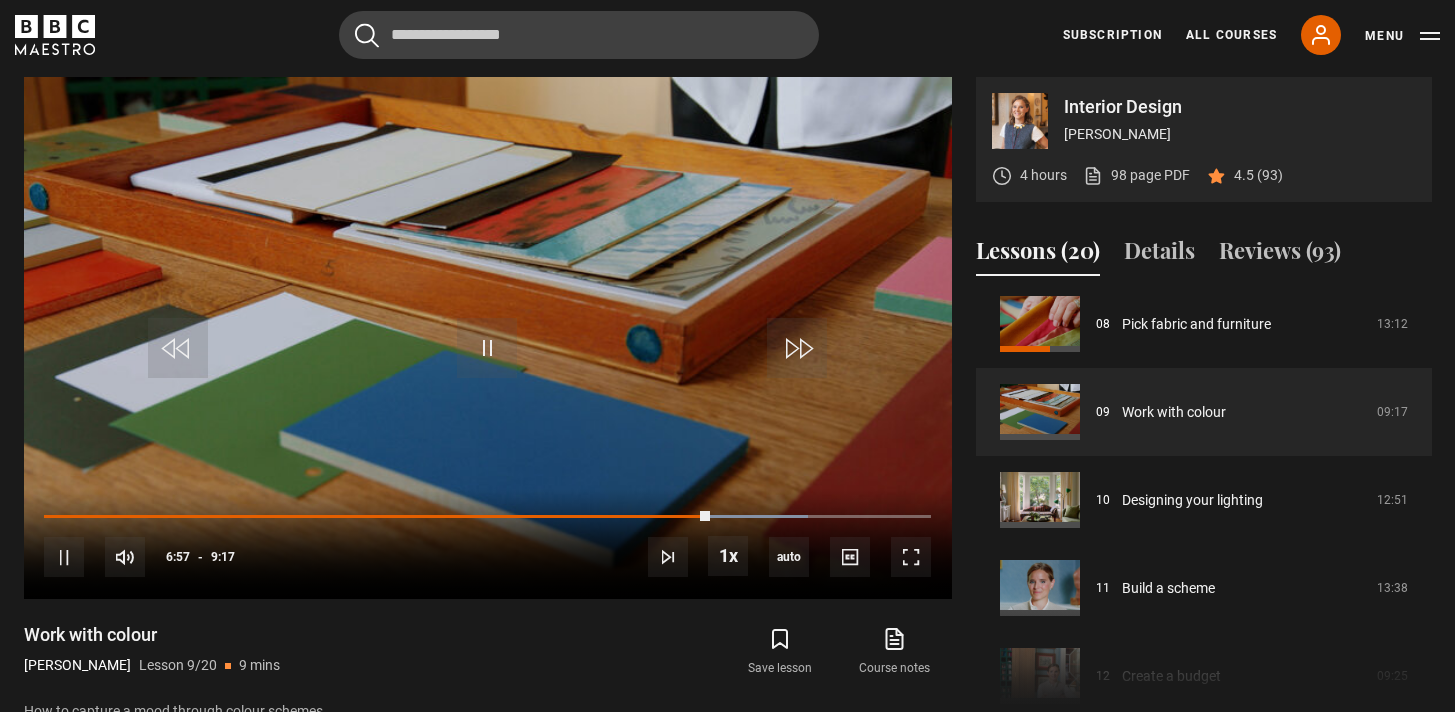 click on "Work with colour
Beata Heuman
Lesson 9/20
9 mins" at bounding box center (258, 652) 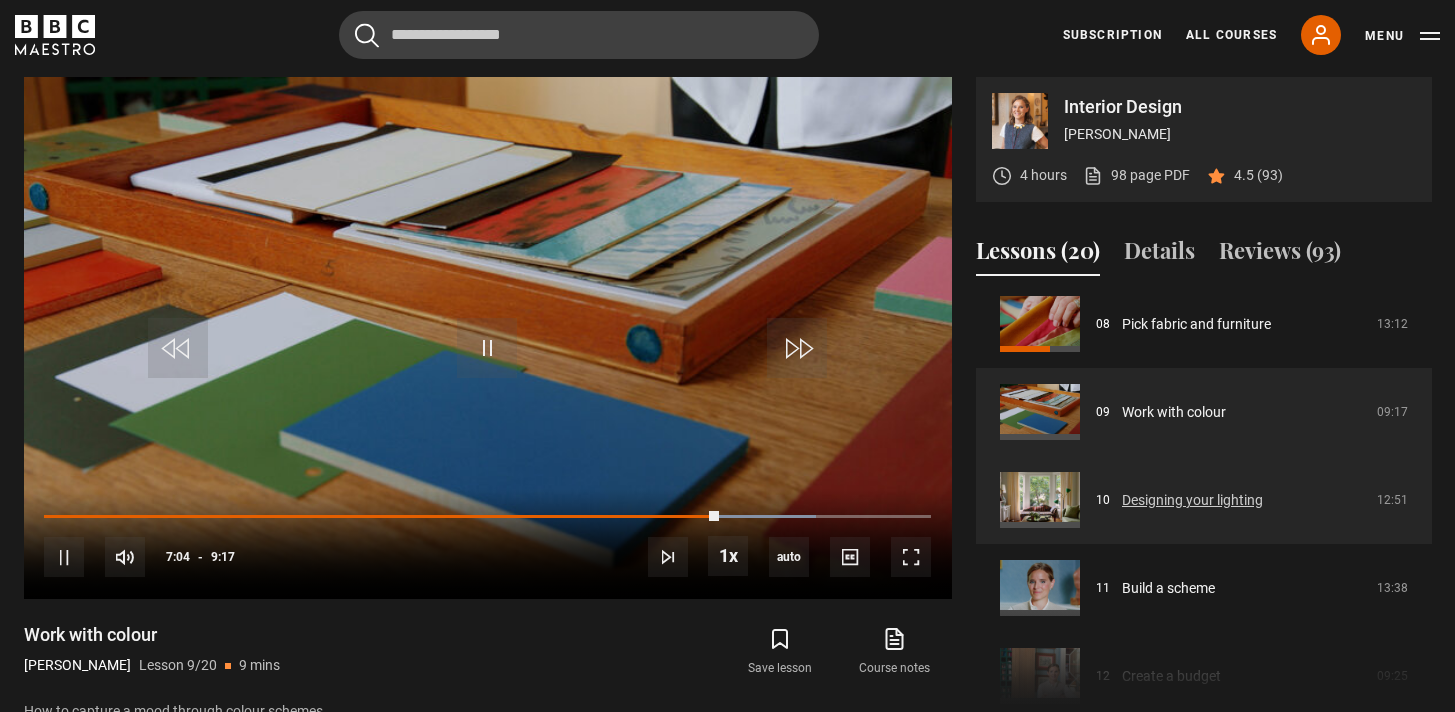 click on "Designing your lighting" at bounding box center (1192, 500) 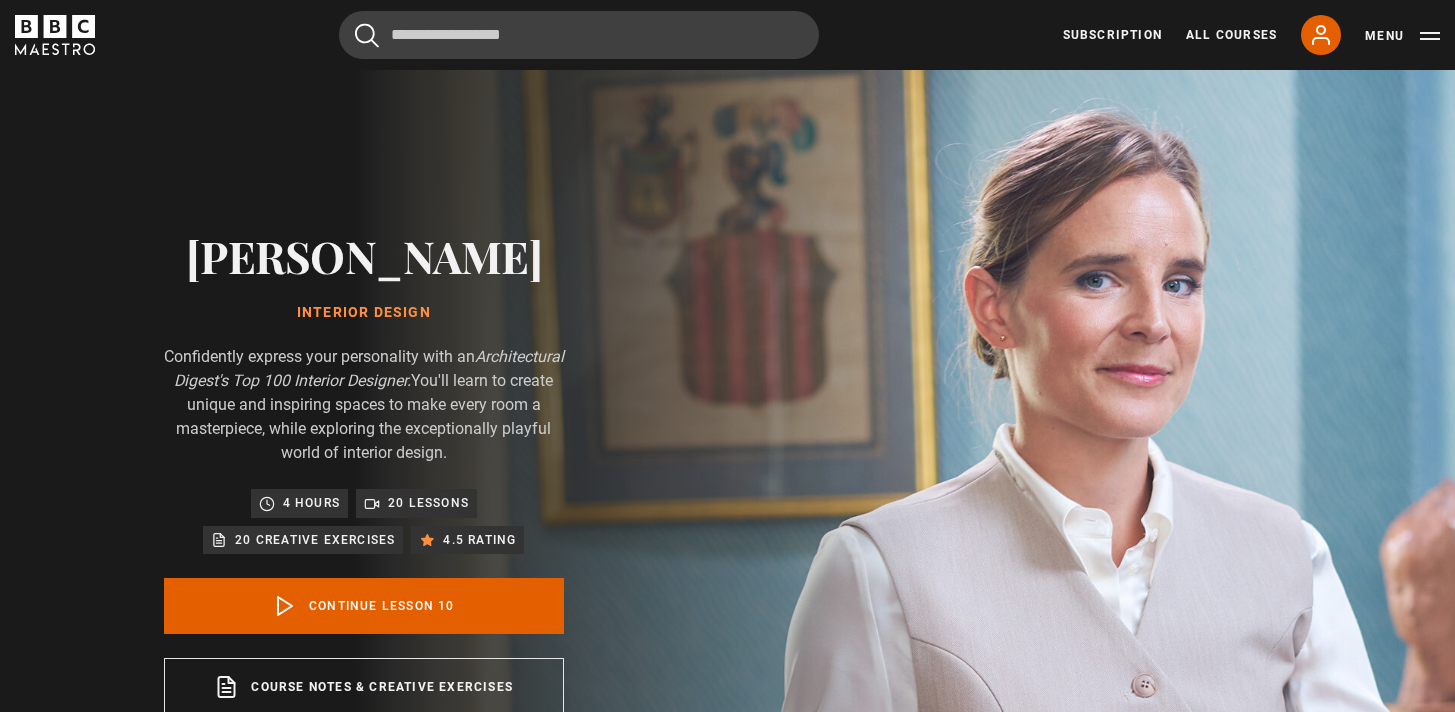 scroll, scrollTop: 876, scrollLeft: 0, axis: vertical 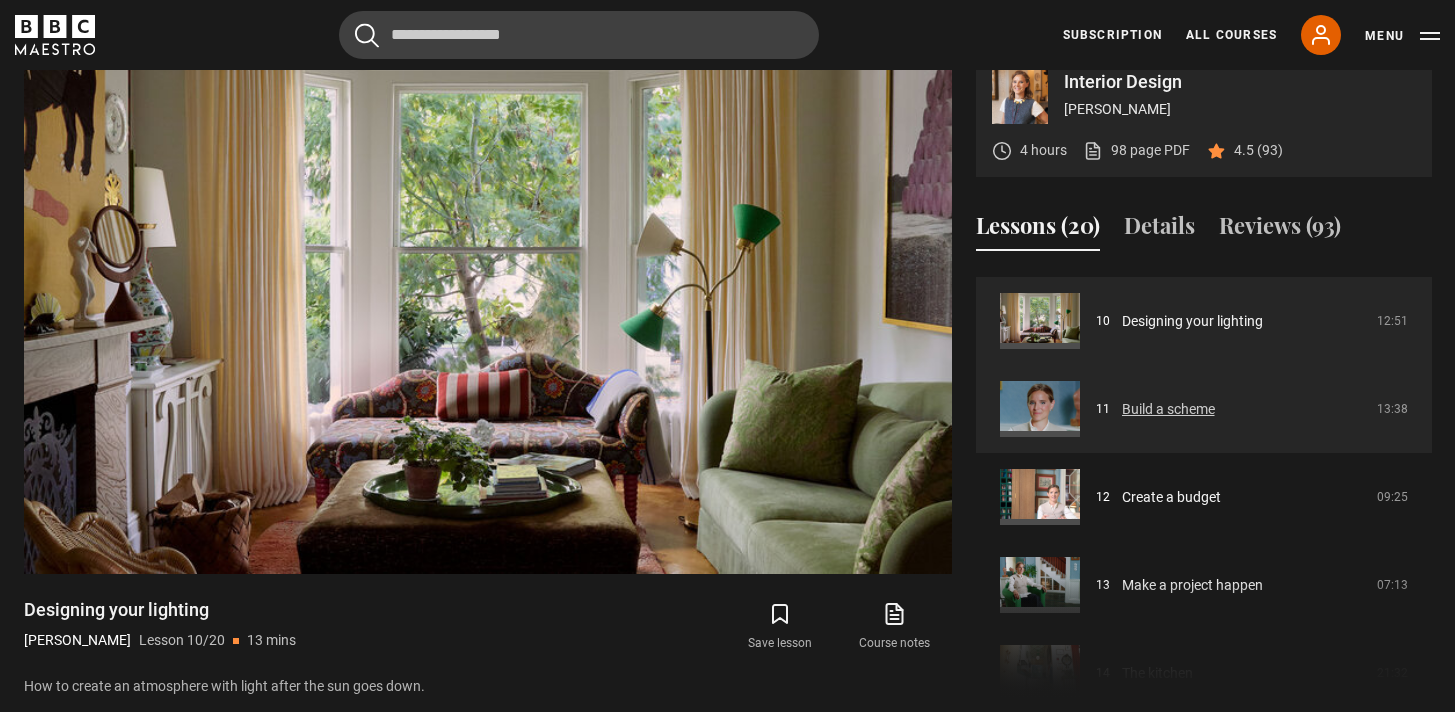 click on "Build a scheme" at bounding box center (1168, 409) 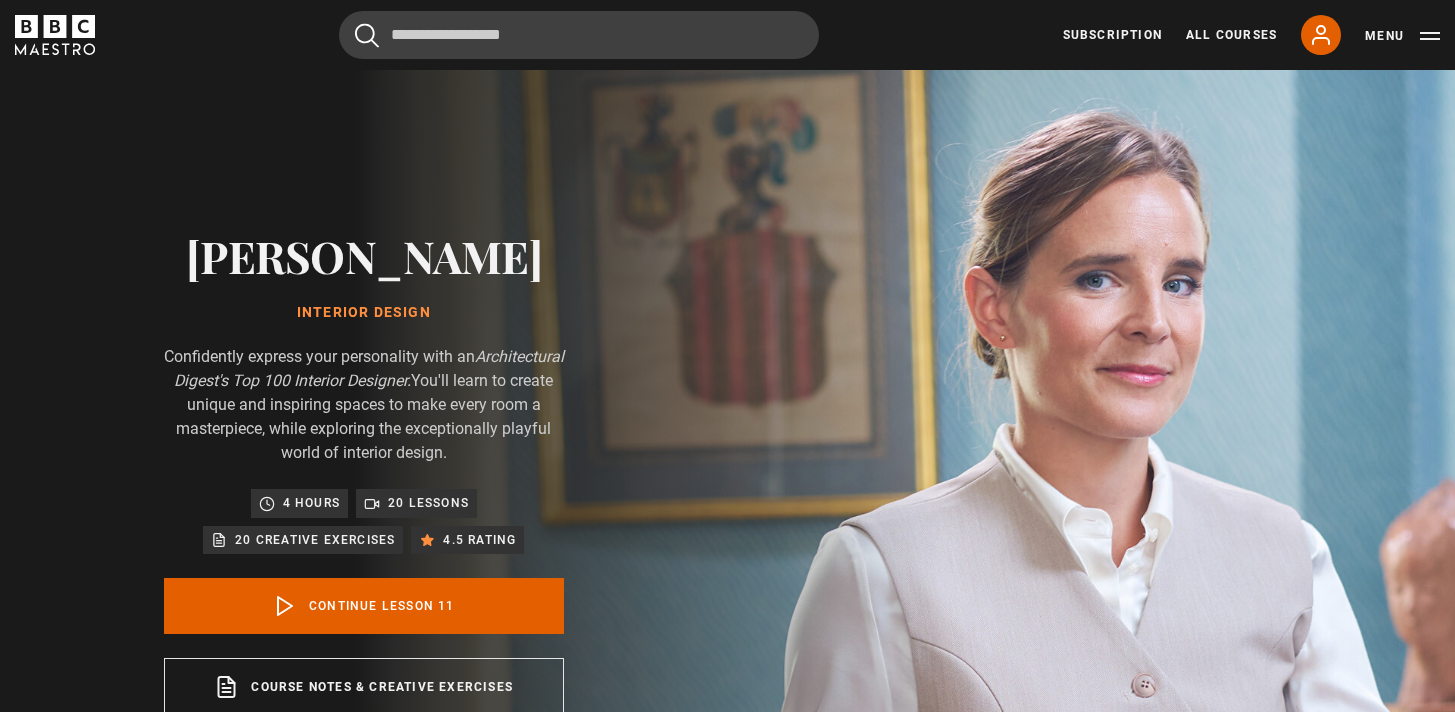 scroll, scrollTop: 876, scrollLeft: 0, axis: vertical 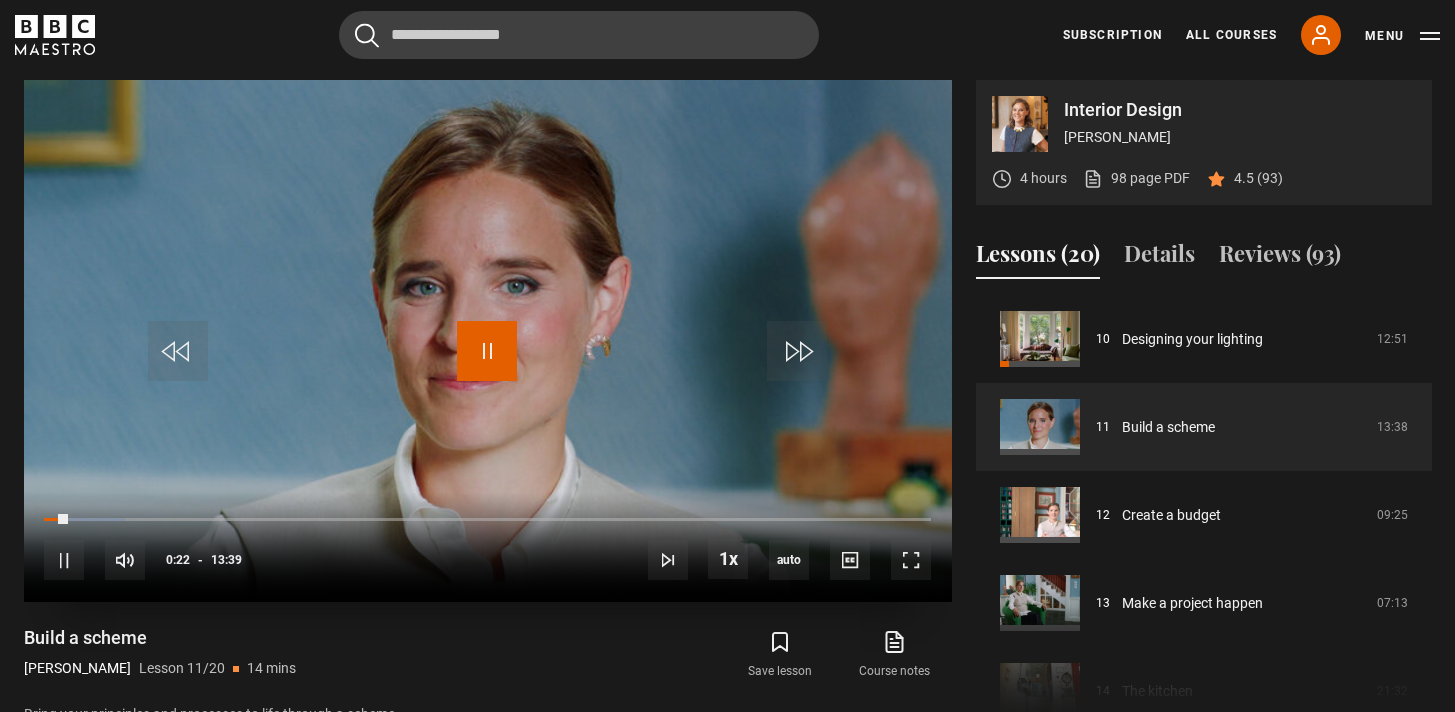 click at bounding box center (487, 351) 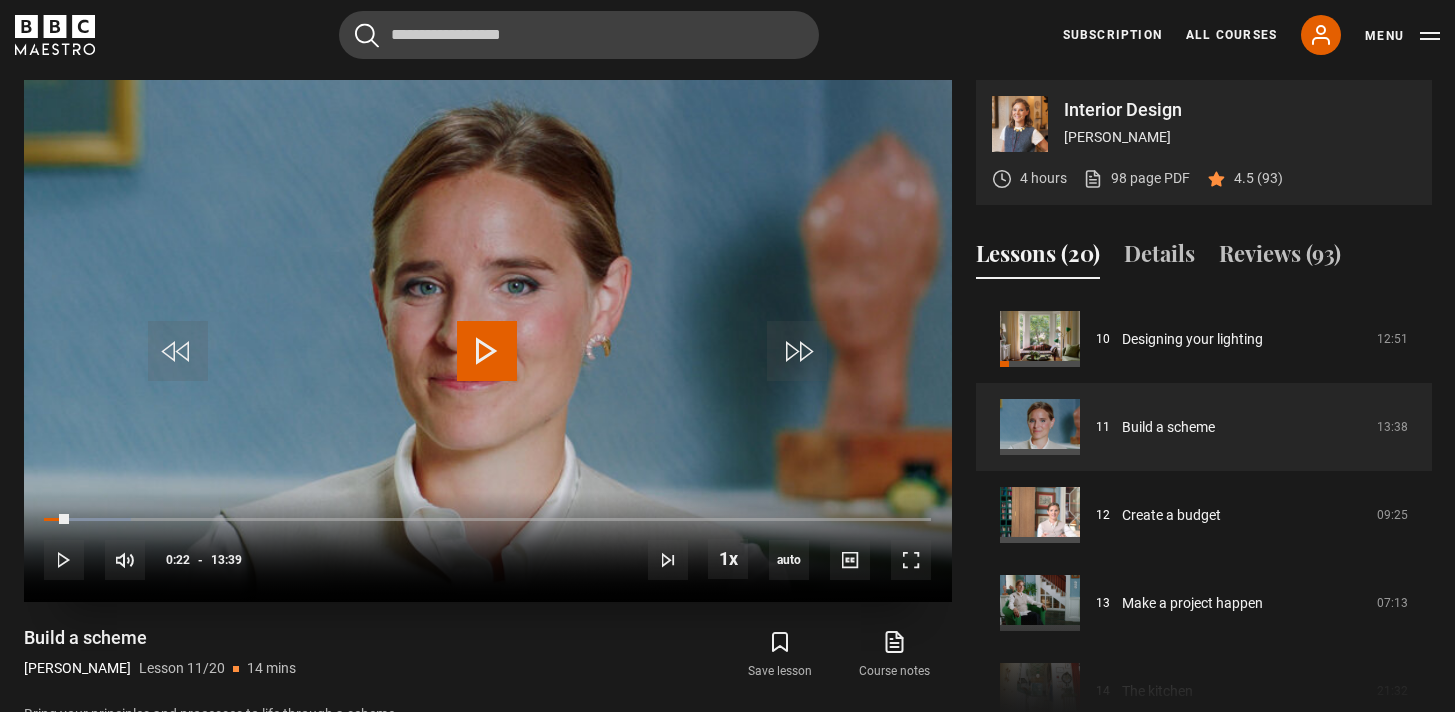 click at bounding box center (487, 351) 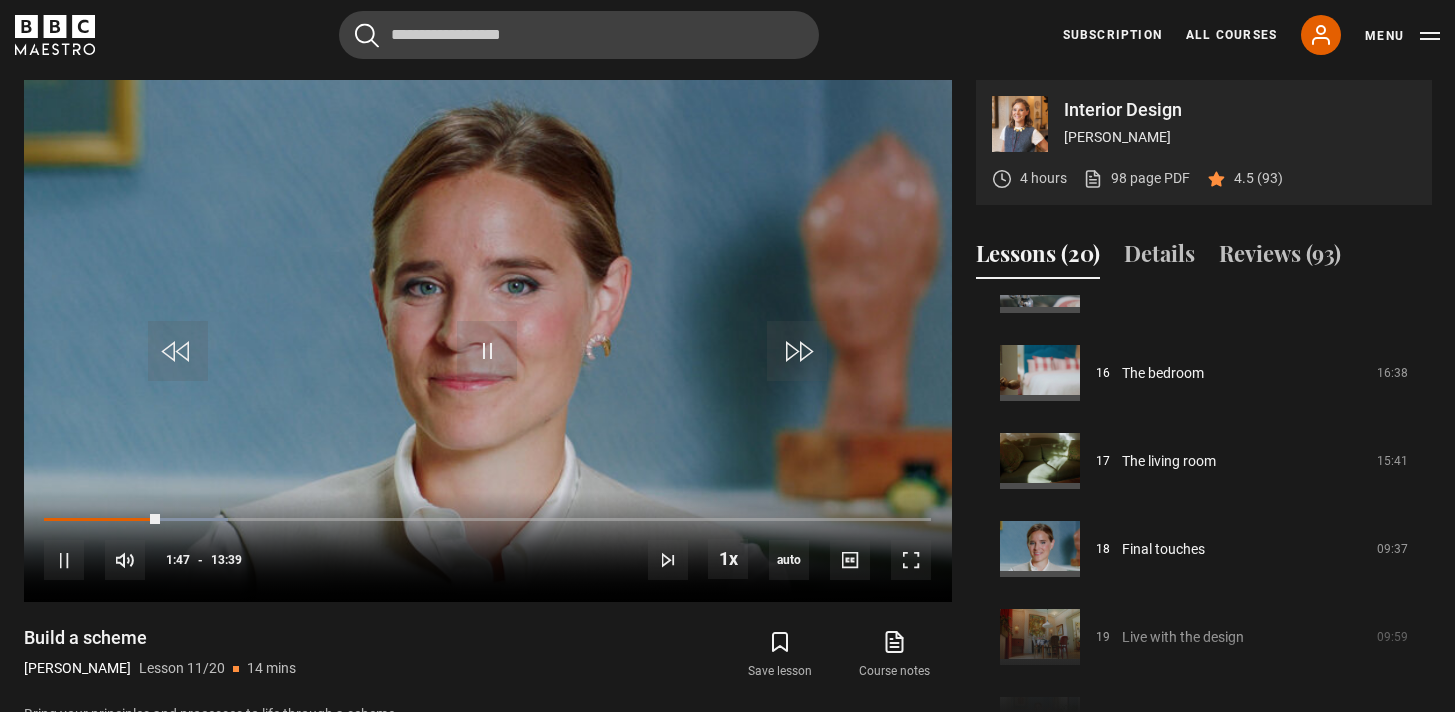 scroll, scrollTop: 1416, scrollLeft: 0, axis: vertical 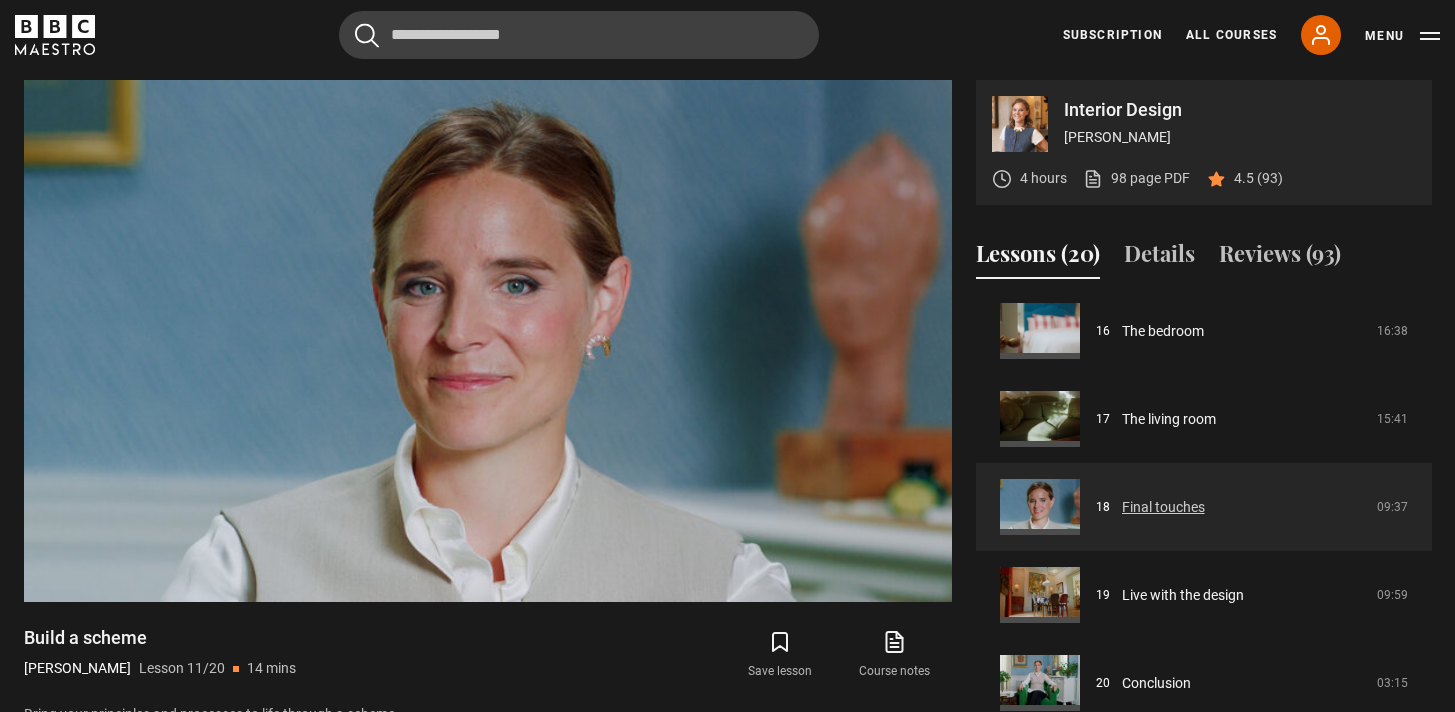click on "Final touches" at bounding box center [1163, 507] 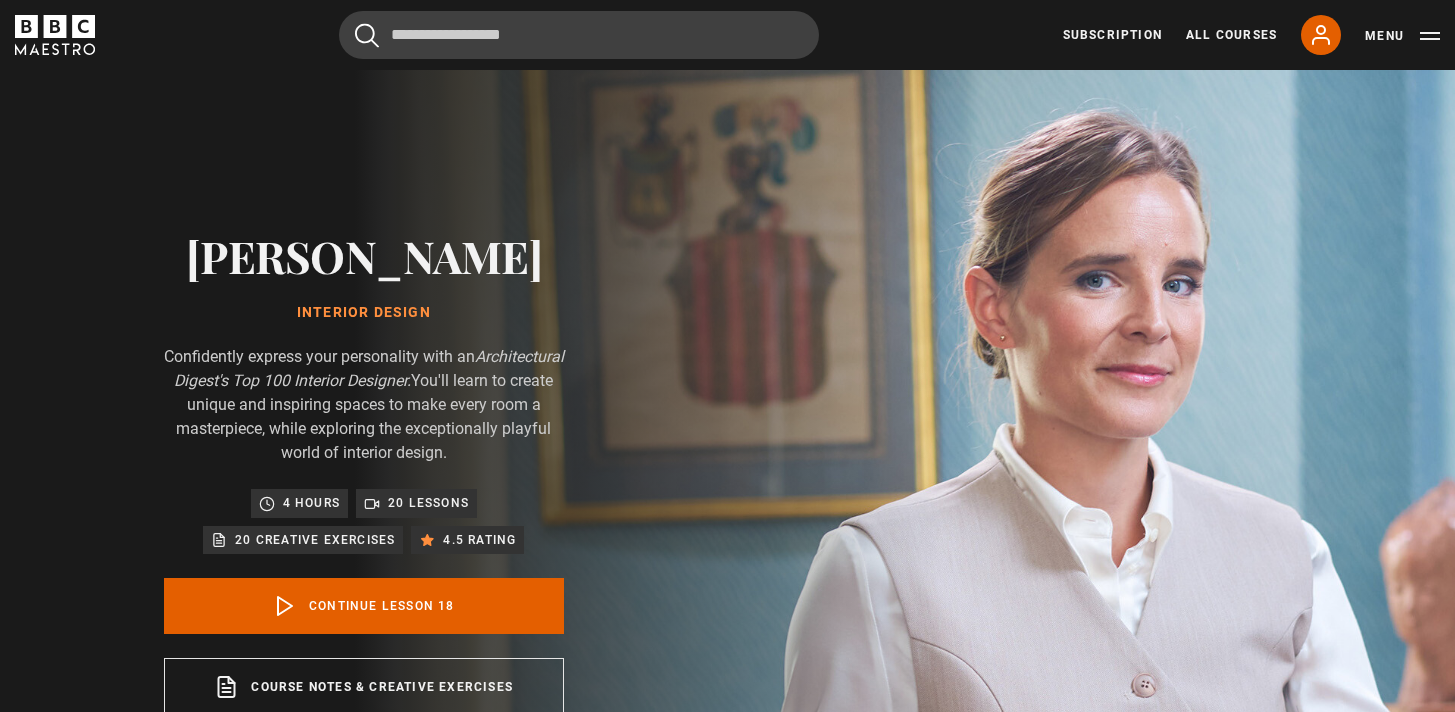 scroll, scrollTop: 876, scrollLeft: 0, axis: vertical 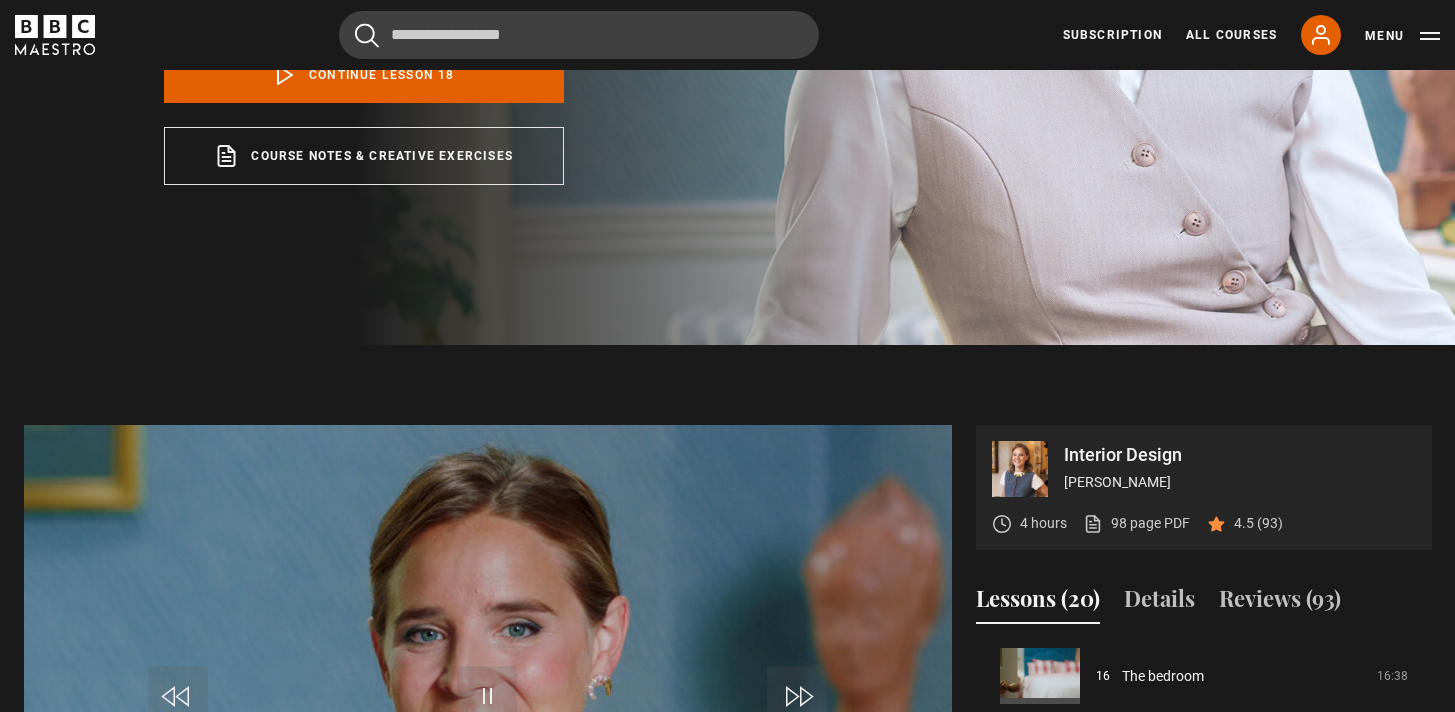 click at bounding box center [488, 686] 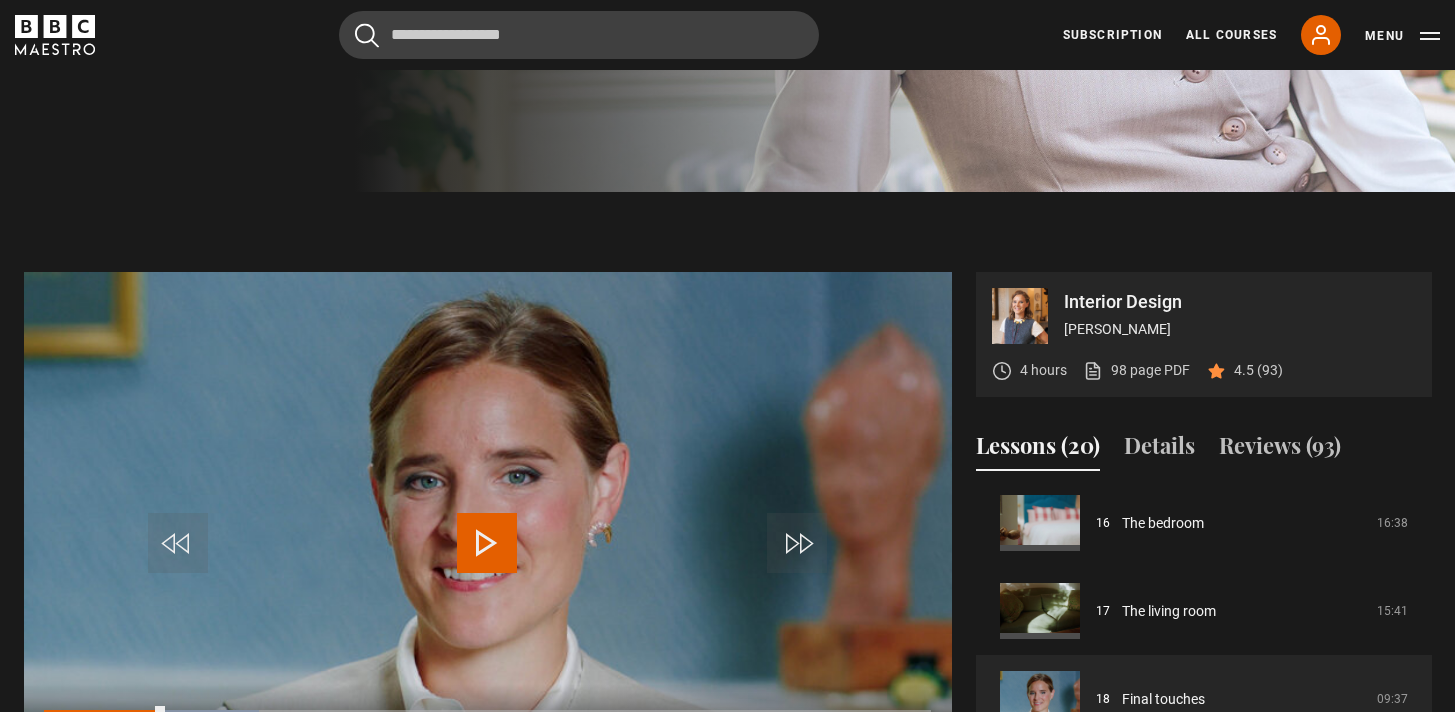 scroll, scrollTop: 939, scrollLeft: 0, axis: vertical 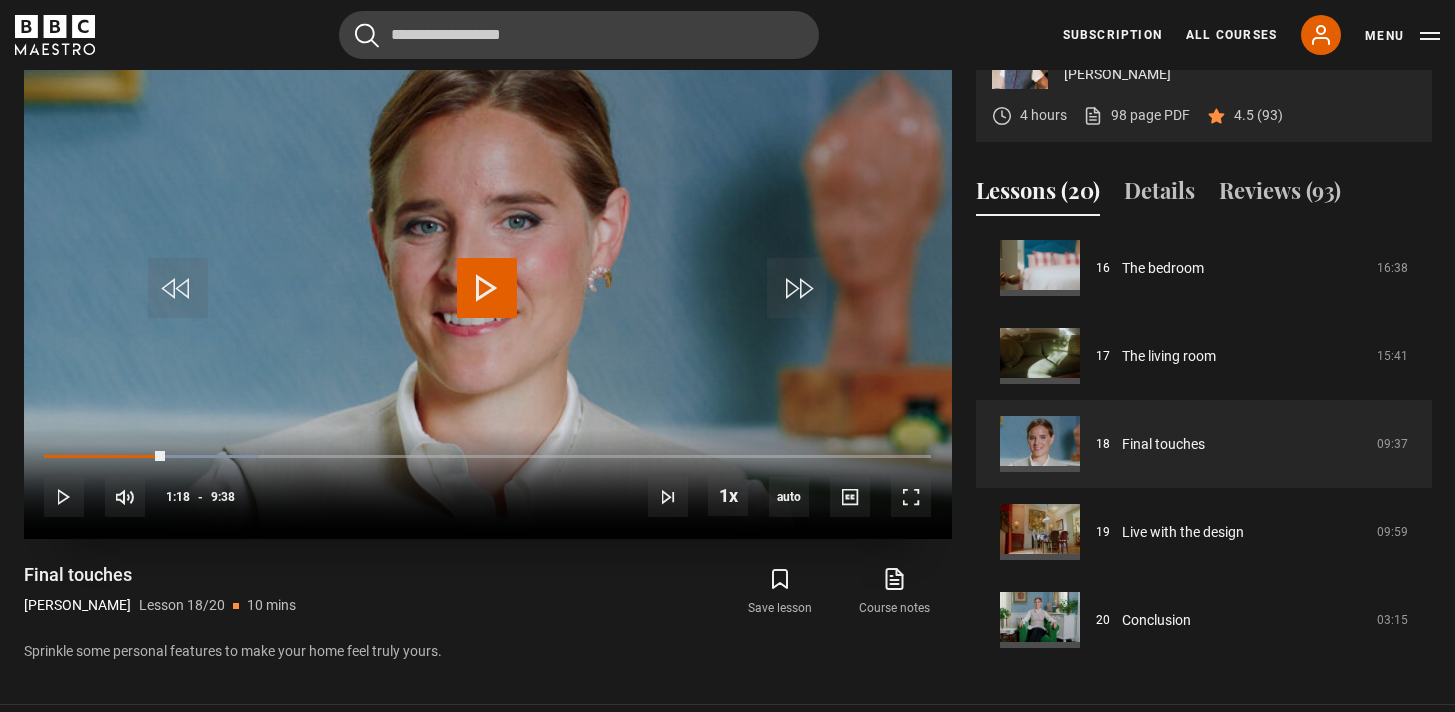 click at bounding box center [487, 288] 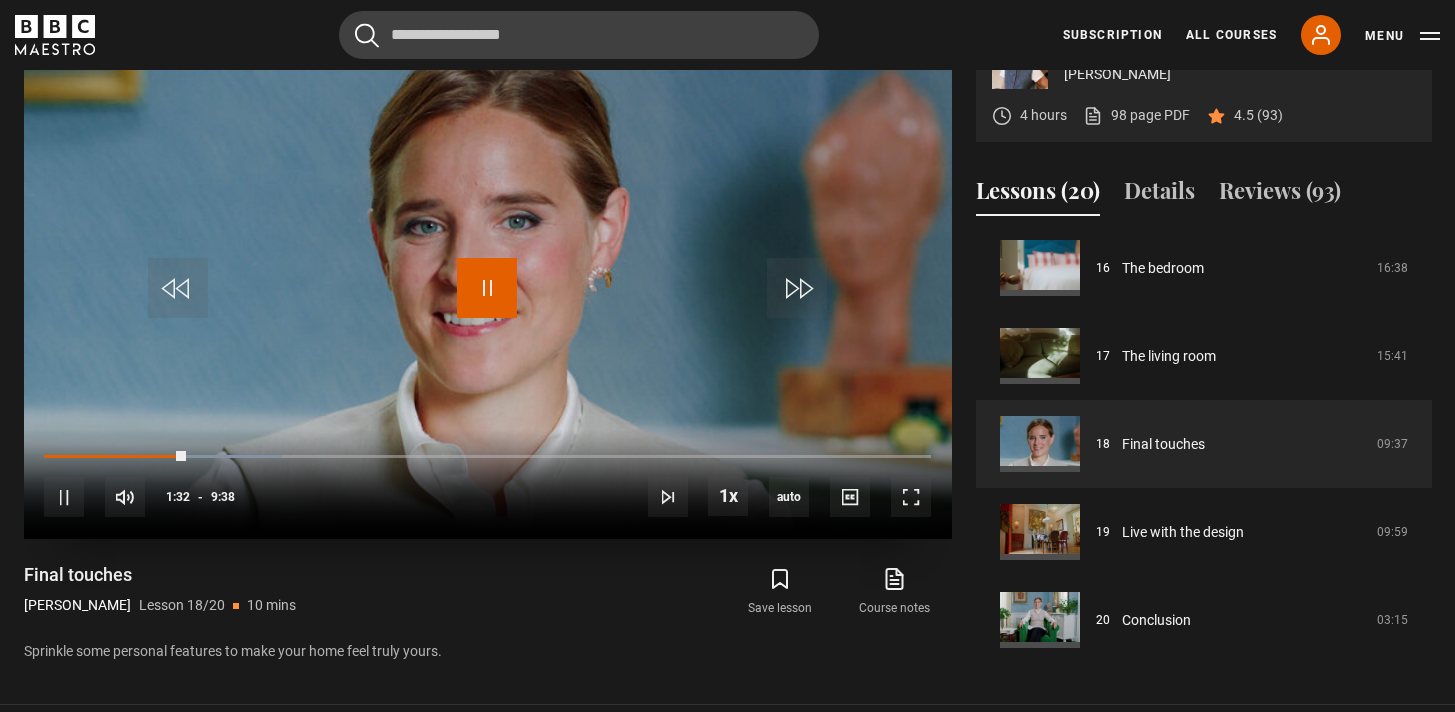click at bounding box center [487, 288] 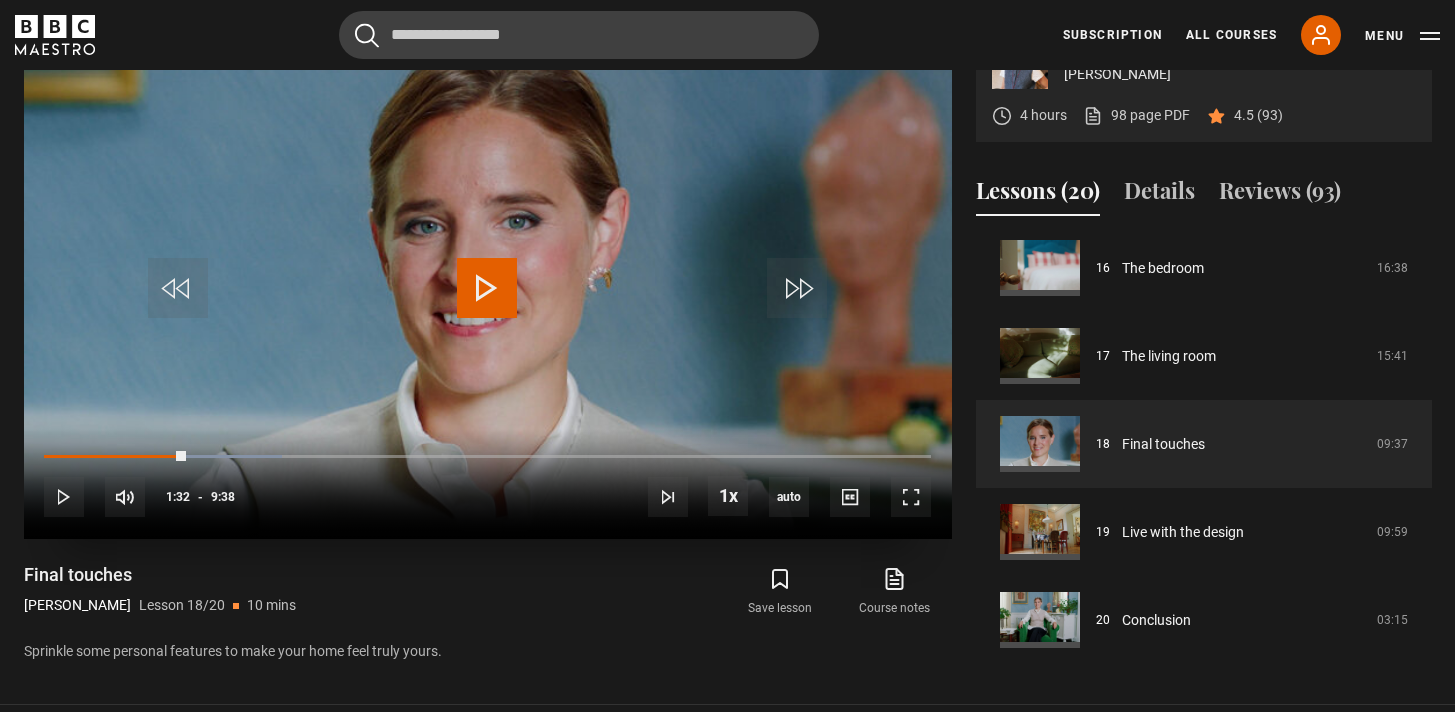 click at bounding box center [487, 288] 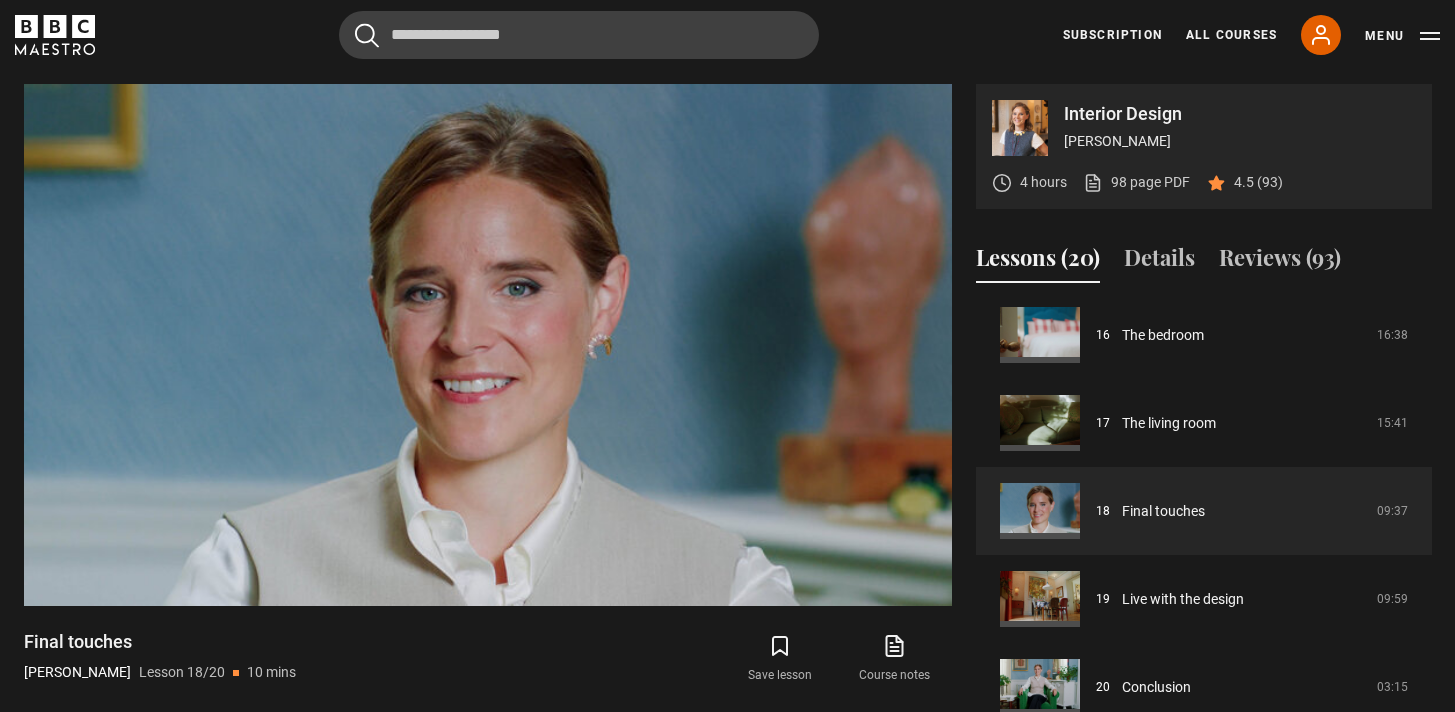 scroll, scrollTop: 871, scrollLeft: 0, axis: vertical 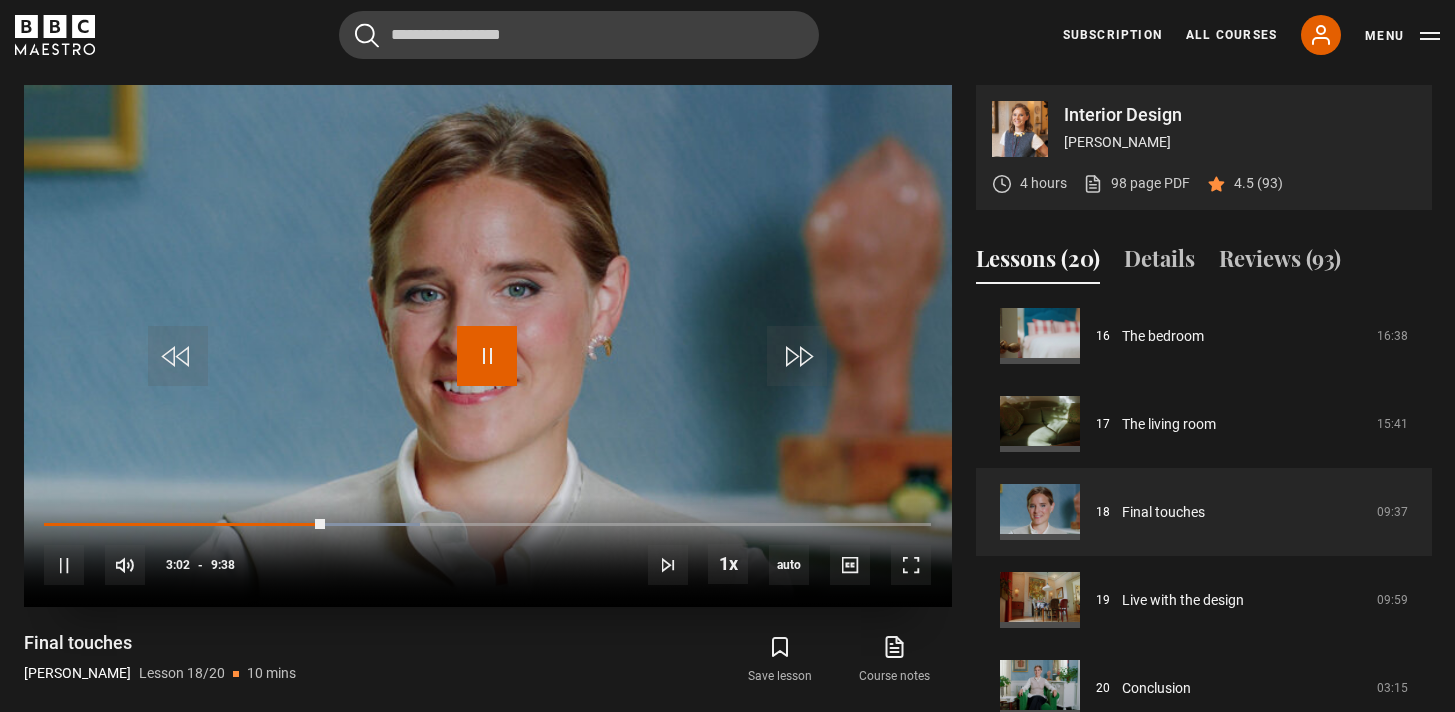 click at bounding box center [487, 356] 